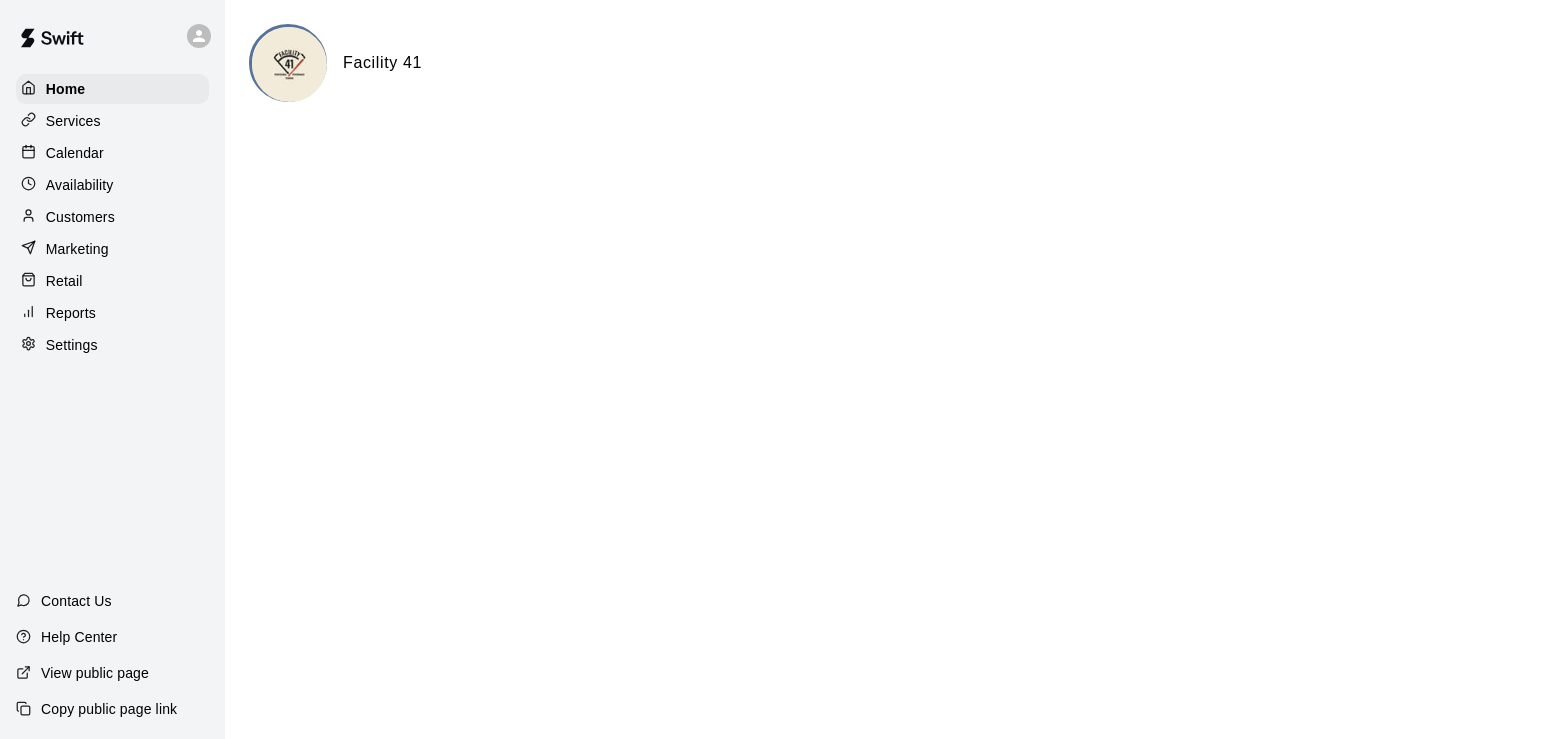 scroll, scrollTop: 0, scrollLeft: 0, axis: both 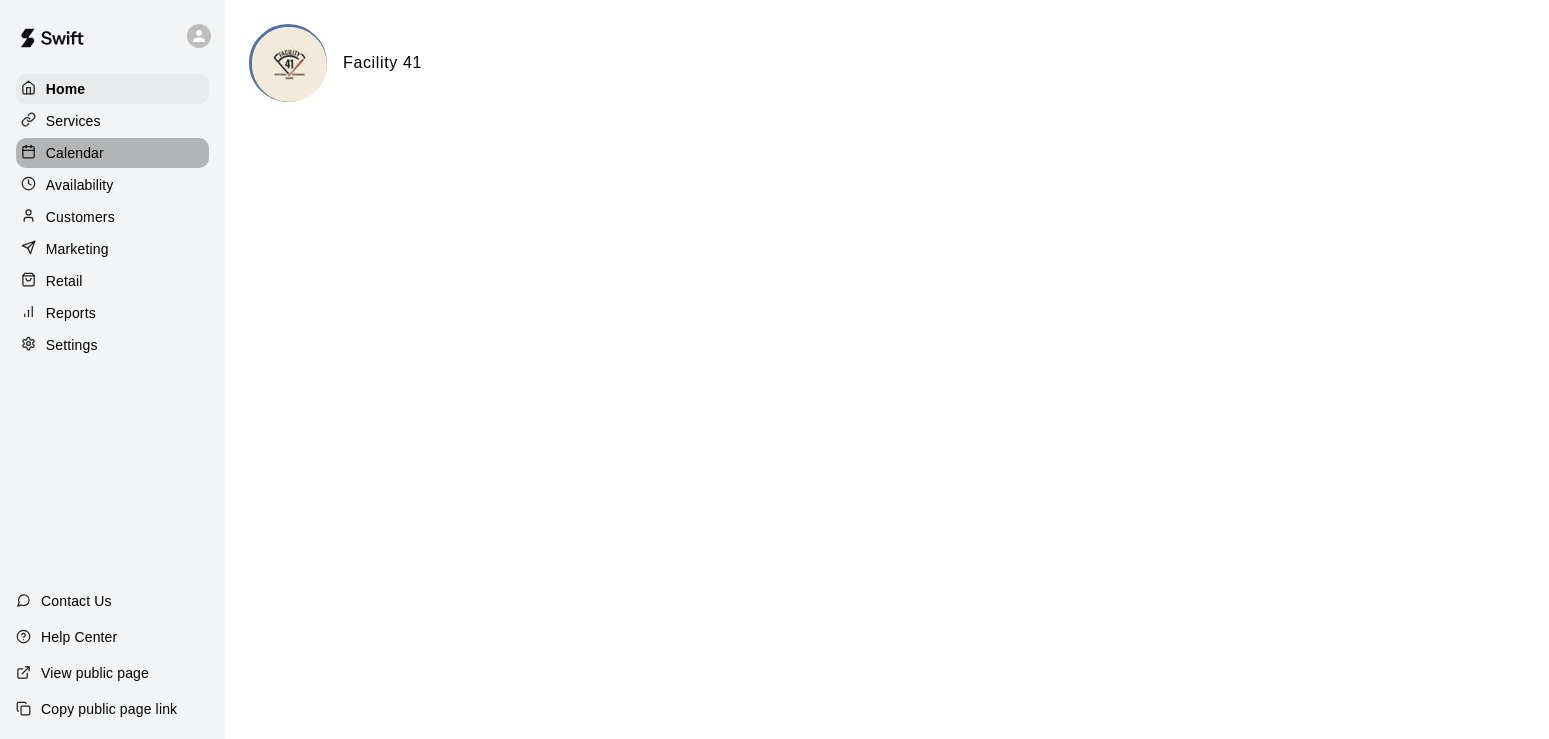 click on "Calendar" at bounding box center (75, 153) 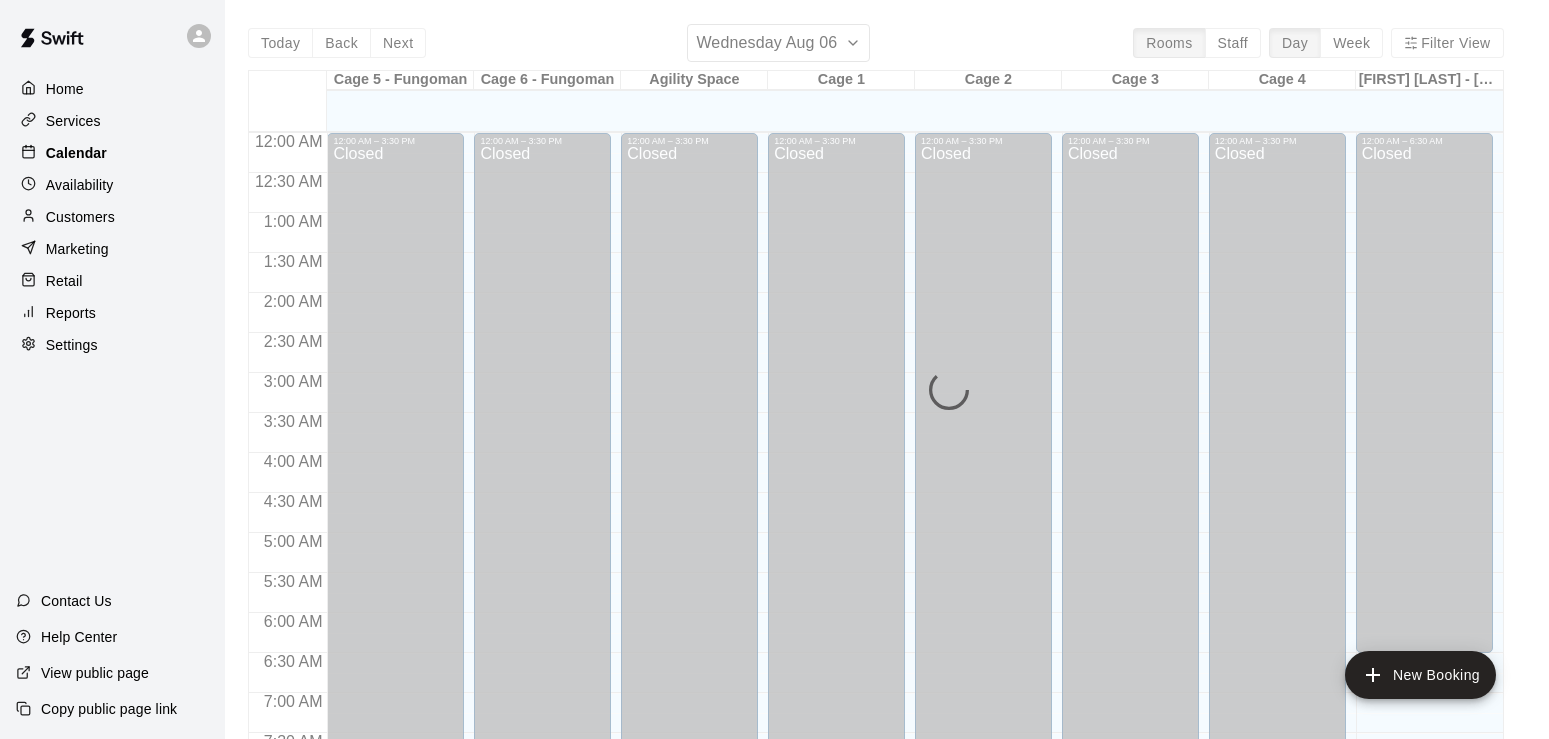scroll, scrollTop: 975, scrollLeft: 0, axis: vertical 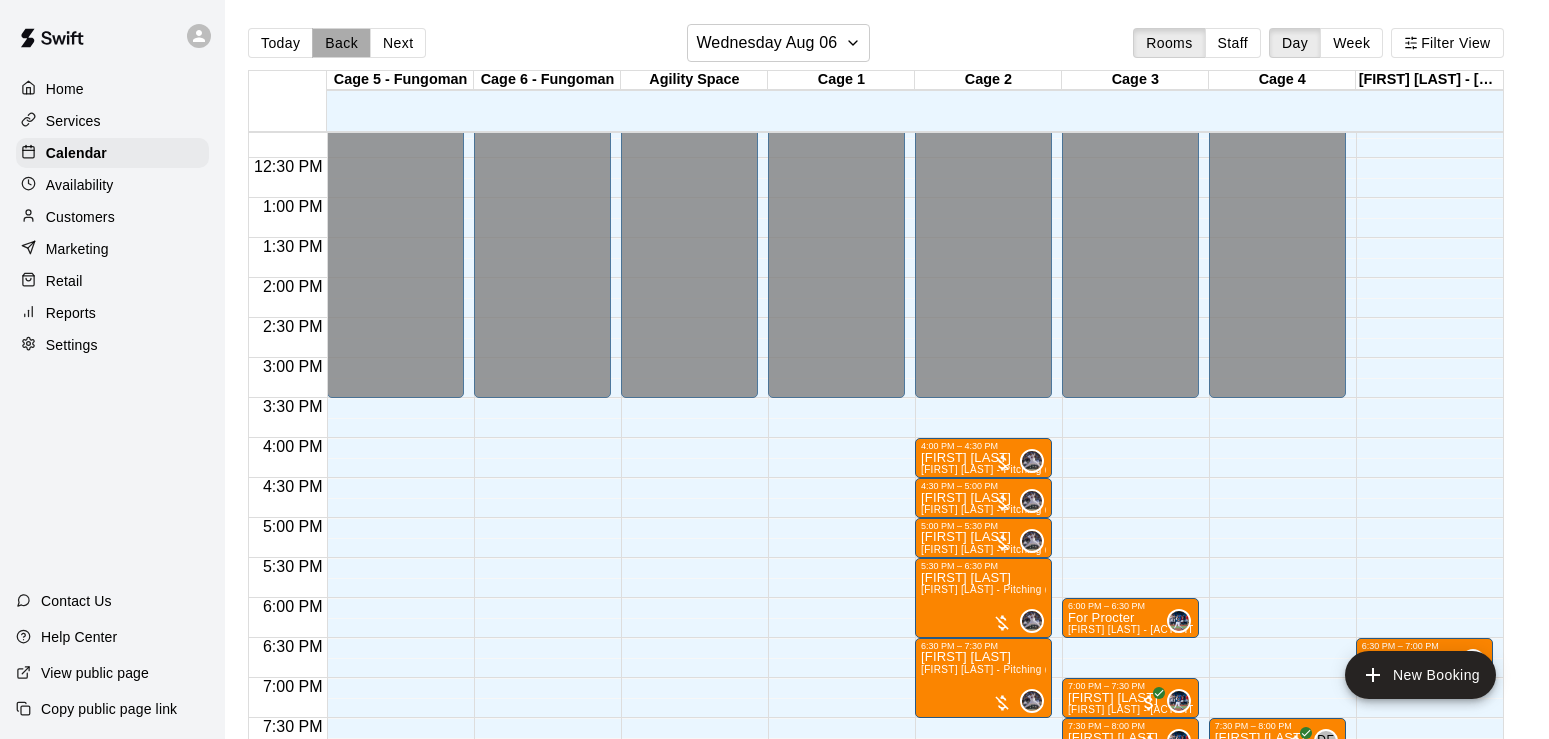 click on "Back" at bounding box center (341, 43) 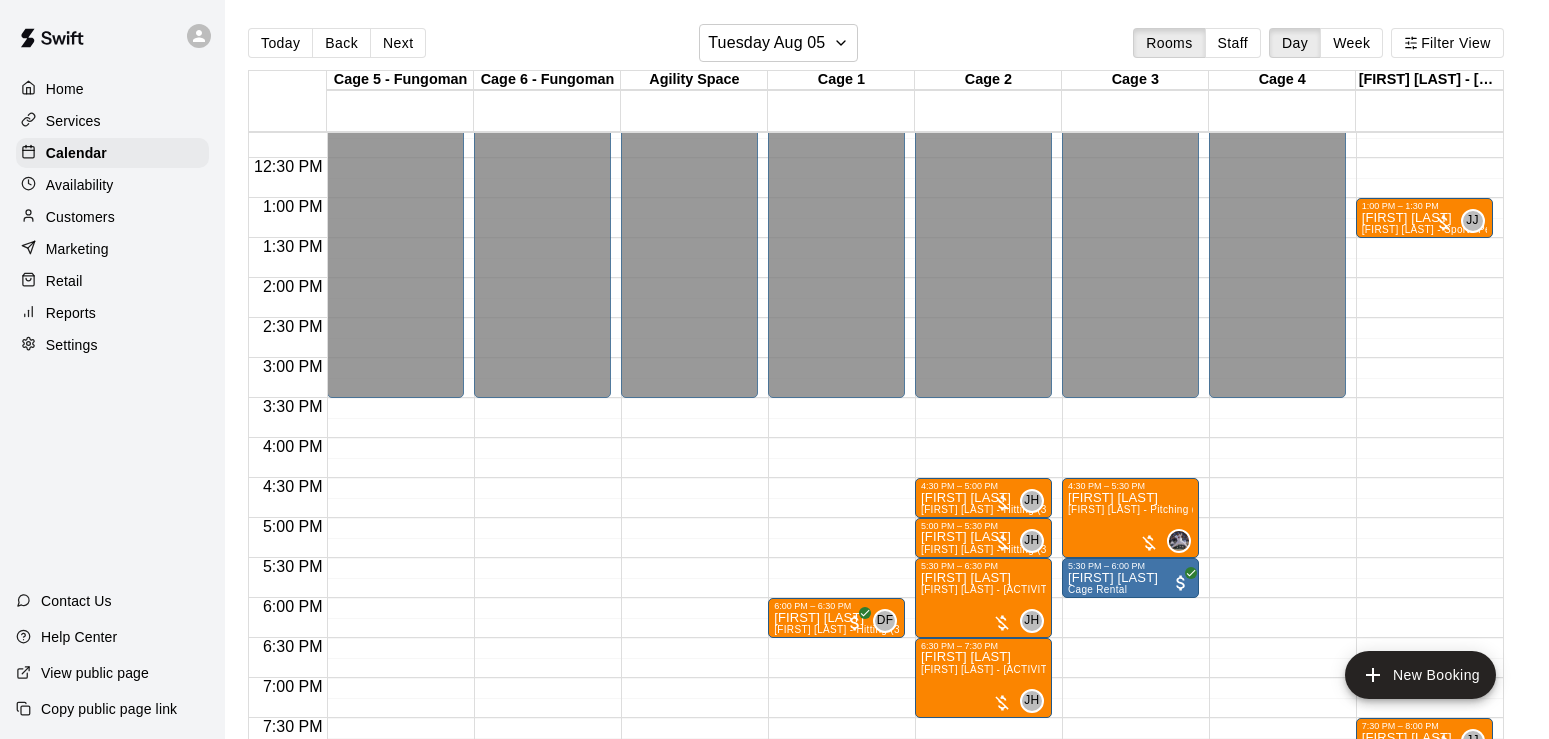 click on "New Booking" at bounding box center [1420, 675] 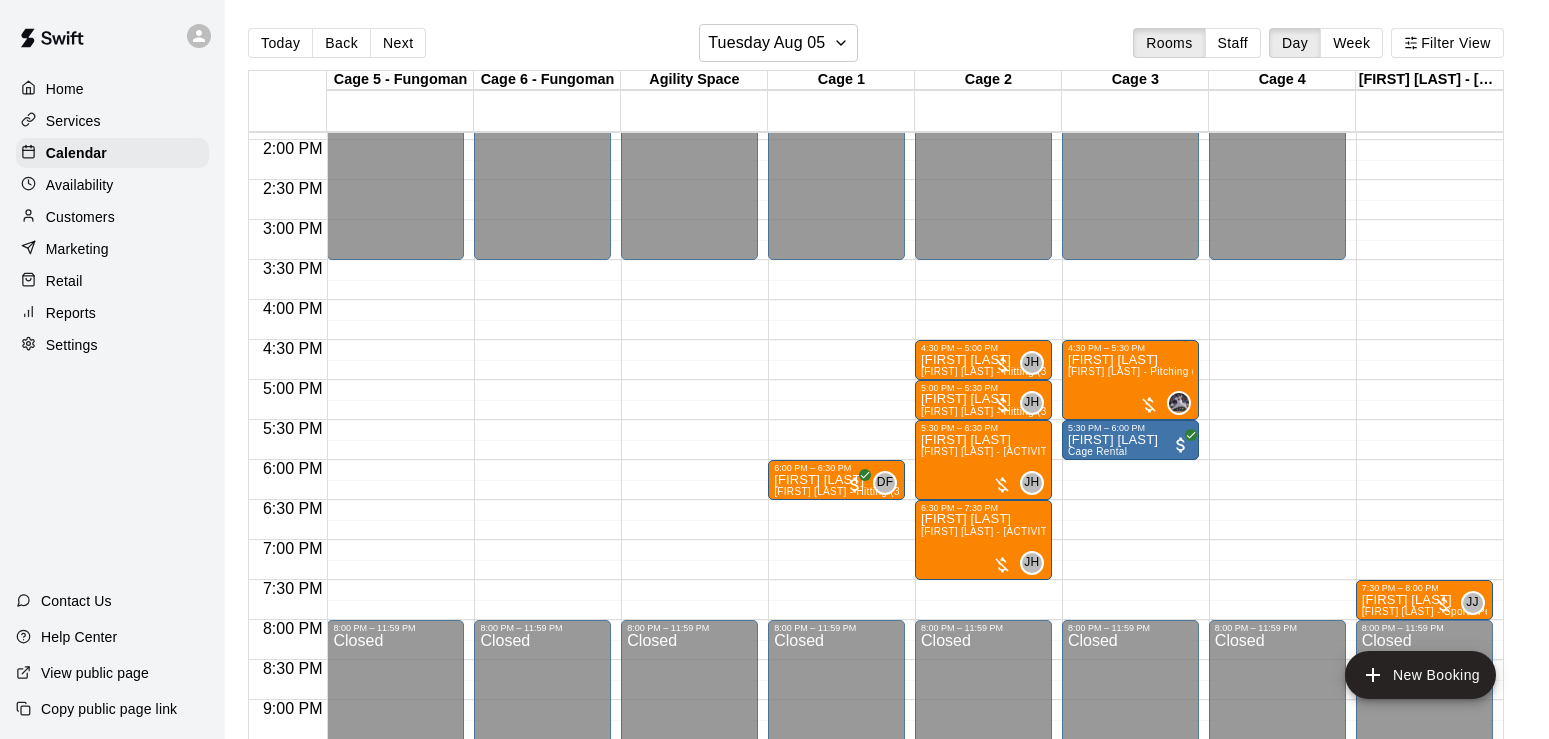 scroll, scrollTop: 1104, scrollLeft: 0, axis: vertical 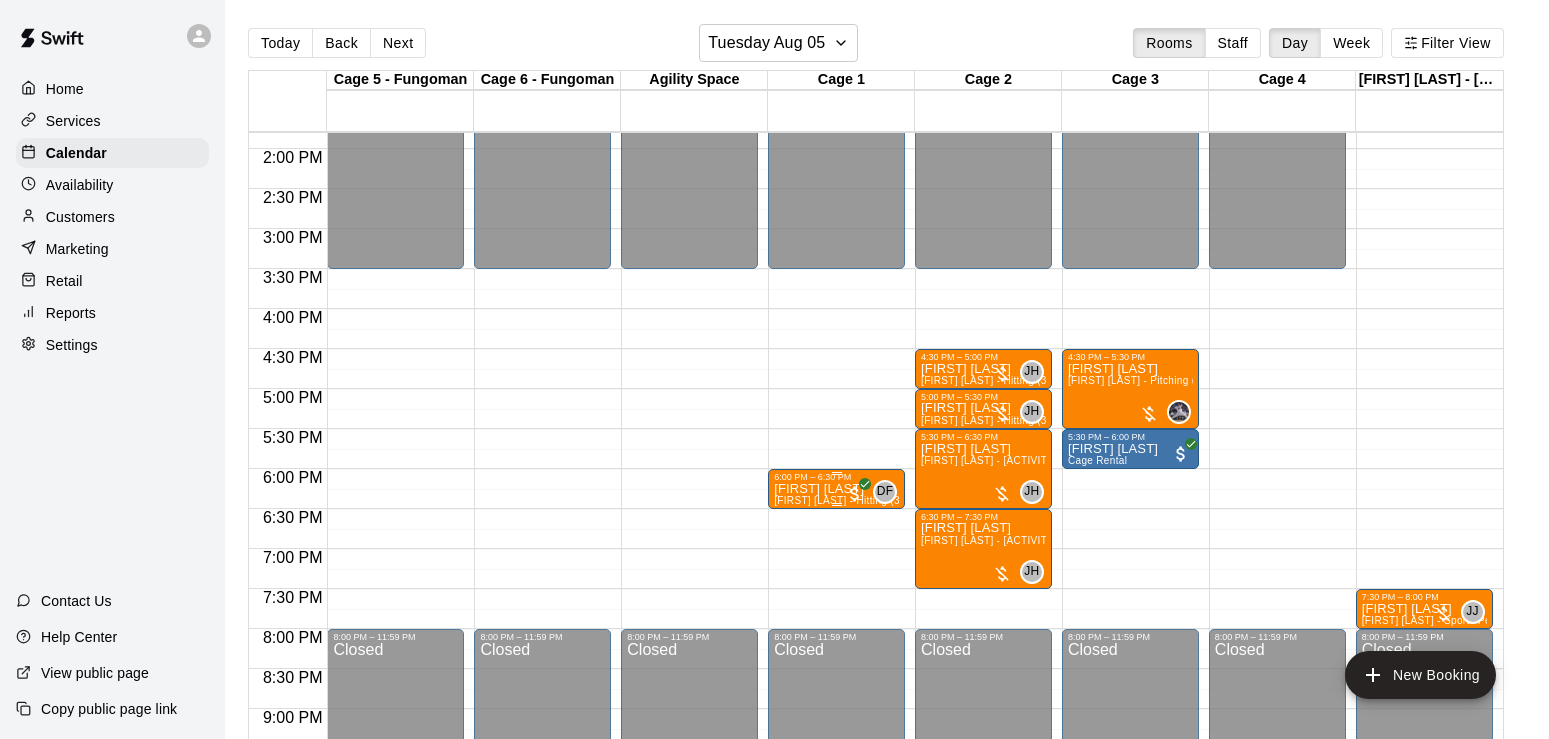 click on "[FIRST] [LAST]" at bounding box center [836, 489] 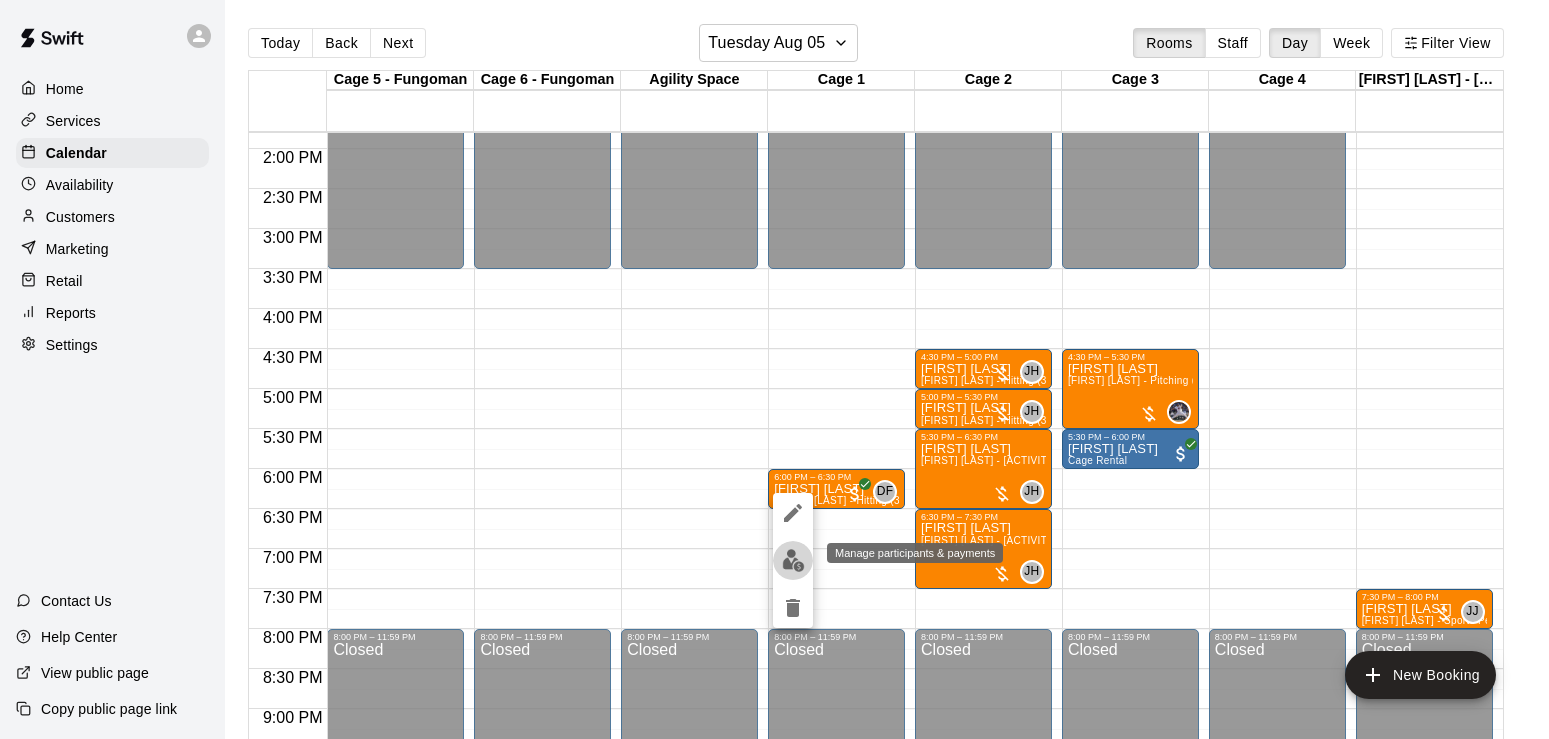 click at bounding box center [793, 560] 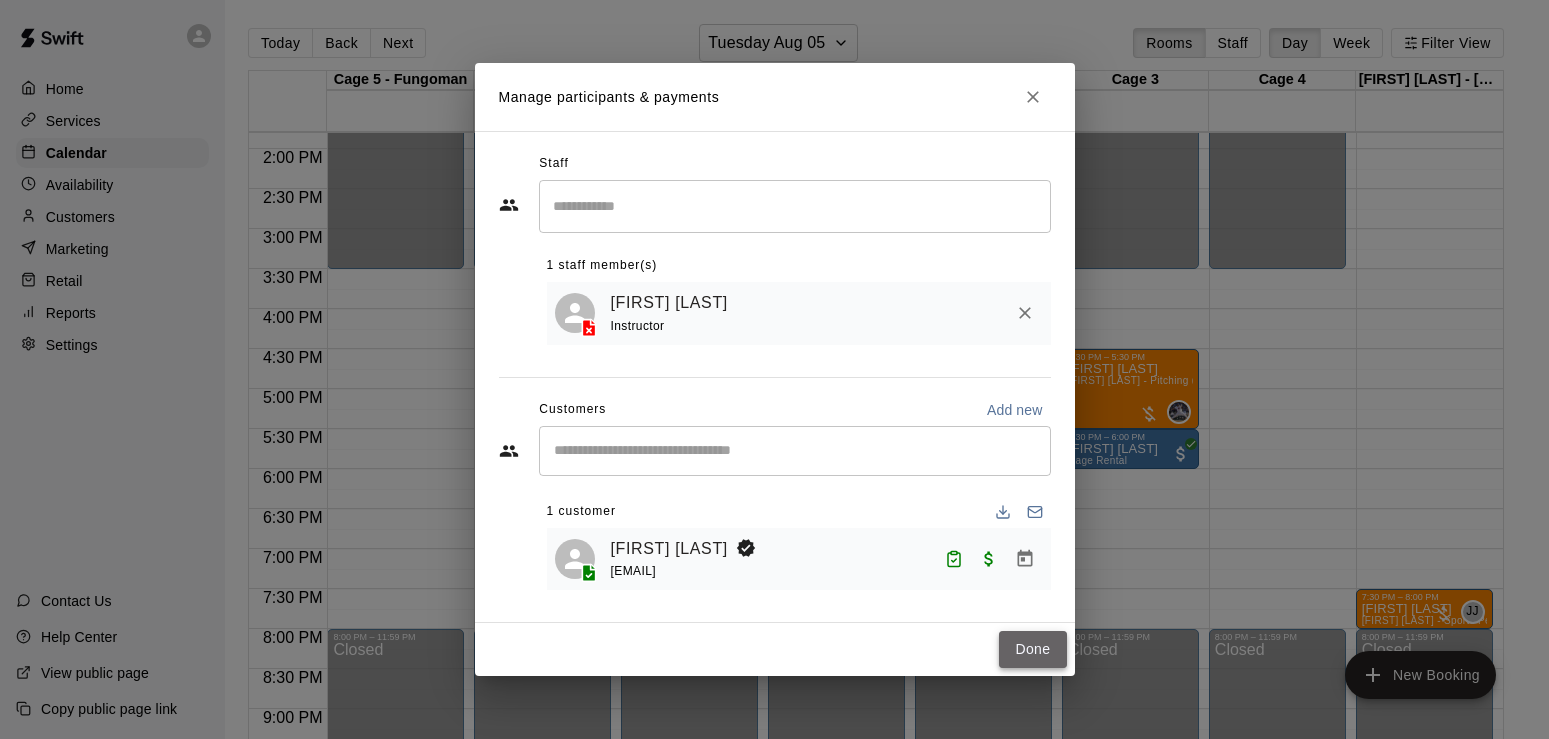 click on "Done" at bounding box center (1032, 649) 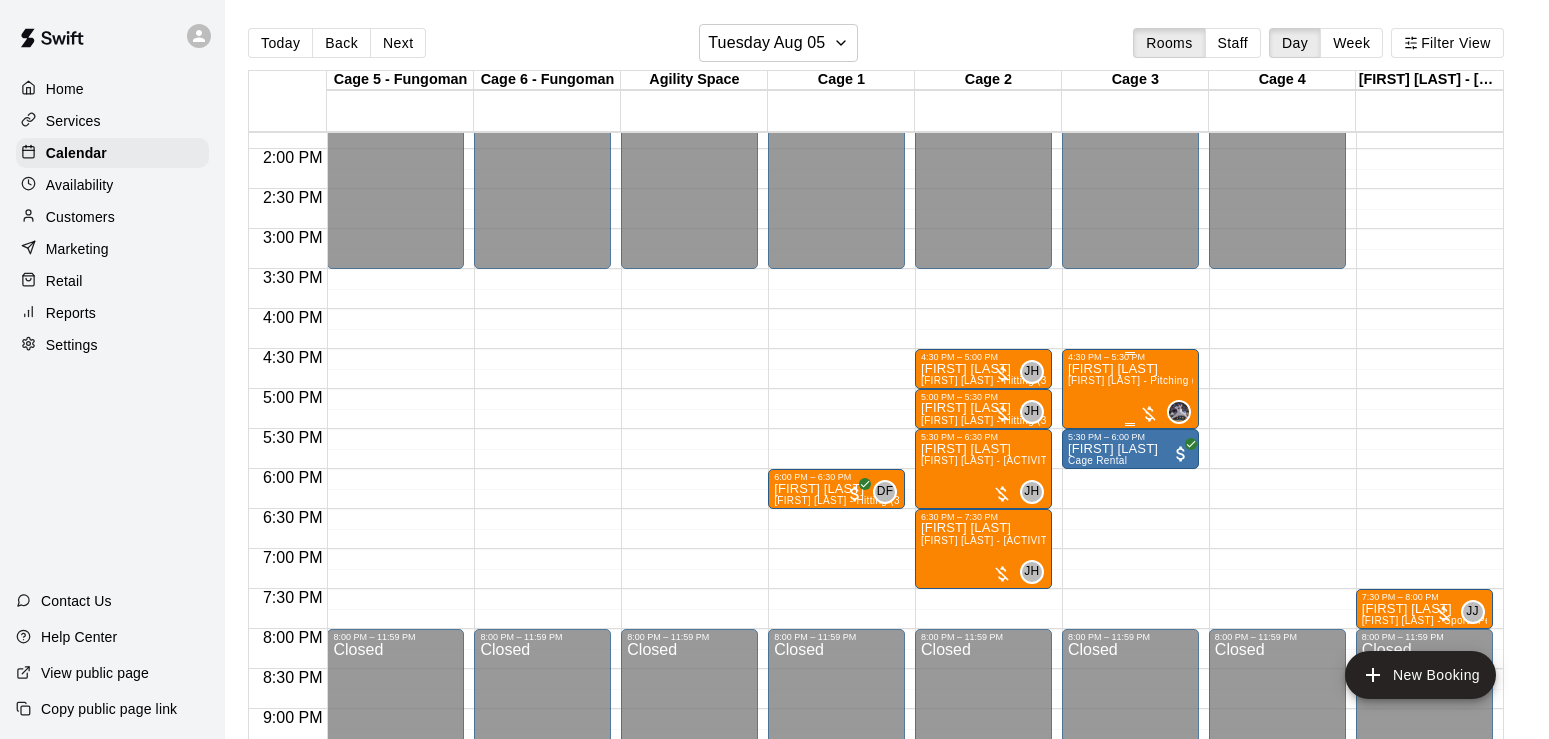 click on "[FIRST] [LAST] - [ACTIVITY] ([DURATION])" at bounding box center [1130, 731] 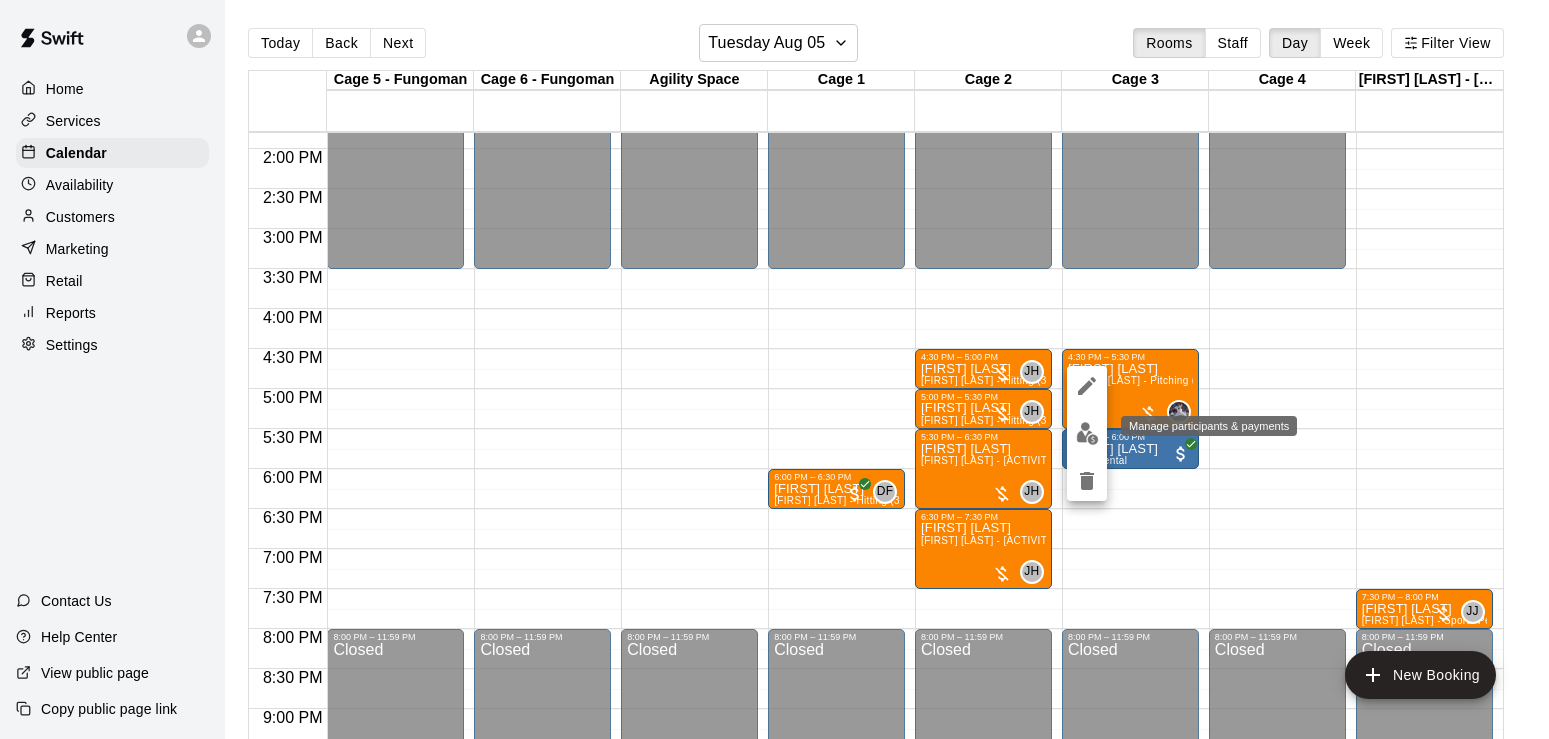 click at bounding box center (1087, 433) 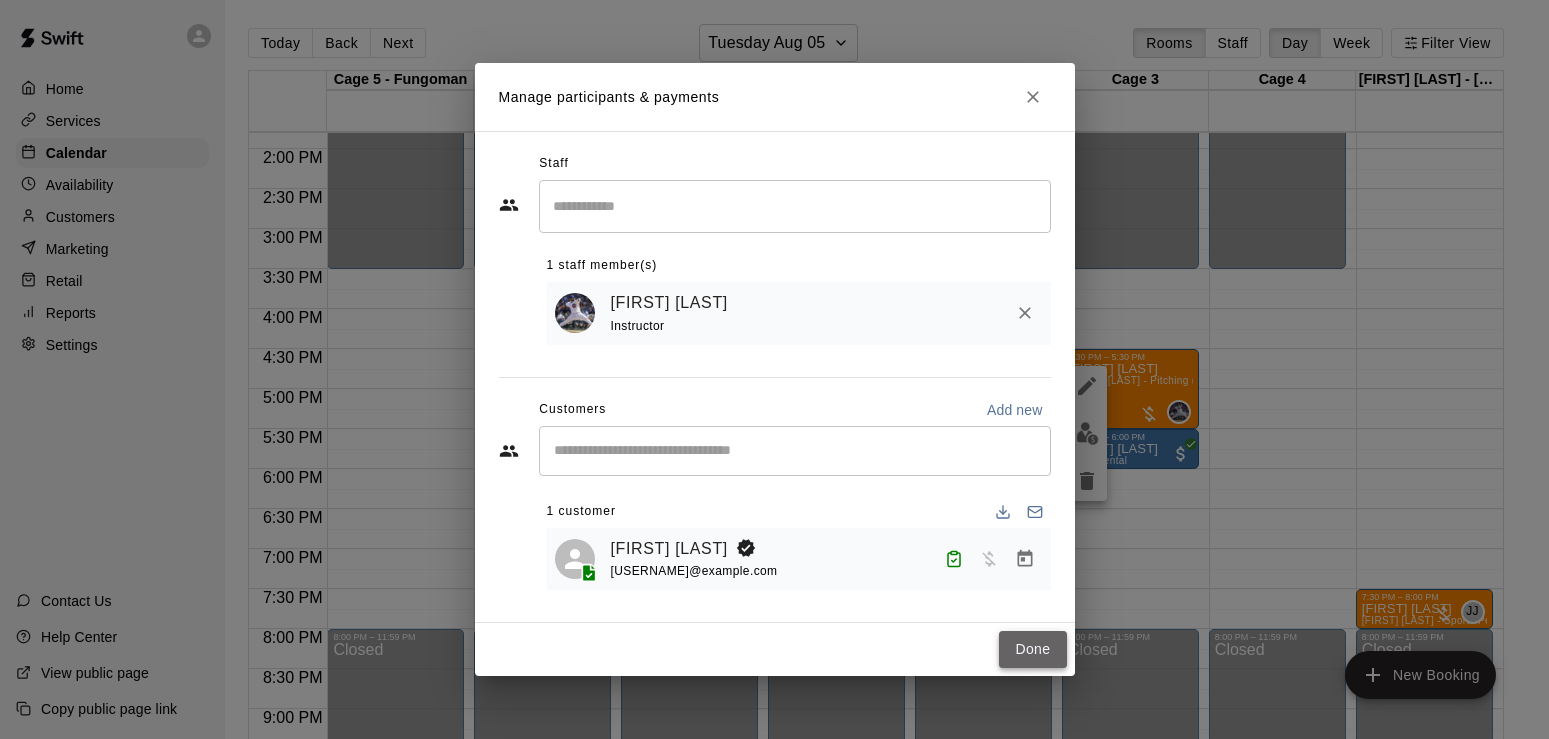 click on "Done" at bounding box center (1032, 649) 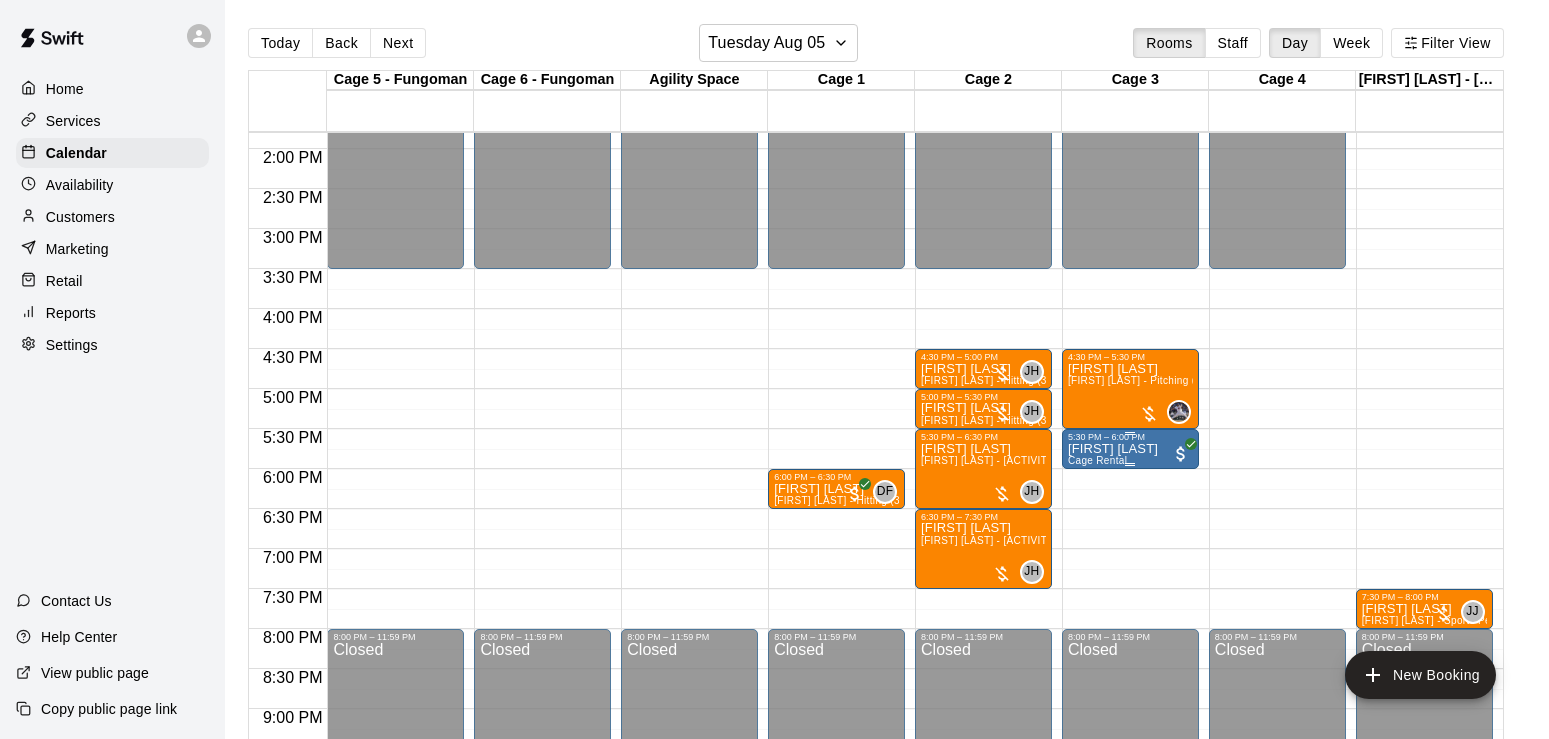 click on "[FIRST] [LAST]" at bounding box center [1113, 449] 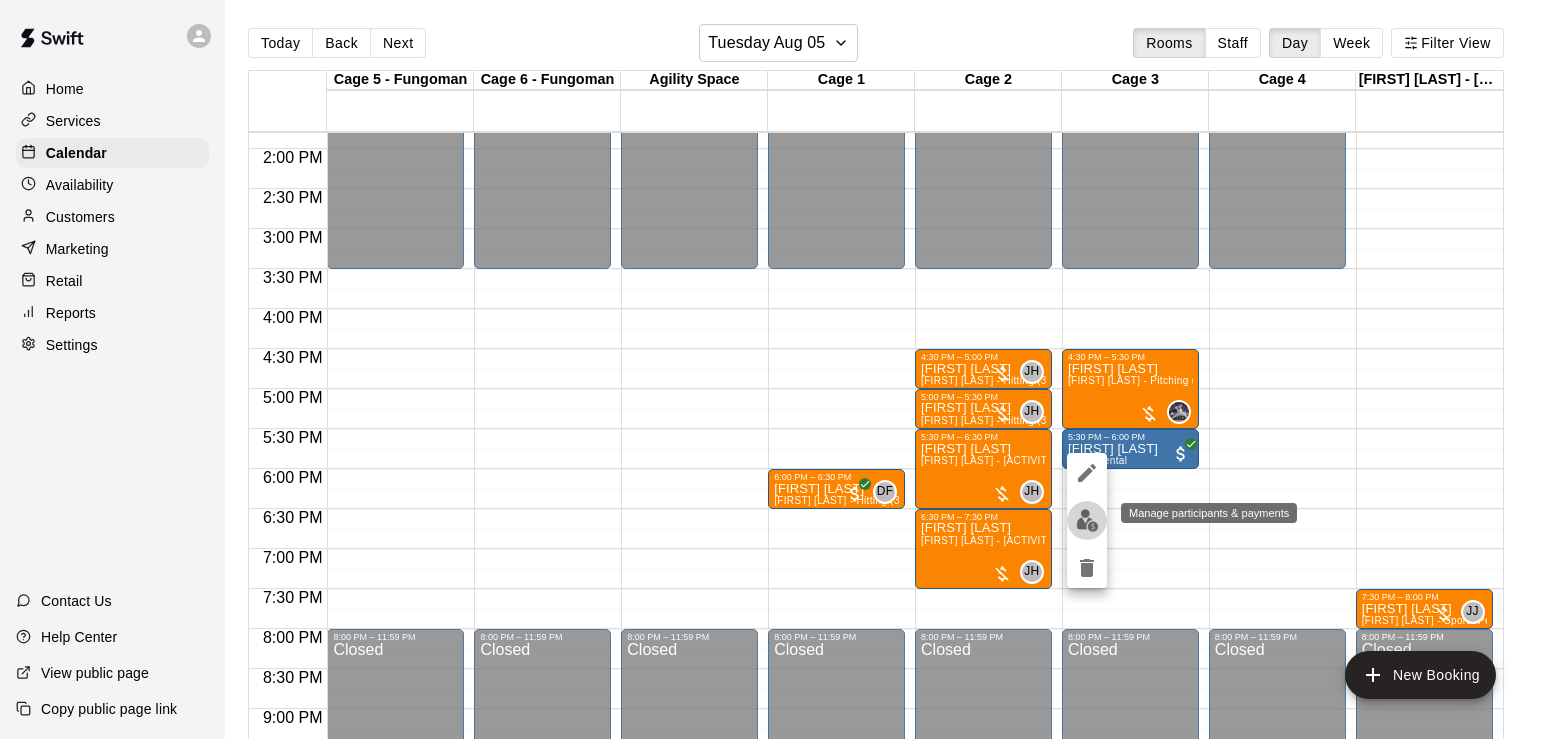 click at bounding box center (1087, 520) 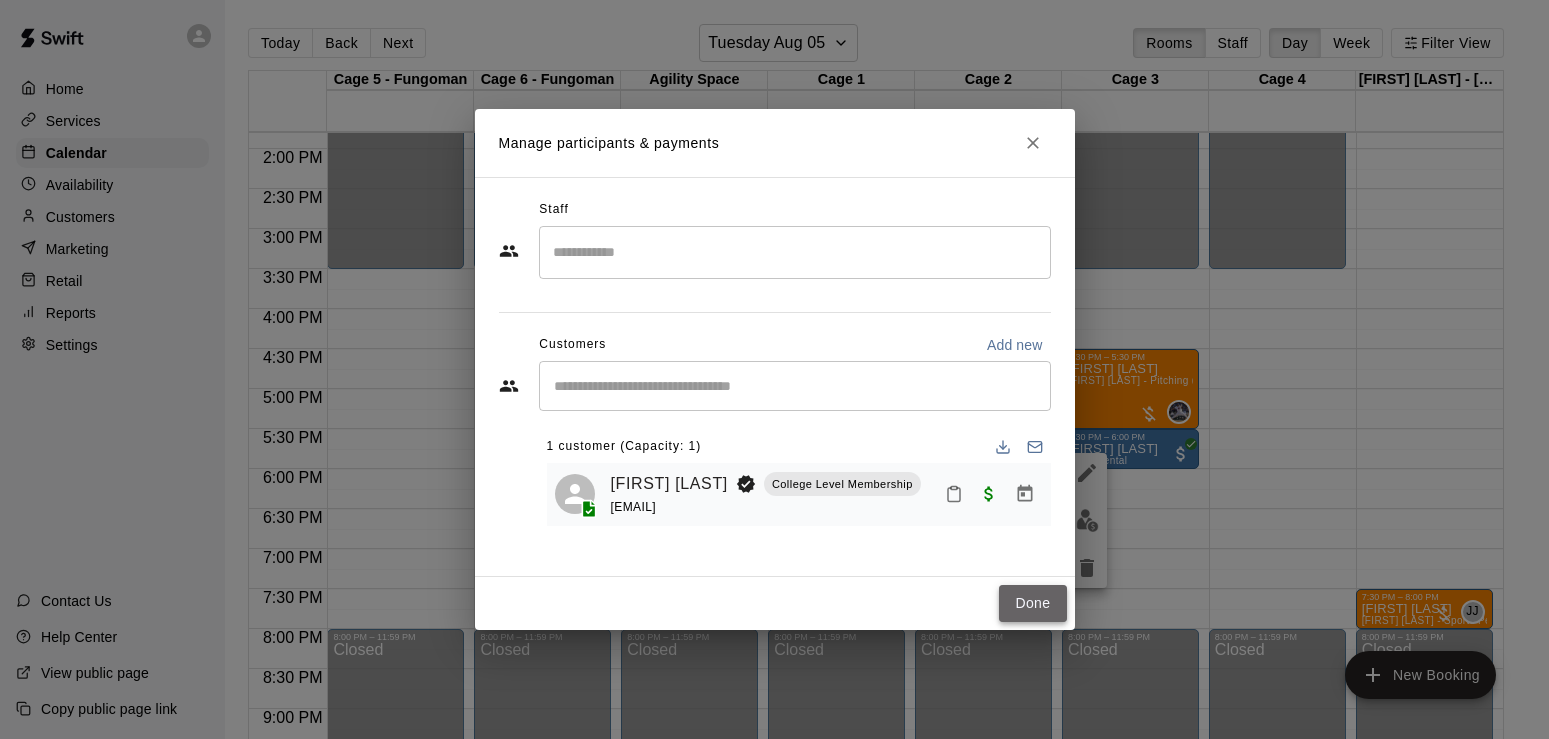 click on "Done" at bounding box center (1032, 603) 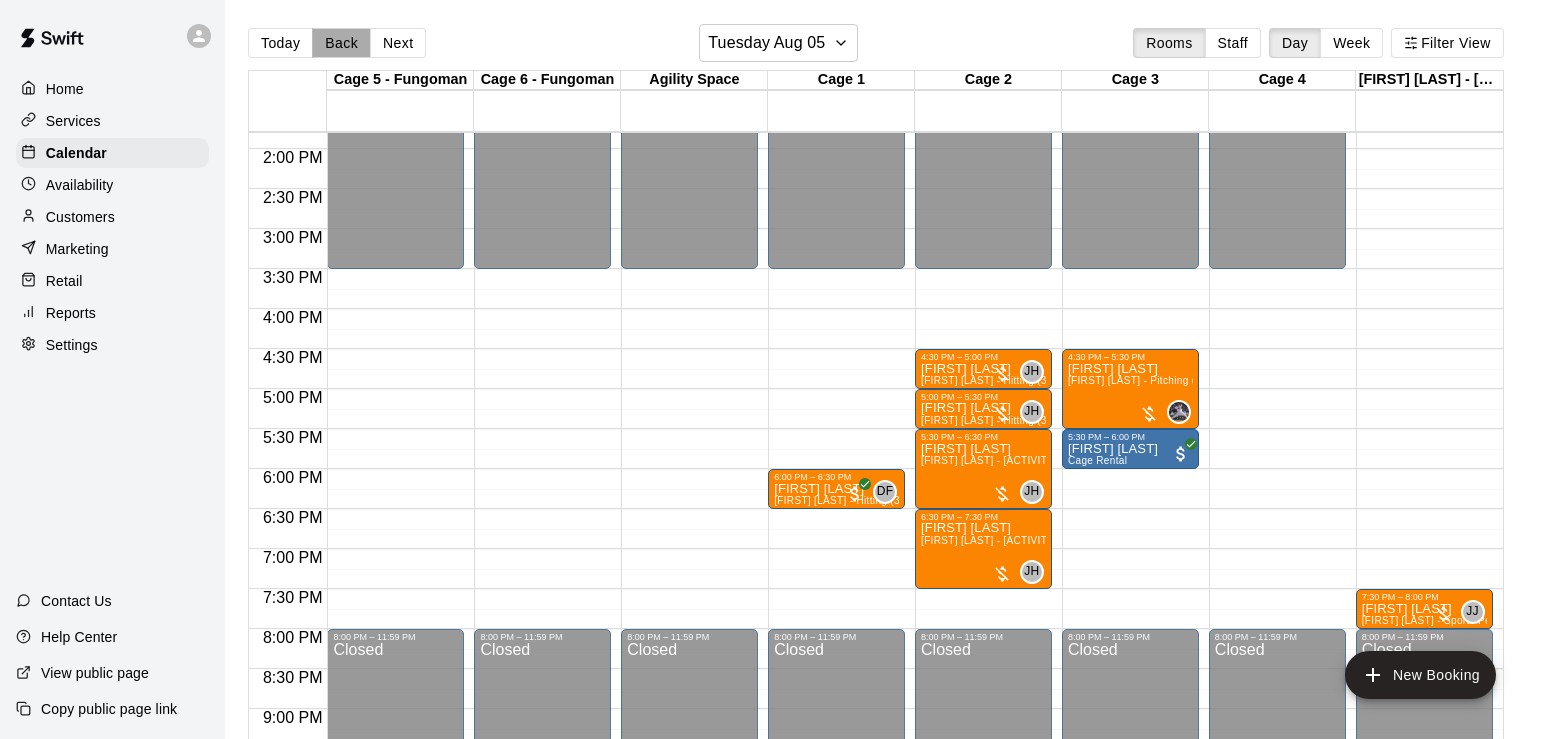 click on "Back" at bounding box center (341, 43) 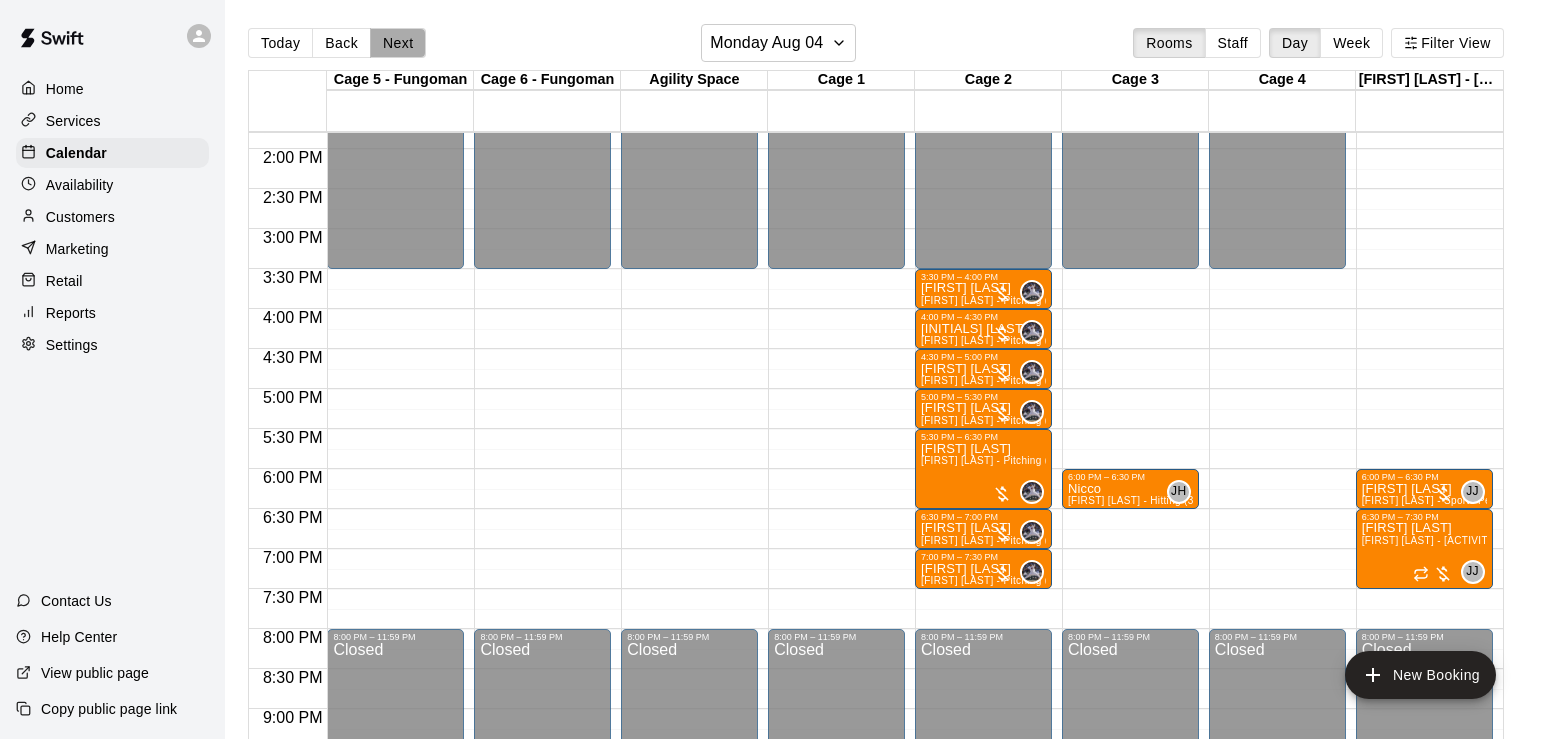 click on "Next" at bounding box center [398, 43] 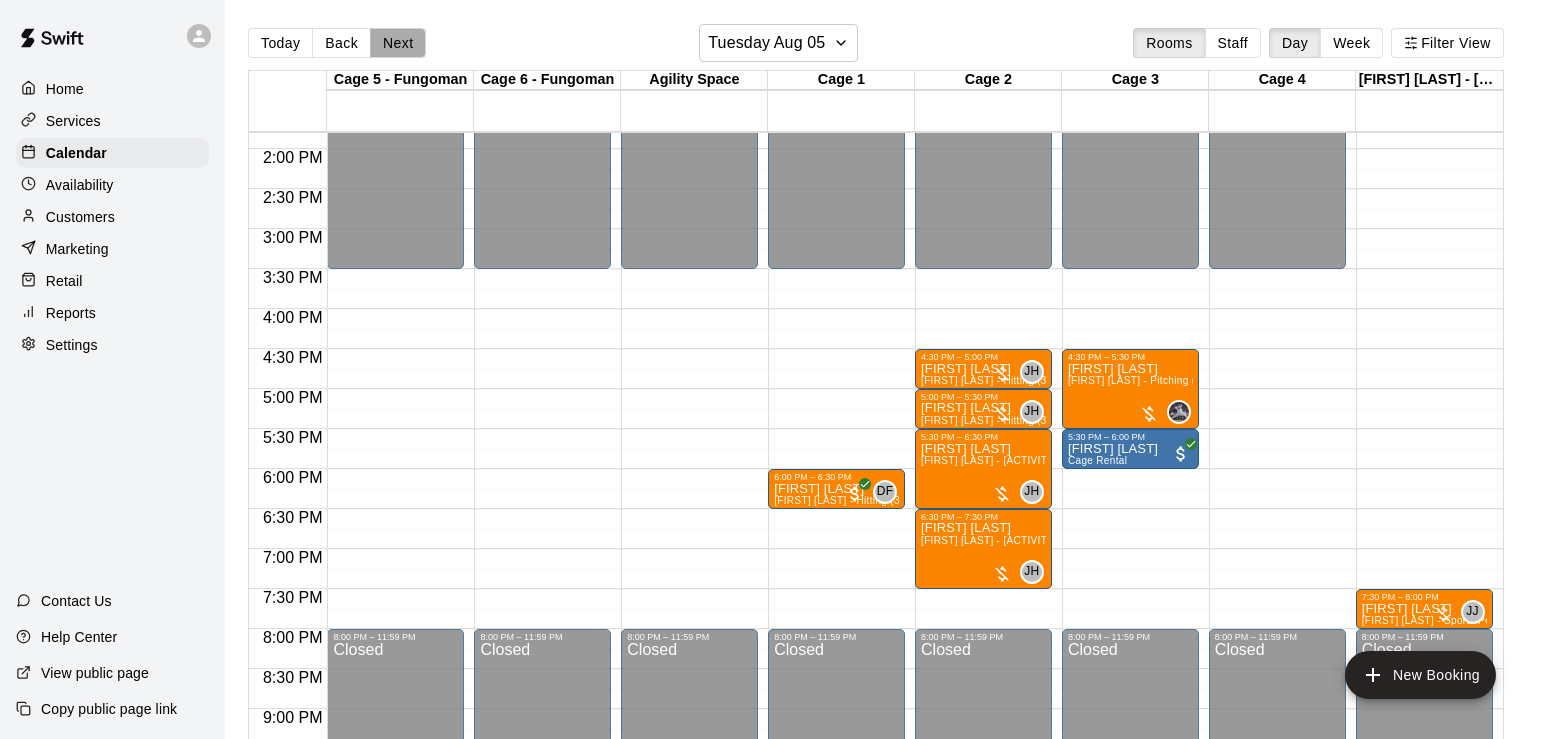 click on "Next" at bounding box center (398, 43) 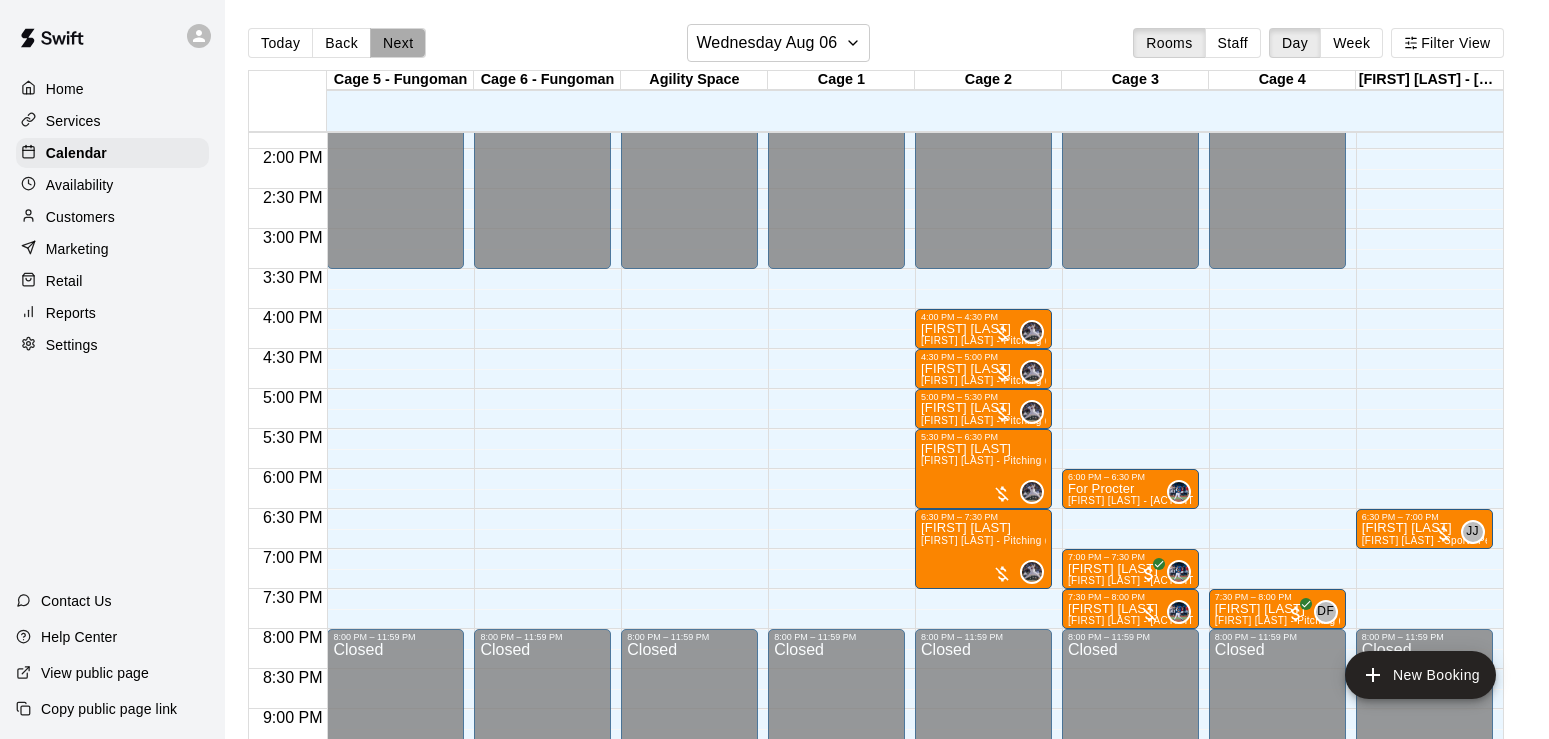 click on "Next" at bounding box center [398, 43] 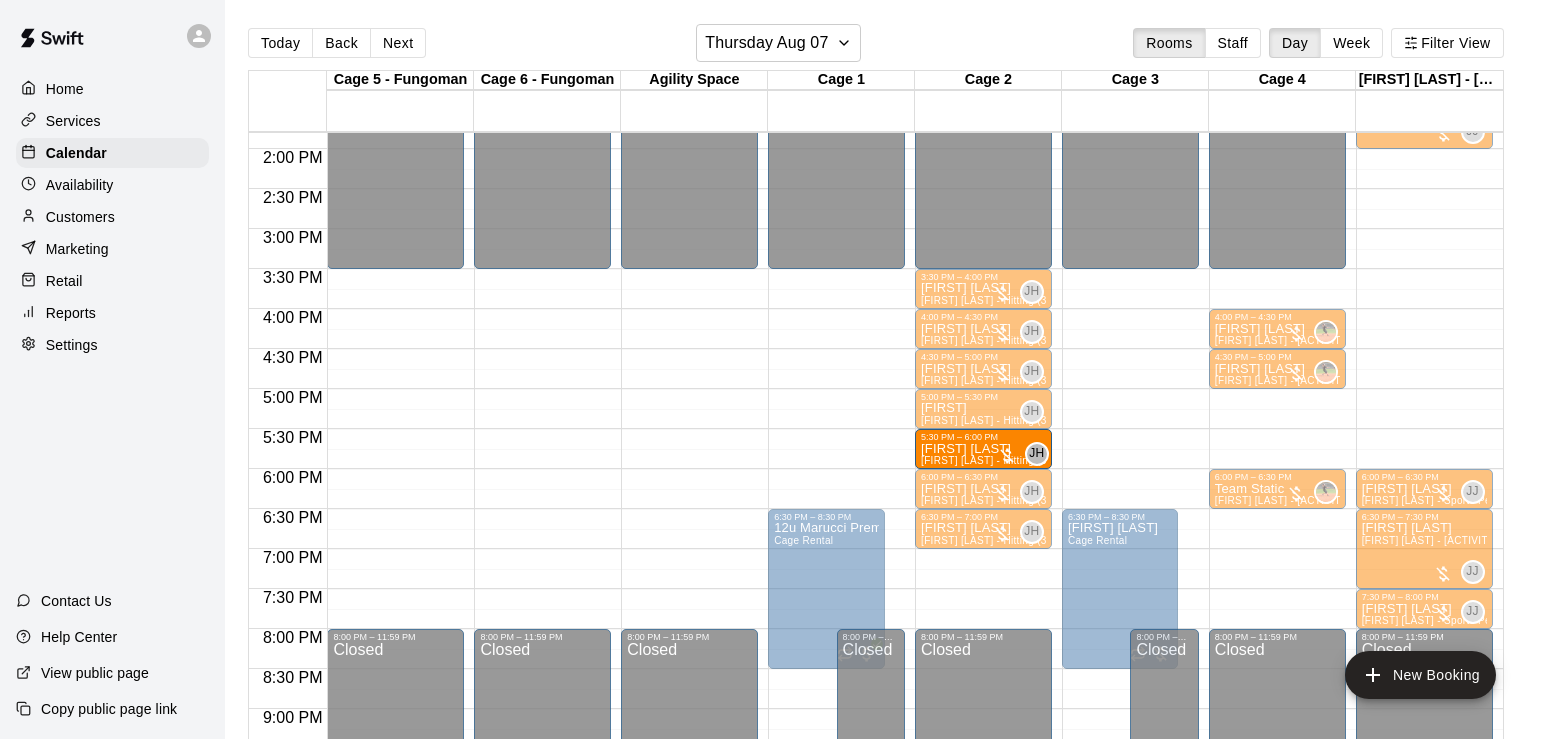 drag, startPoint x: 804, startPoint y: 458, endPoint x: 923, endPoint y: 464, distance: 119.15116 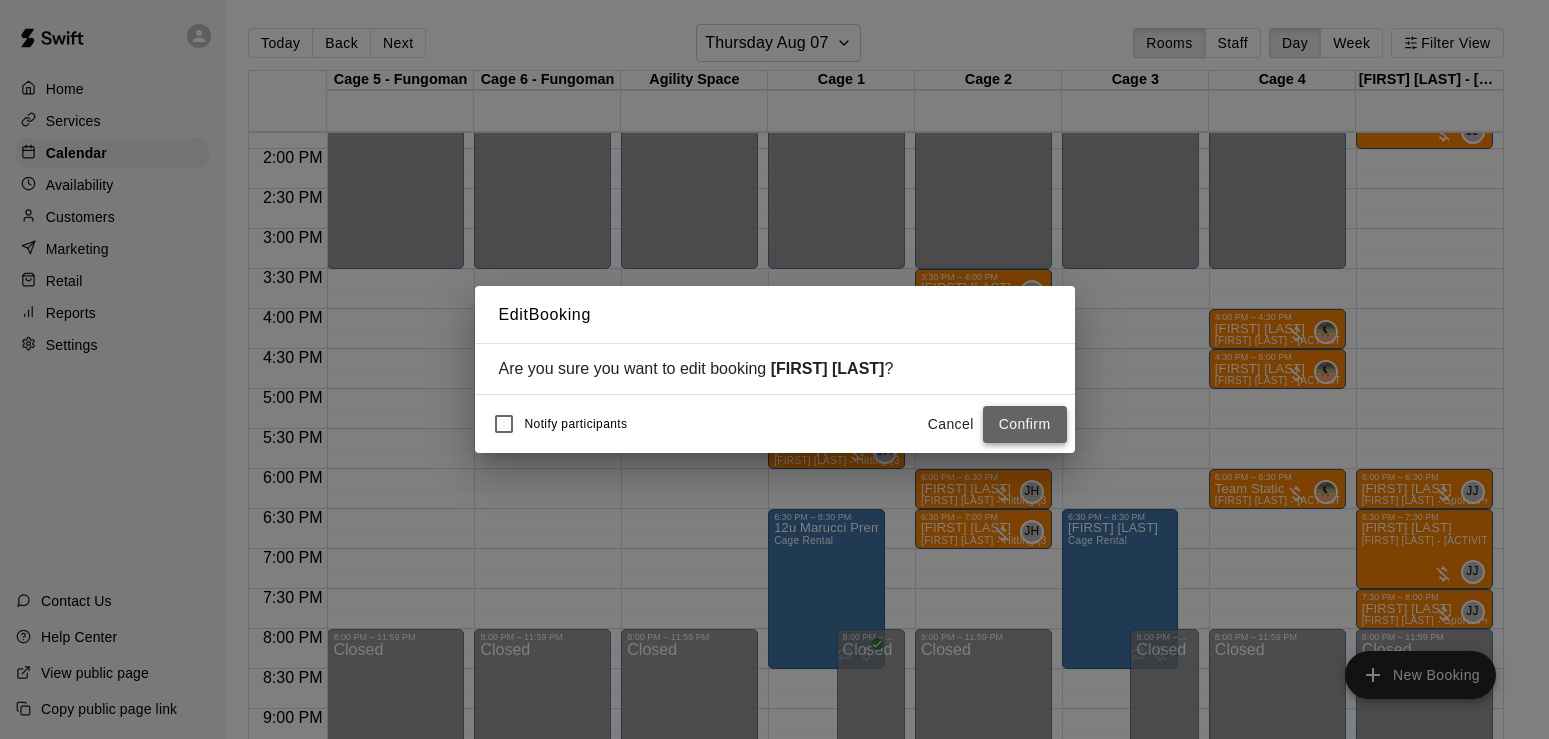 click on "Confirm" at bounding box center [1025, 424] 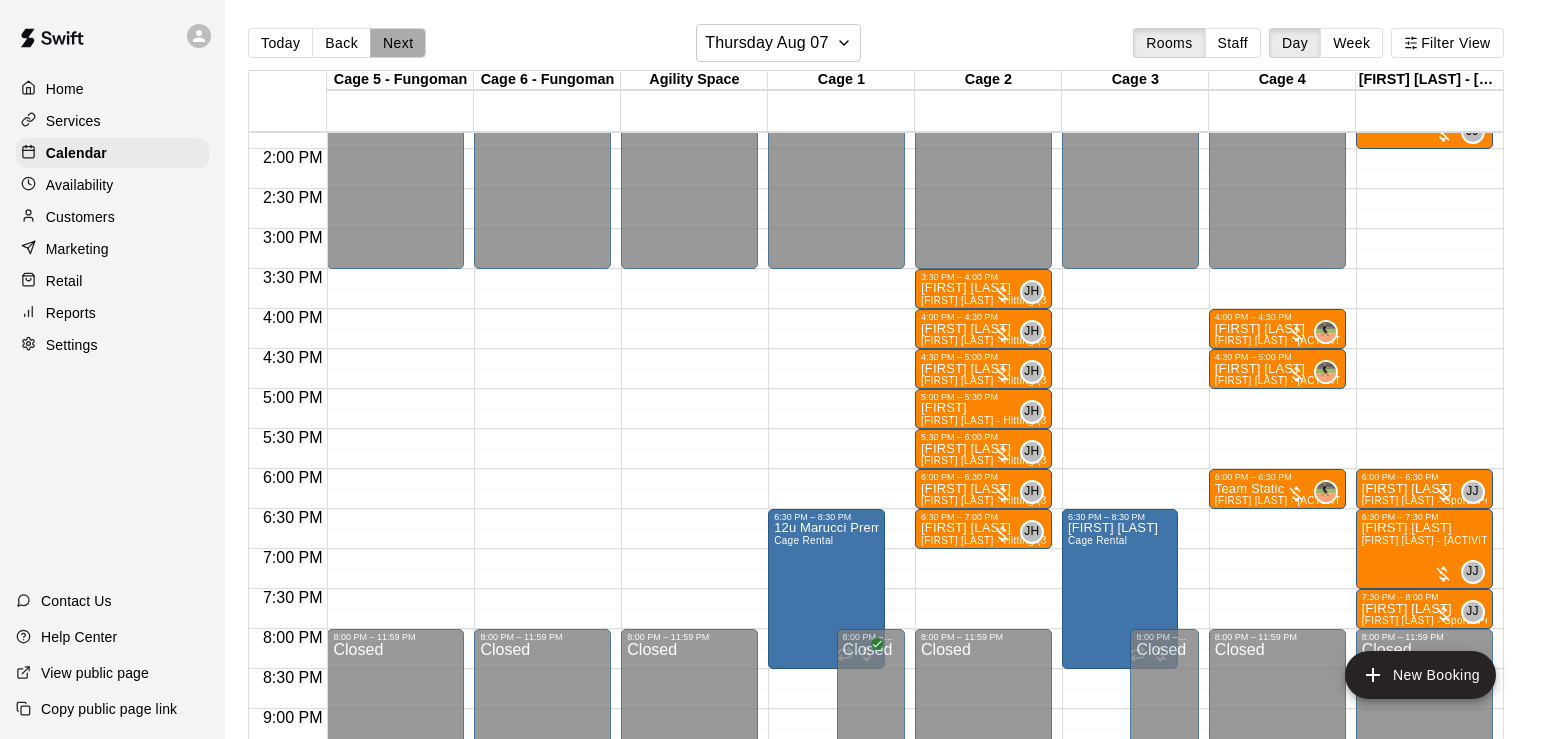 click on "Next" at bounding box center (398, 43) 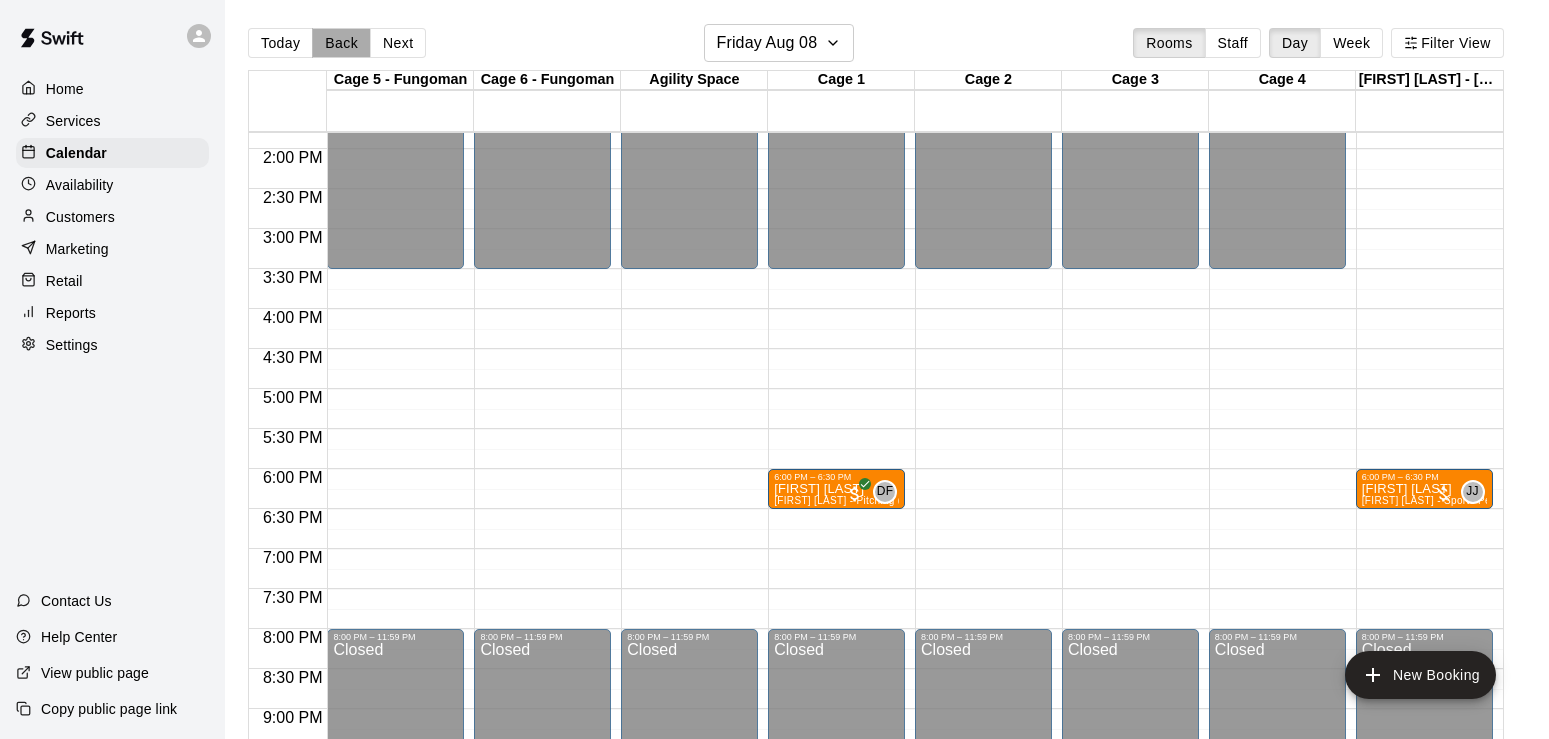 click on "Back" at bounding box center [341, 43] 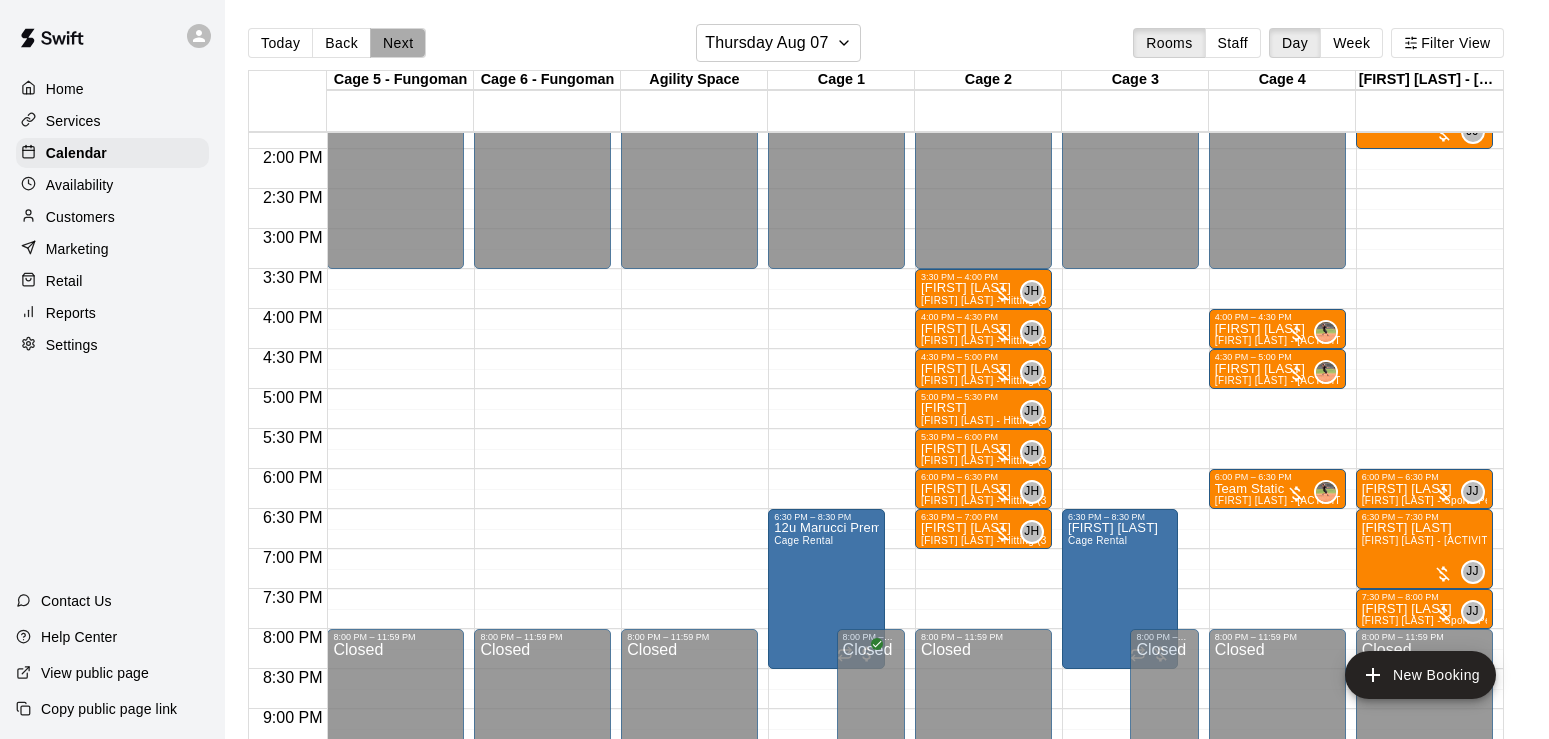 click on "Next" at bounding box center (398, 43) 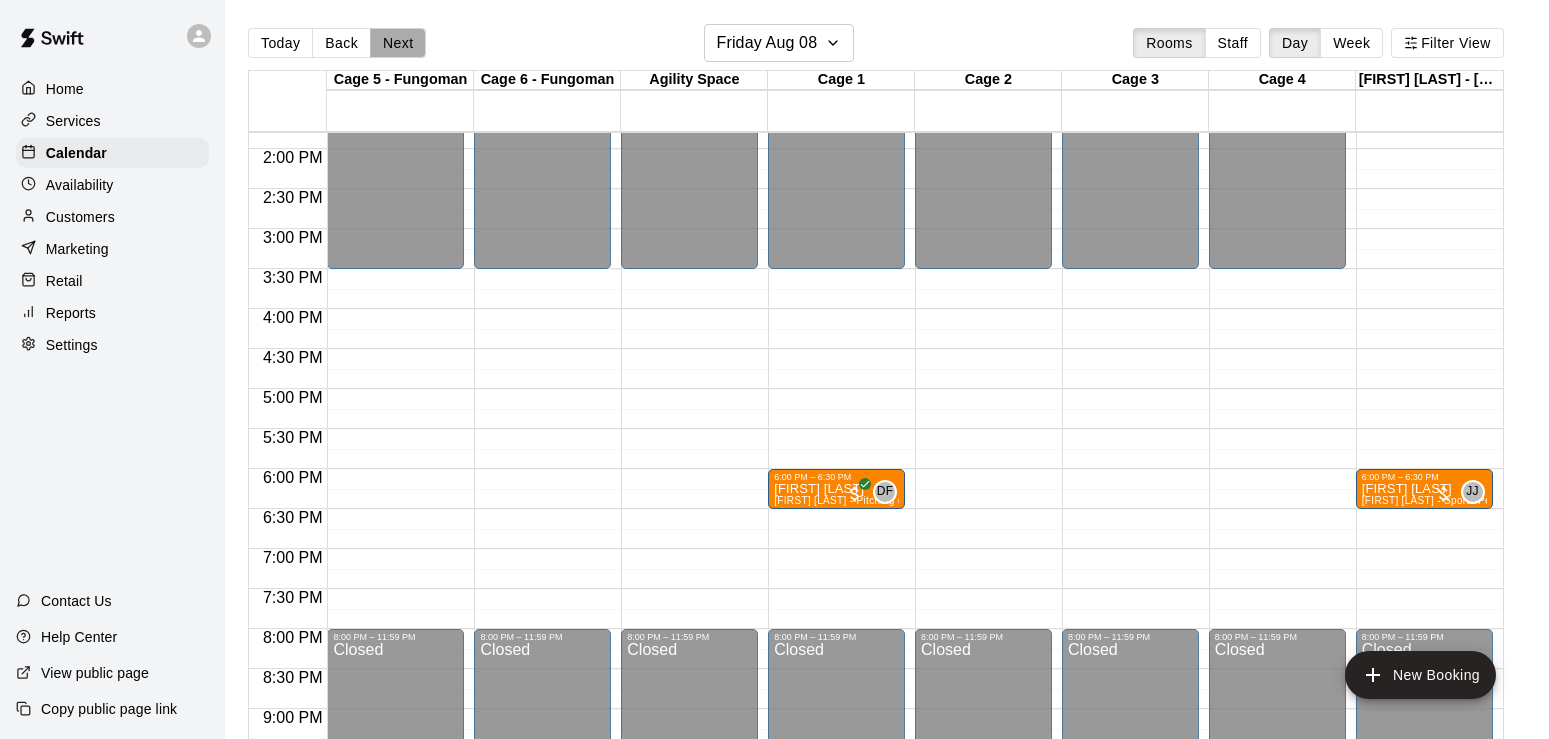 click on "Next" at bounding box center [398, 43] 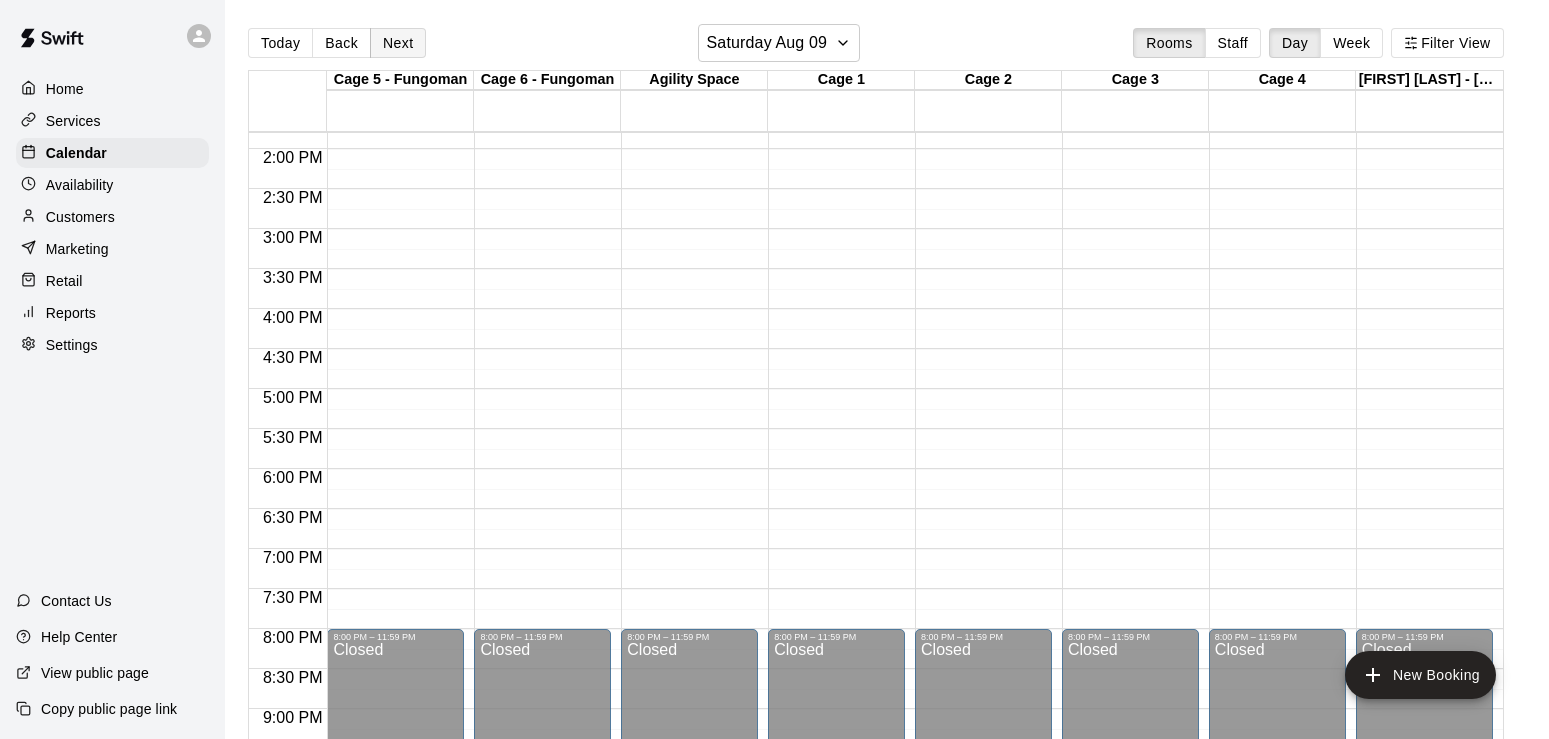 click on "Next" at bounding box center (398, 43) 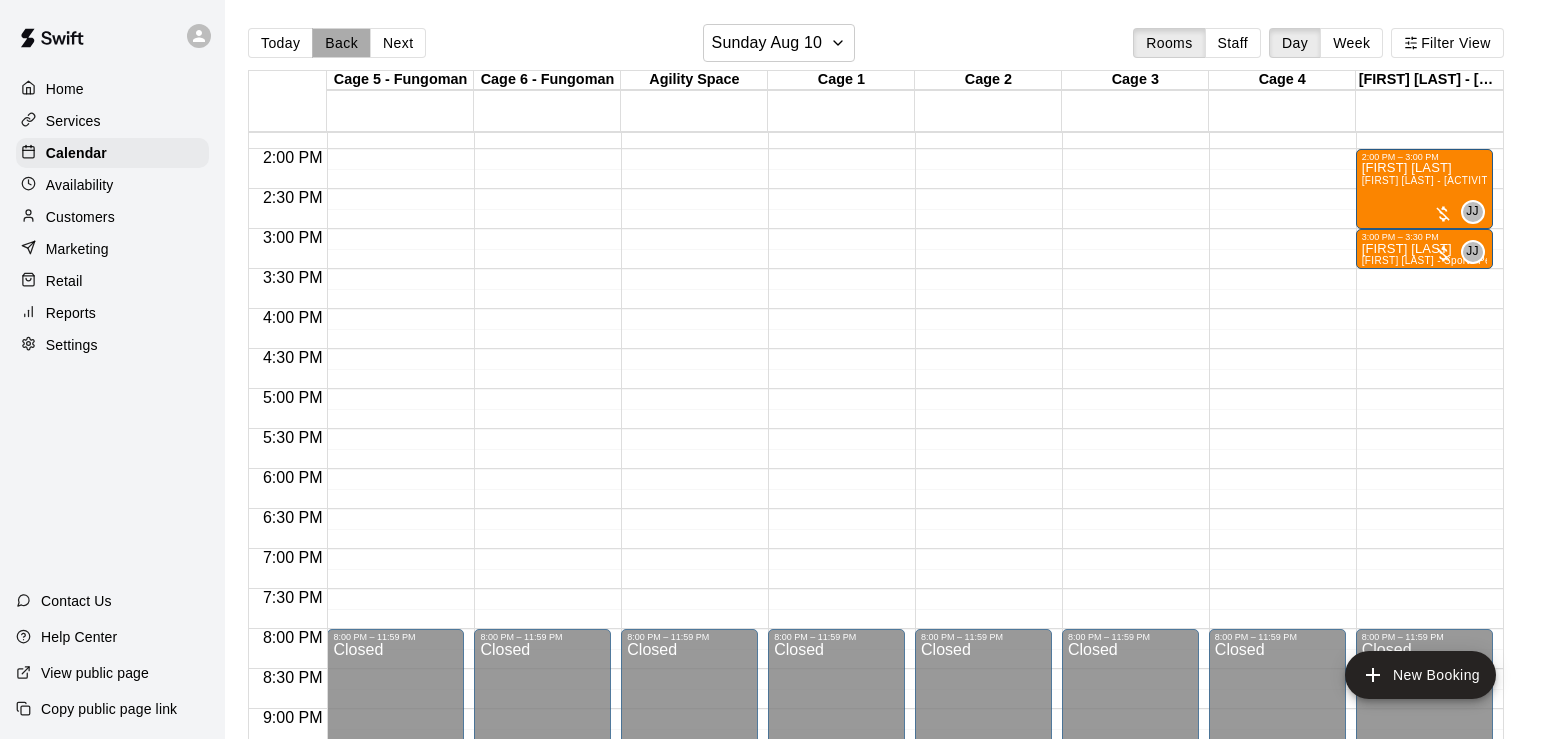 click on "Back" at bounding box center [341, 43] 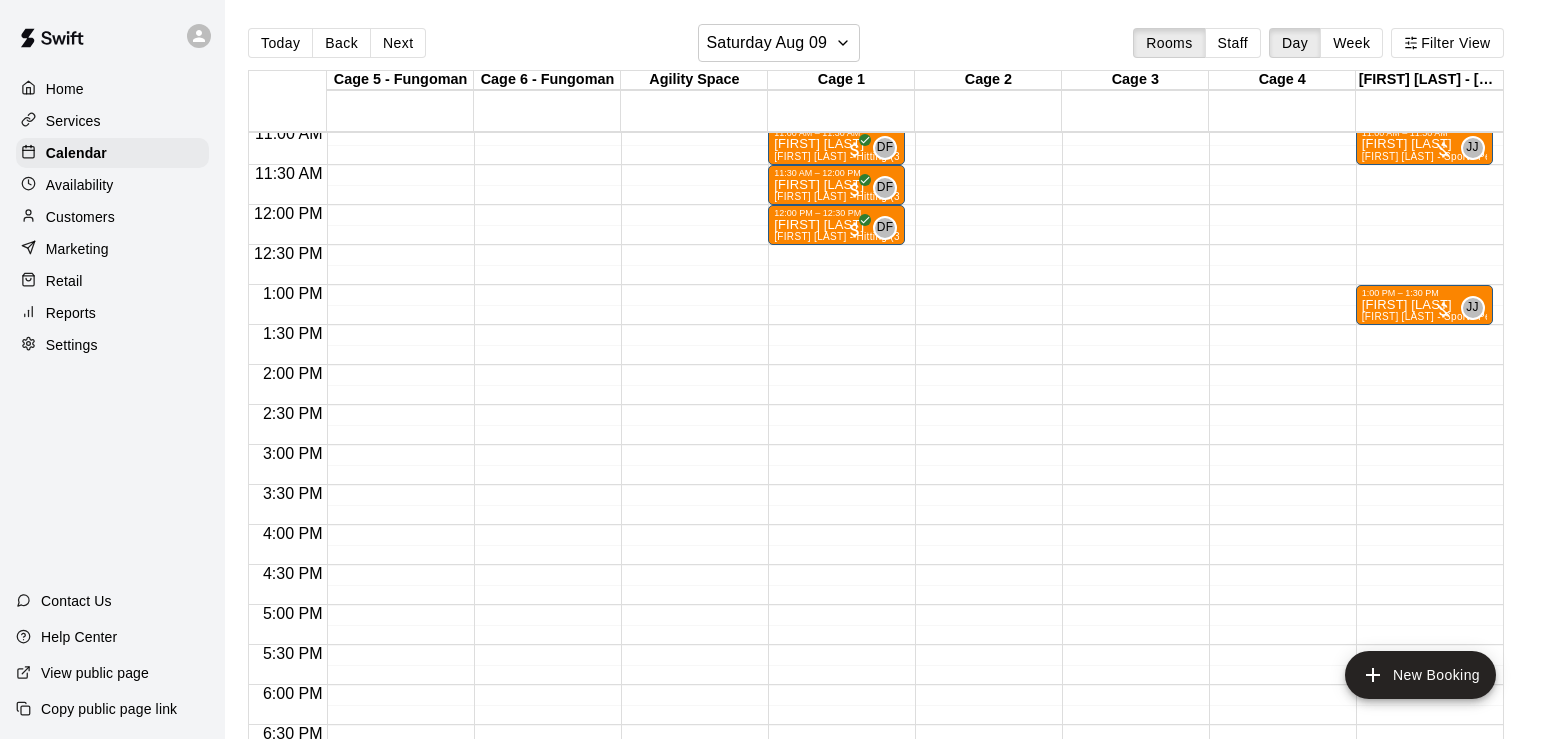 scroll, scrollTop: 852, scrollLeft: 0, axis: vertical 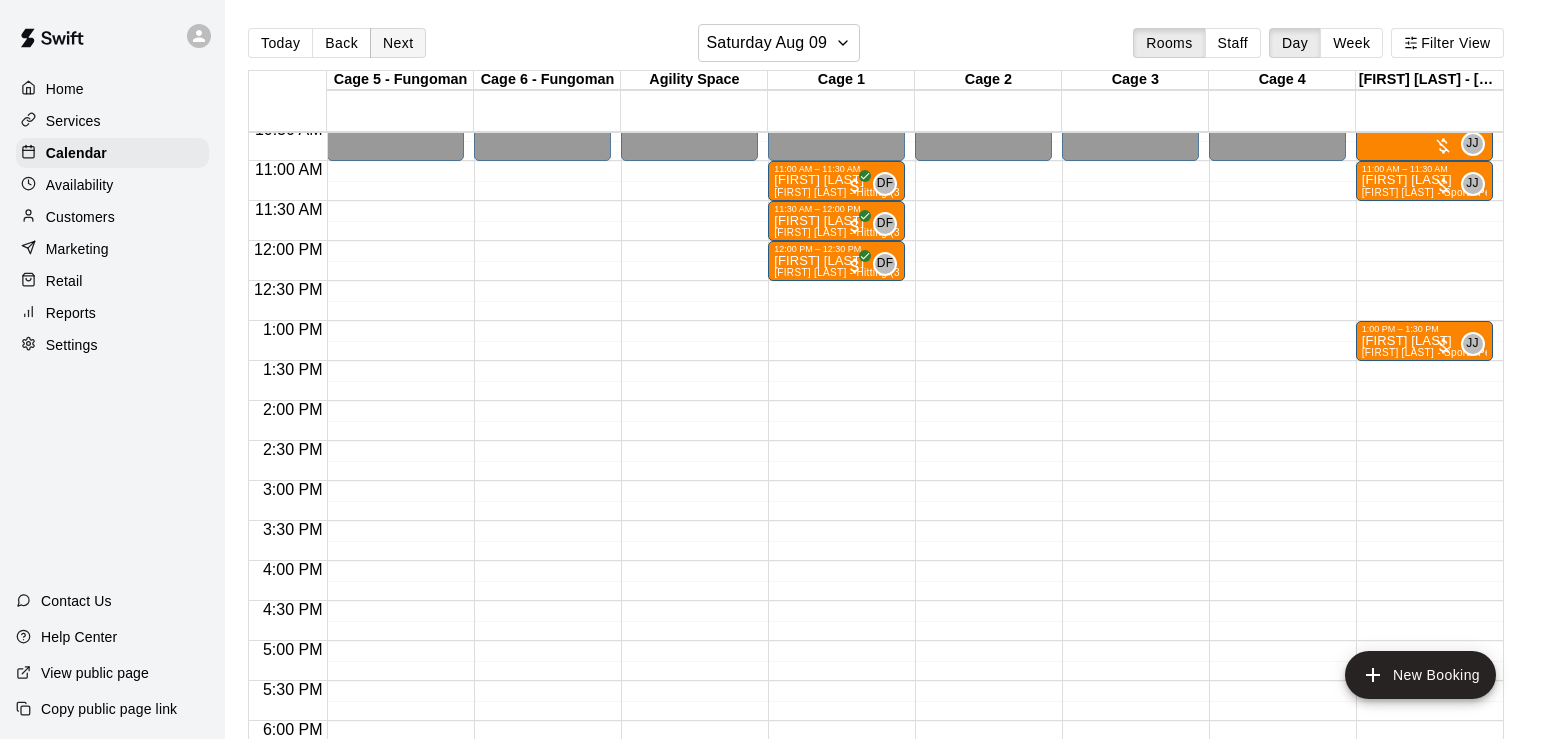 click on "Next" at bounding box center (398, 43) 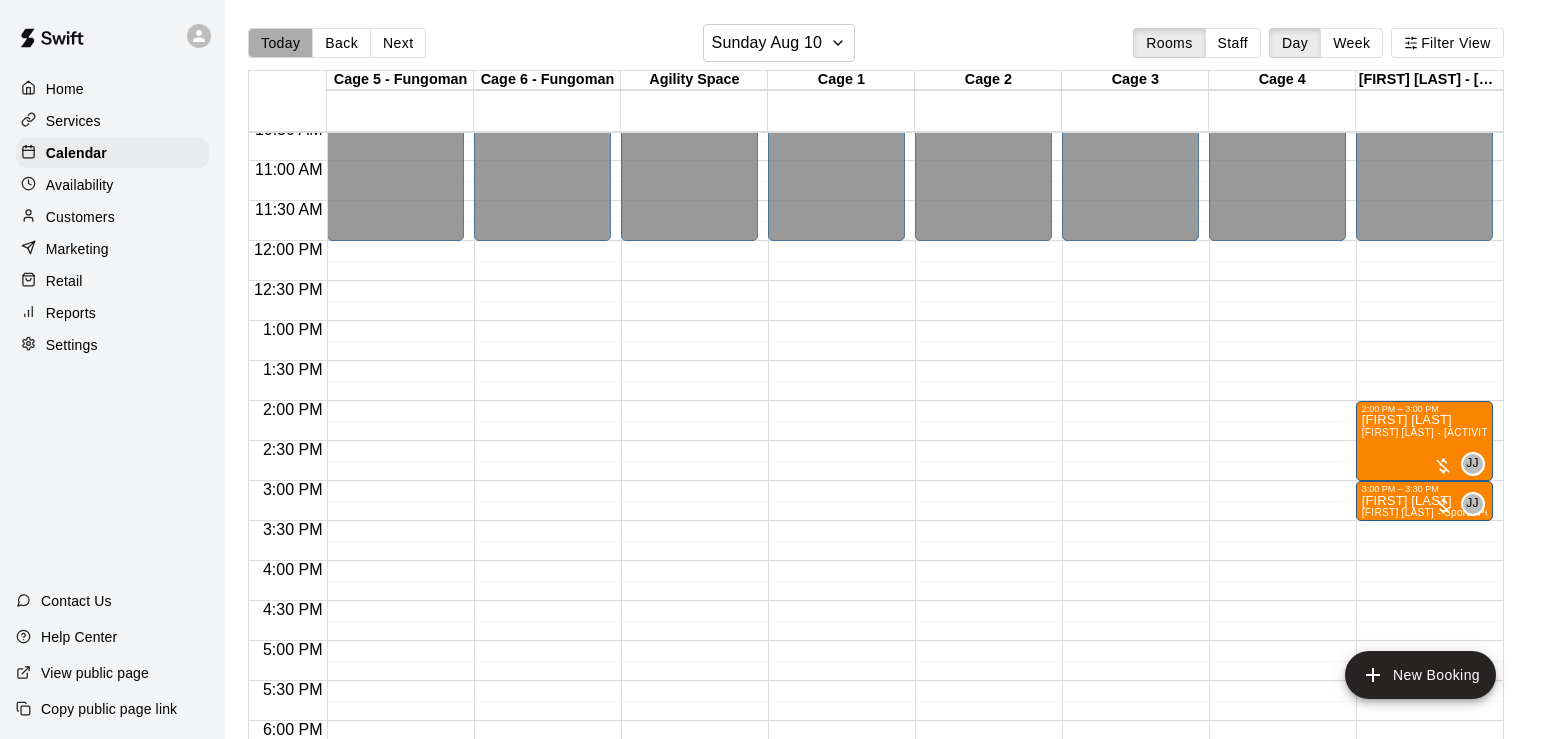 click on "Today" at bounding box center [280, 43] 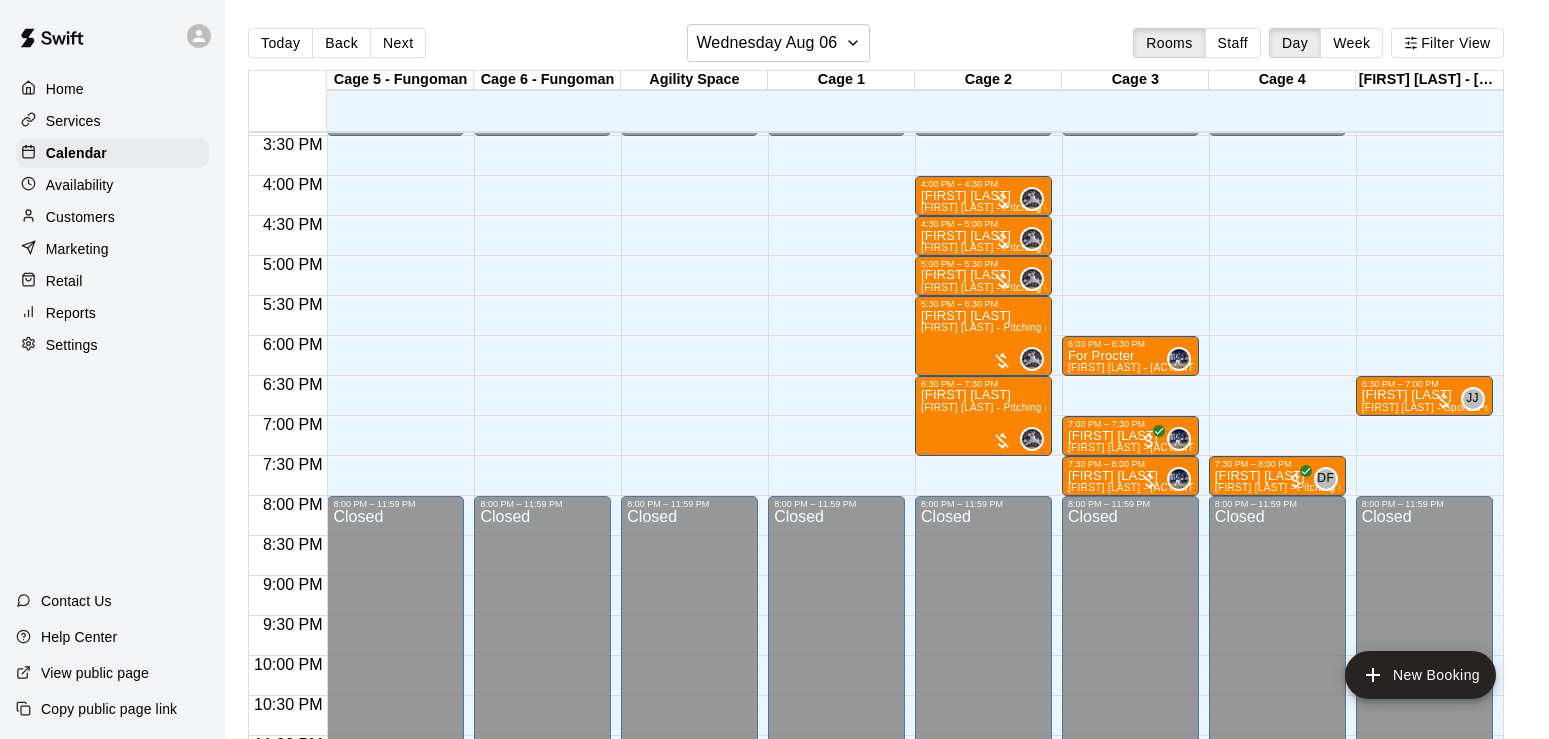scroll, scrollTop: 1293, scrollLeft: 0, axis: vertical 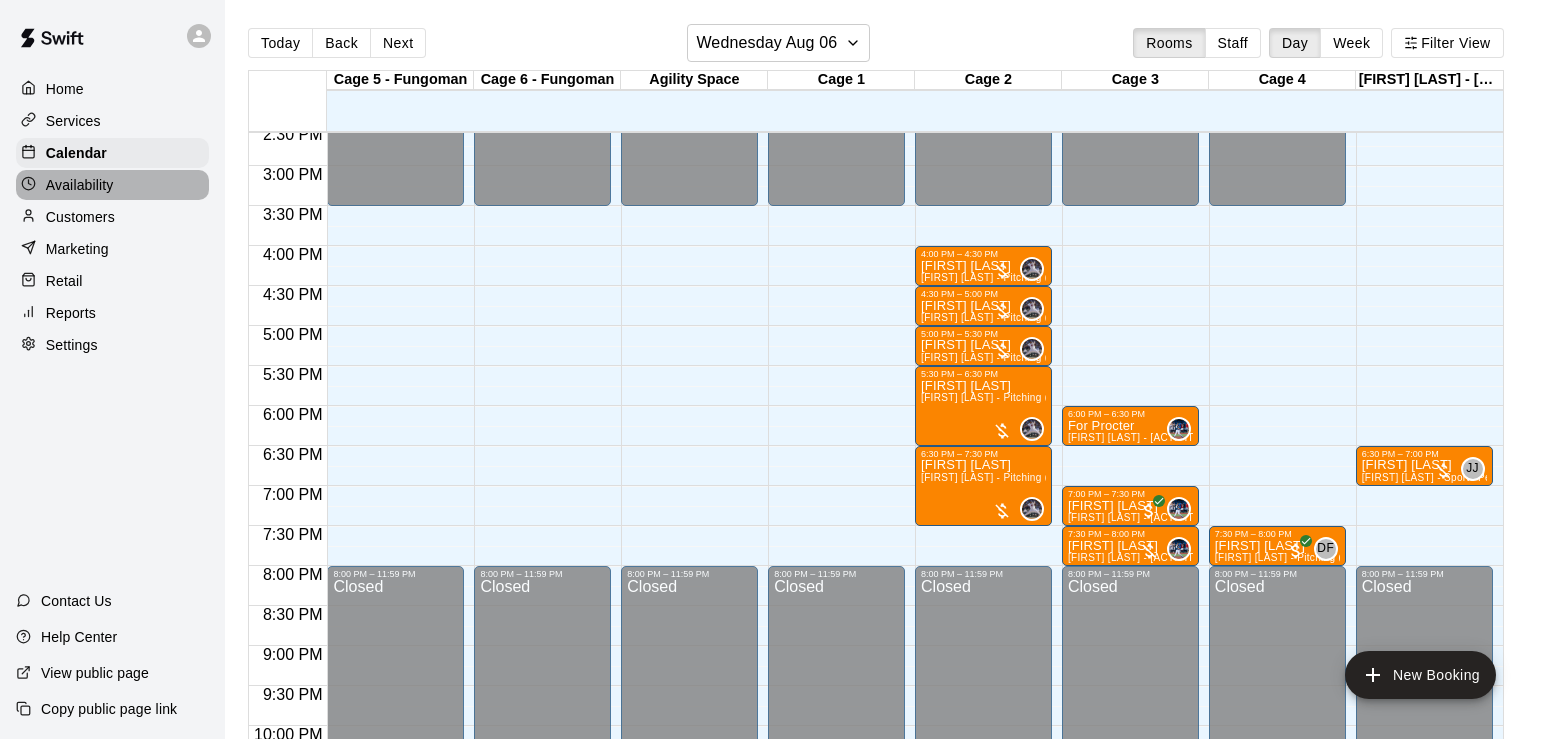 click on "Availability" at bounding box center [80, 185] 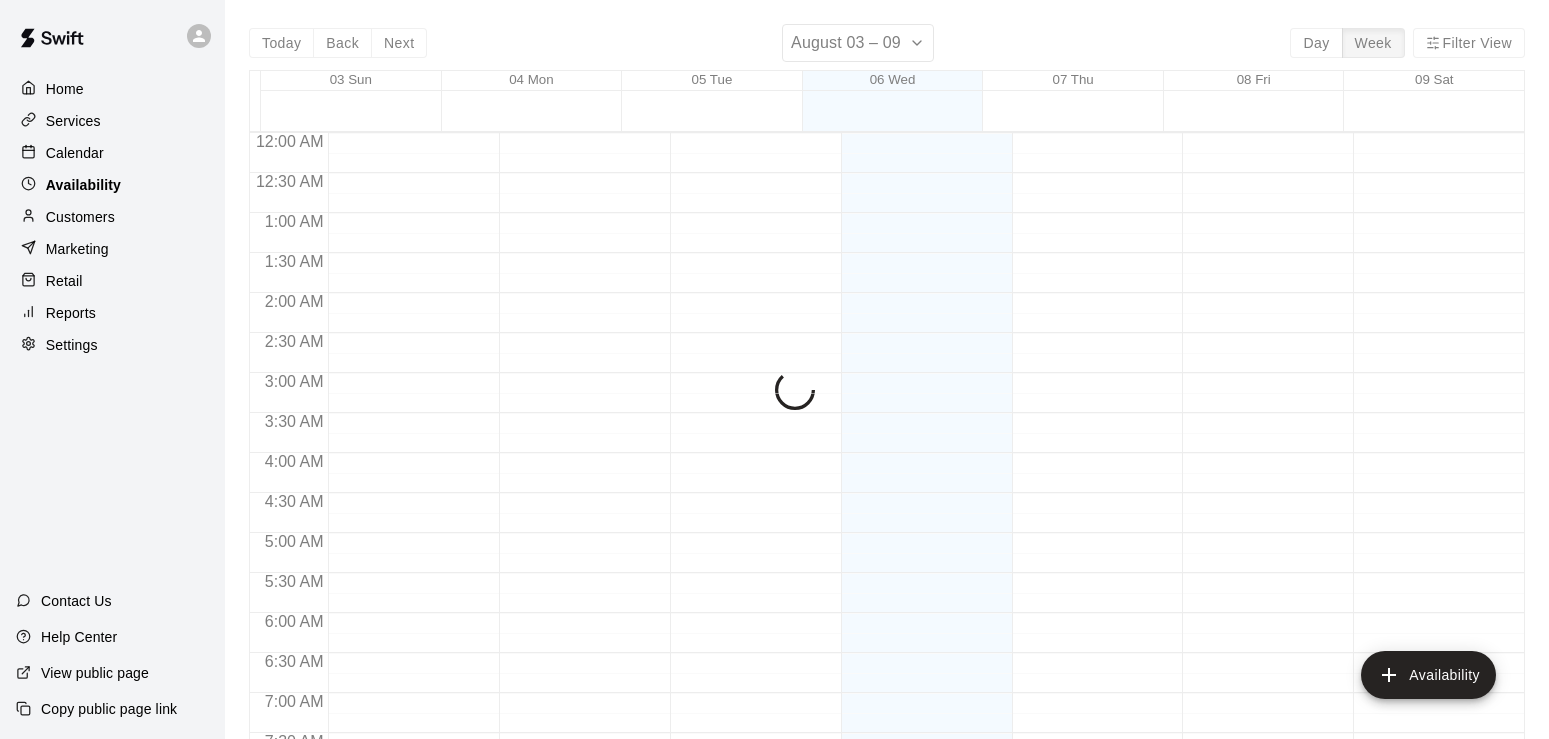scroll, scrollTop: 986, scrollLeft: 0, axis: vertical 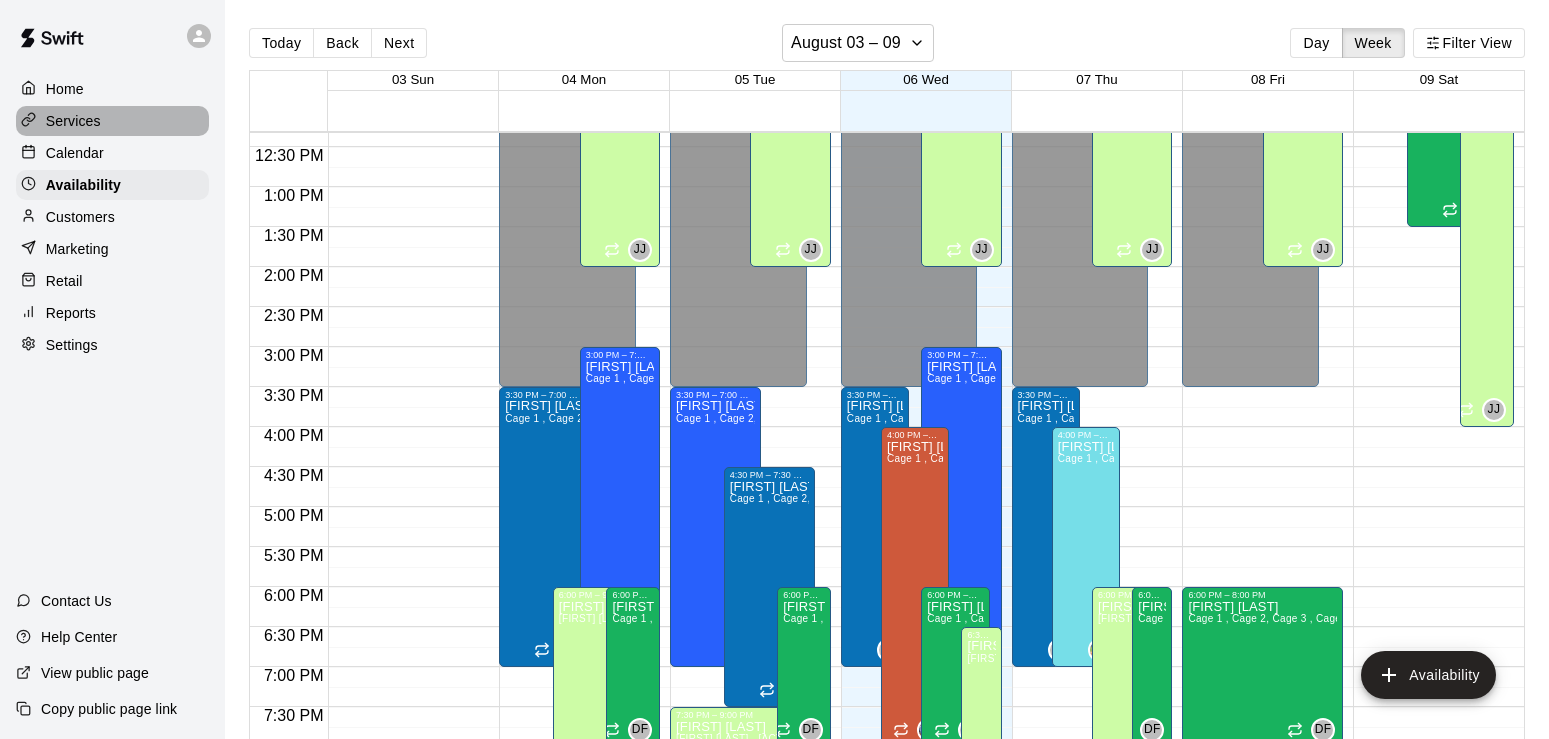 click on "Services" at bounding box center [73, 121] 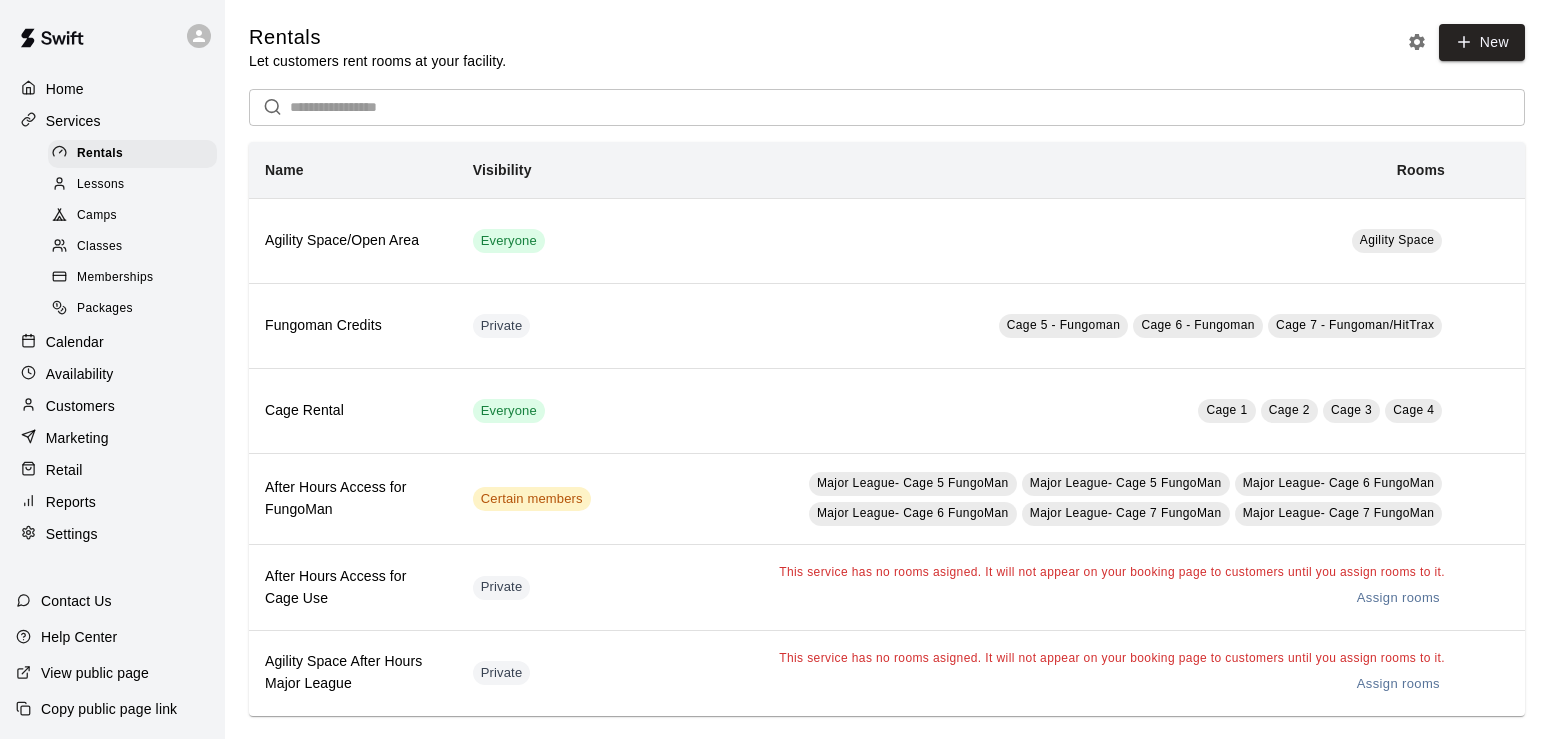 click on "Lessons" at bounding box center [101, 185] 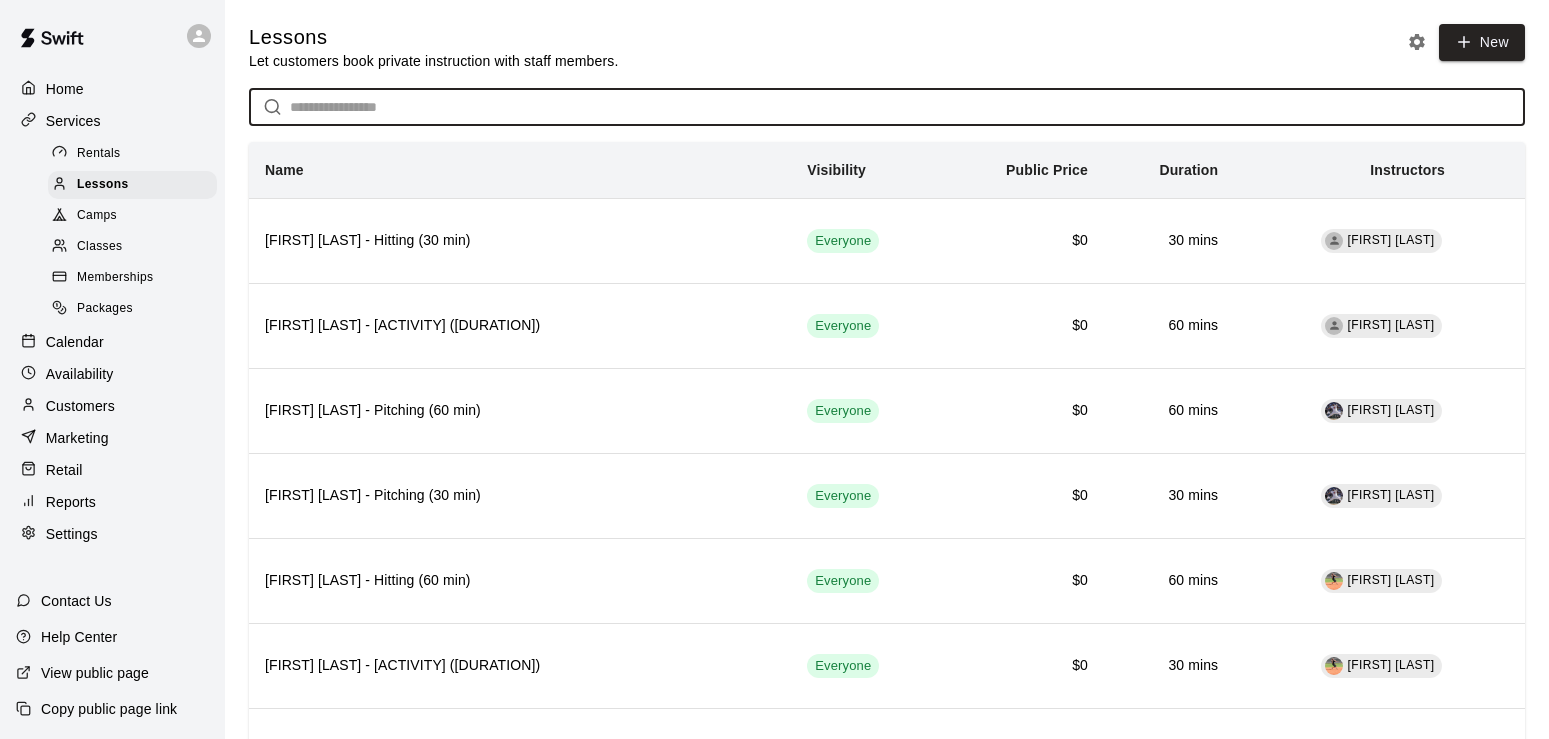 click at bounding box center [907, 107] 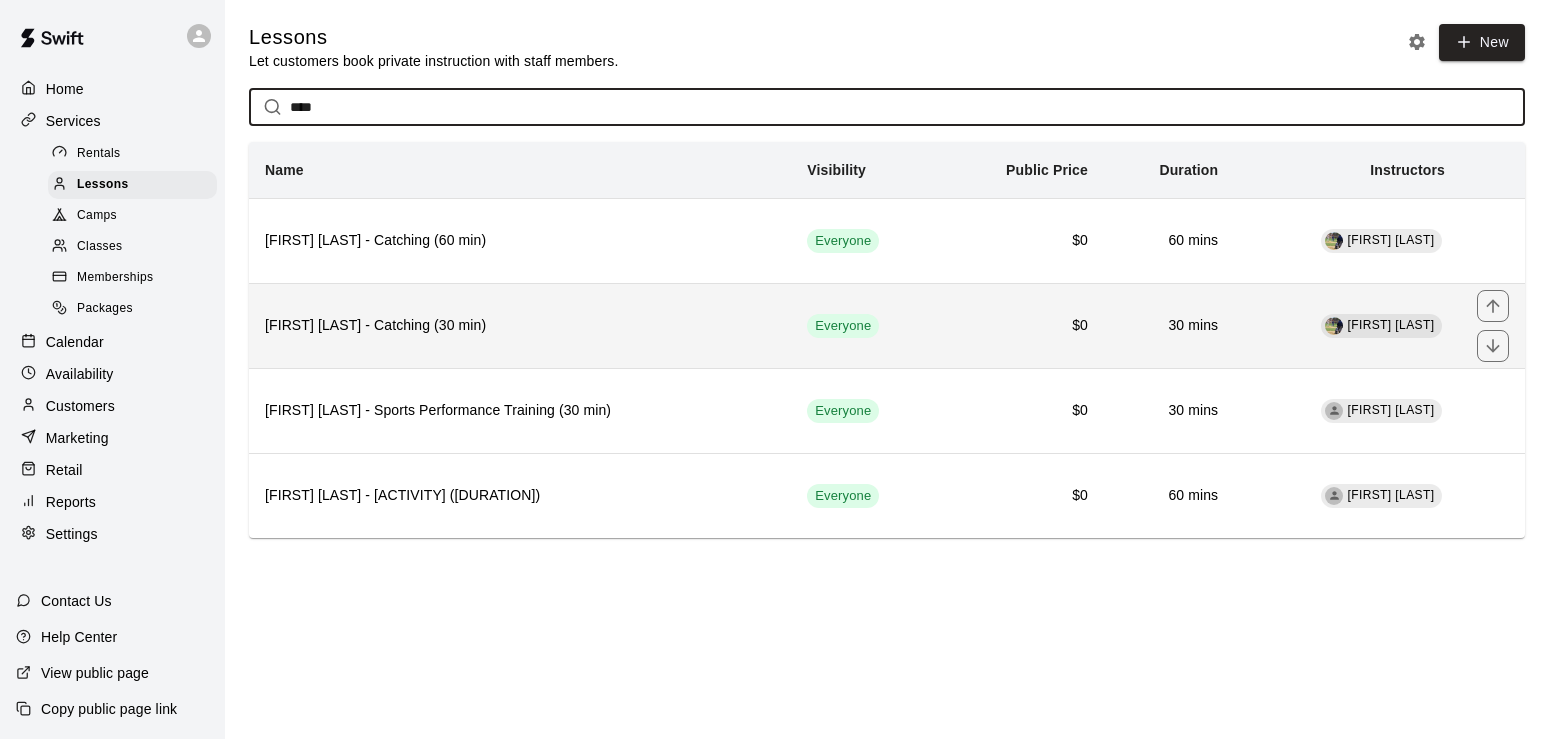 type on "****" 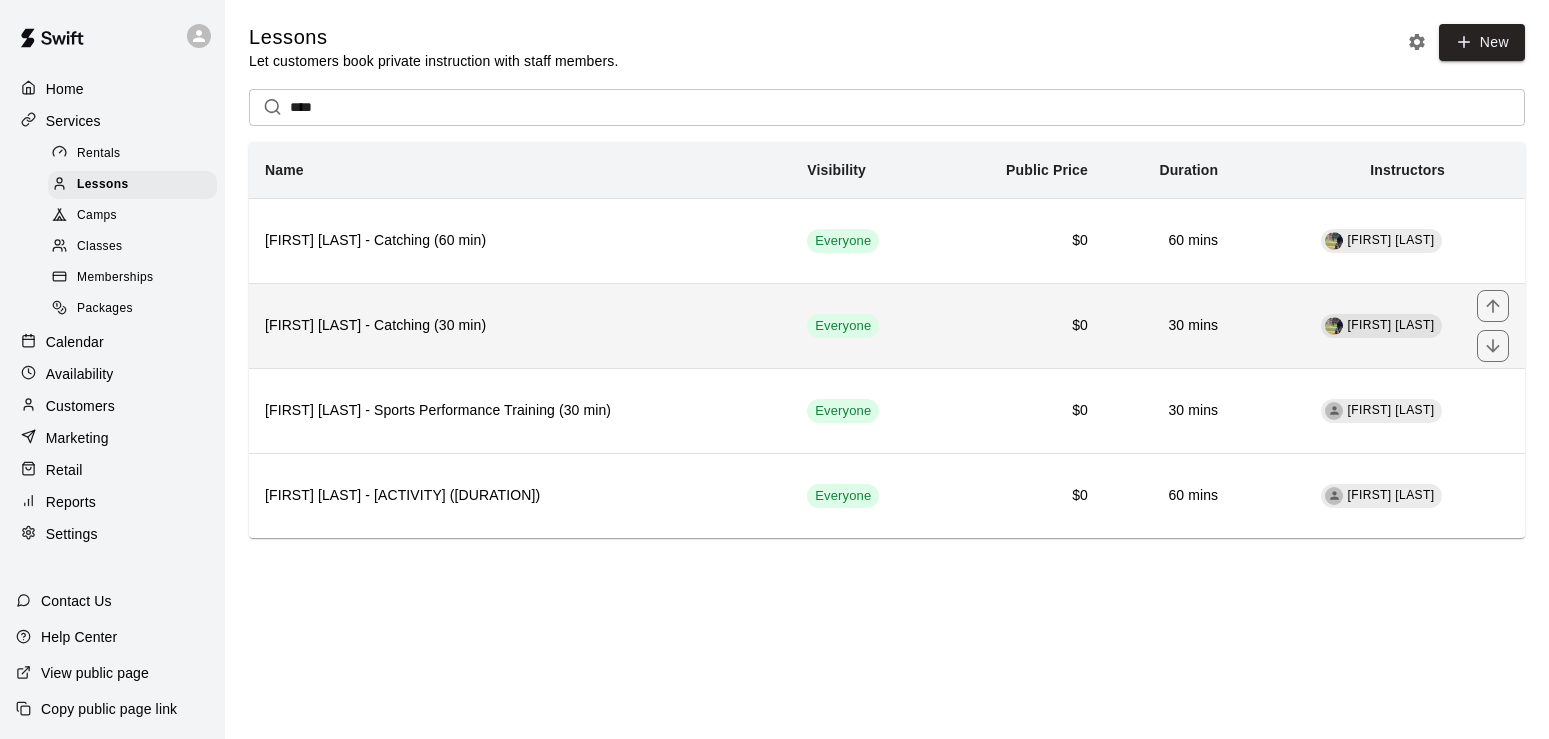 click on "[FIRST] [LAST] - Catching (30 min)" at bounding box center [520, 326] 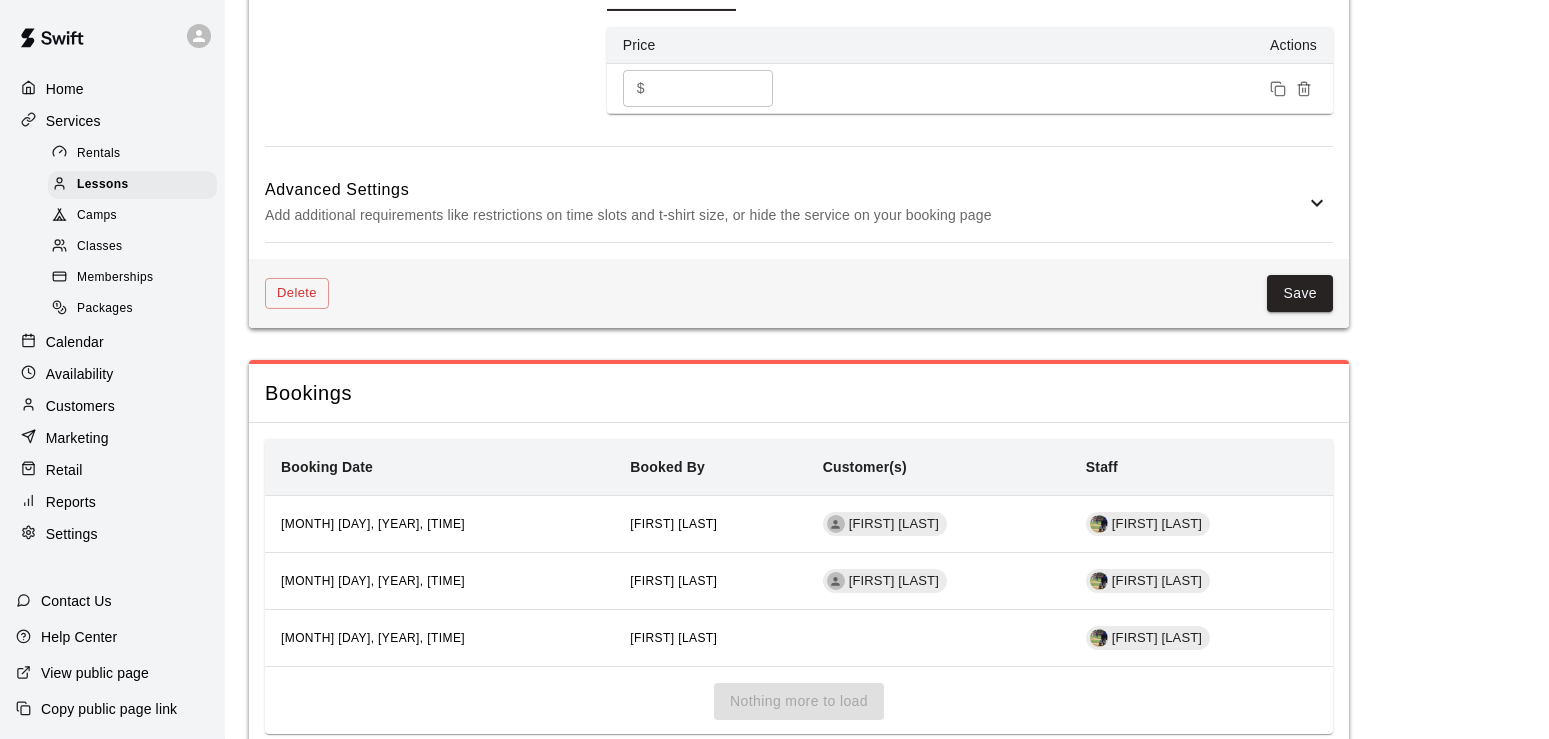 scroll, scrollTop: 1973, scrollLeft: 0, axis: vertical 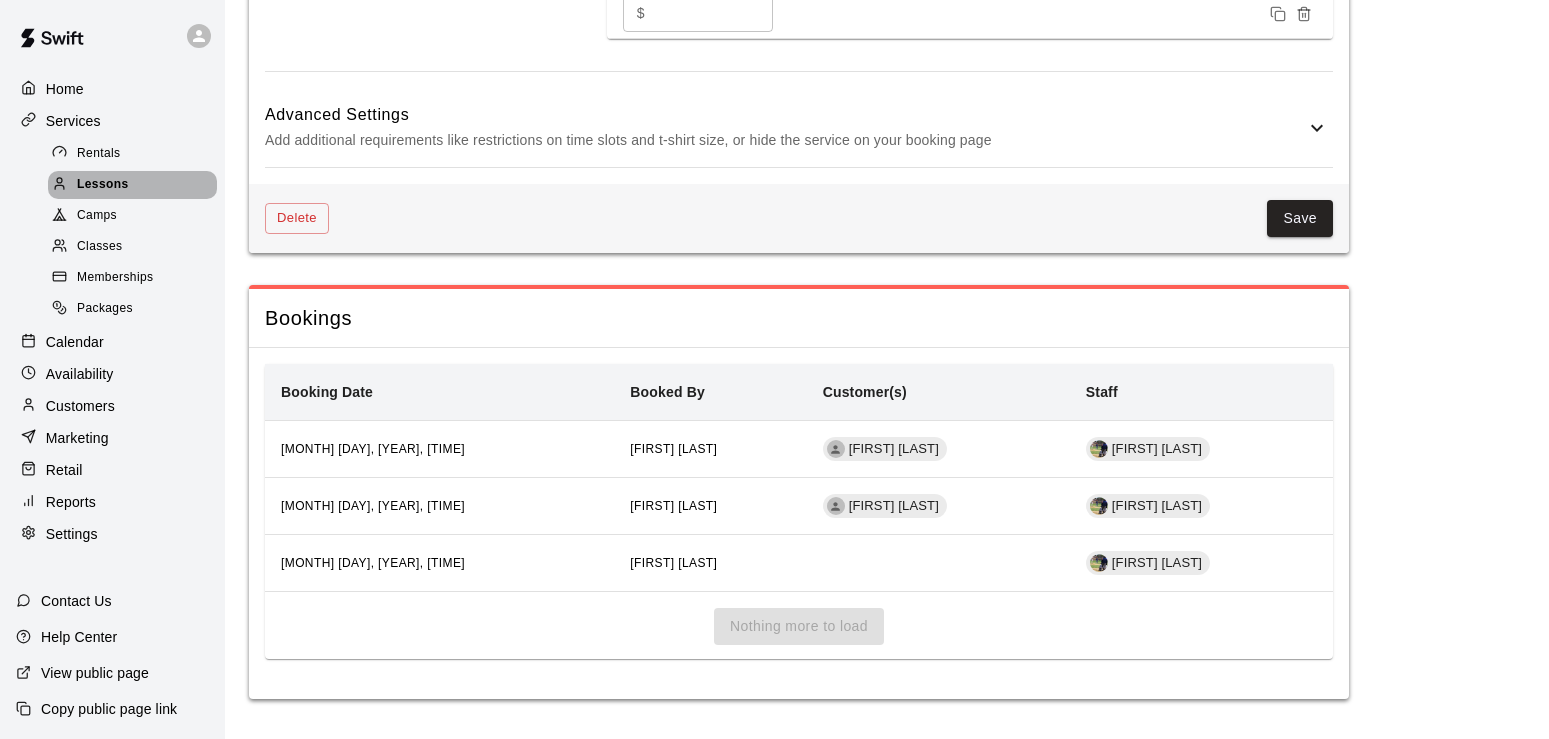 click on "Lessons" at bounding box center (103, 185) 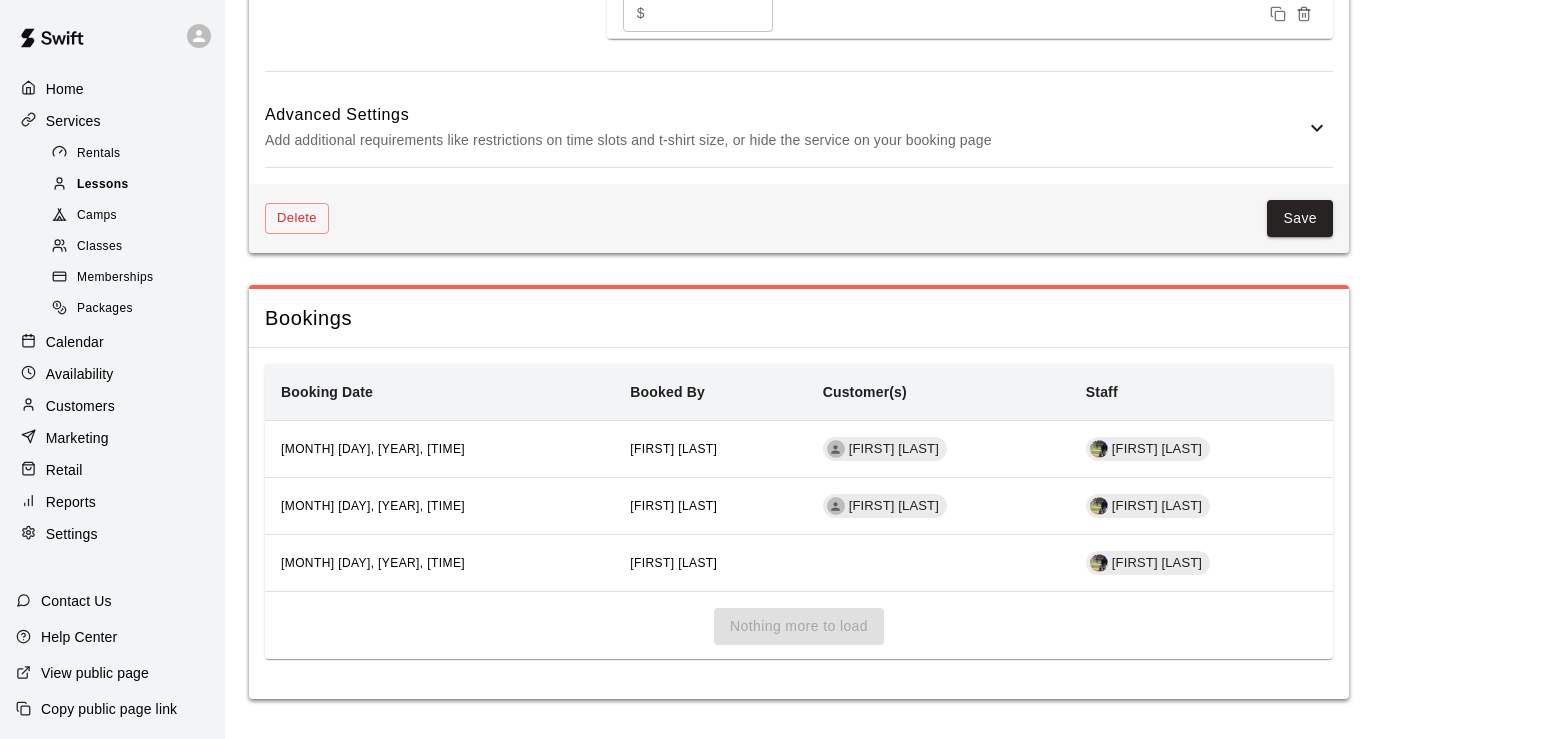 scroll, scrollTop: 0, scrollLeft: 0, axis: both 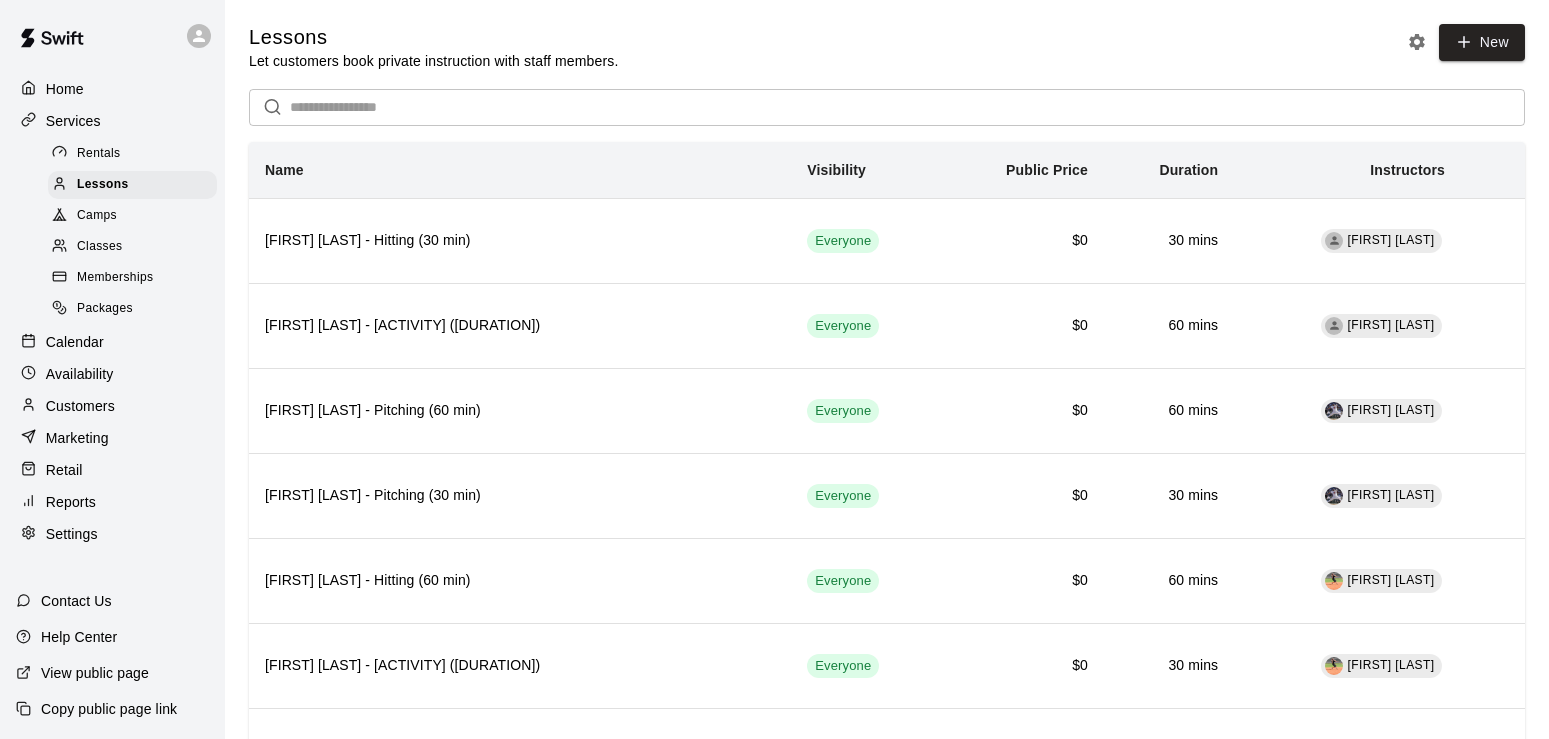 click at bounding box center (907, 107) 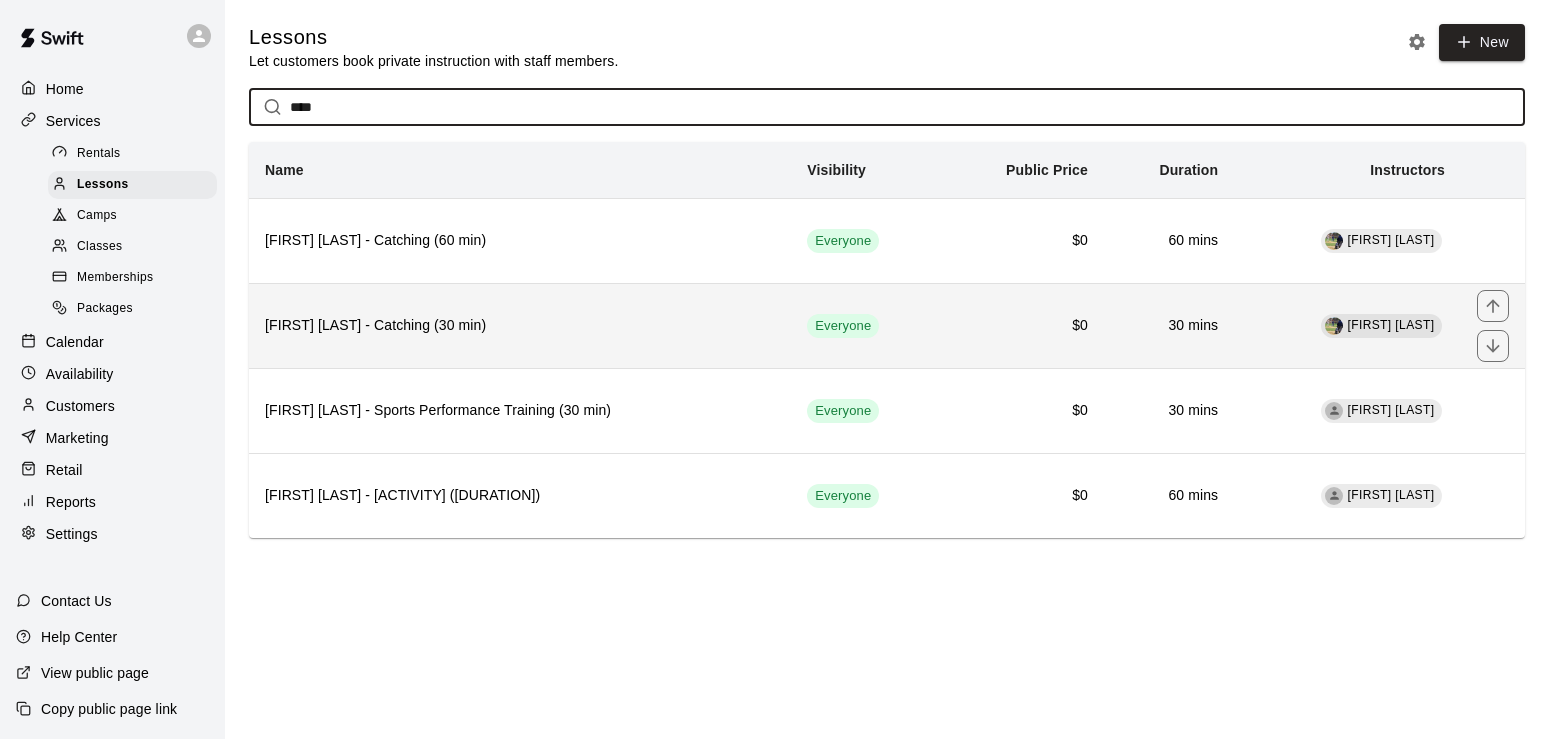 type on "****" 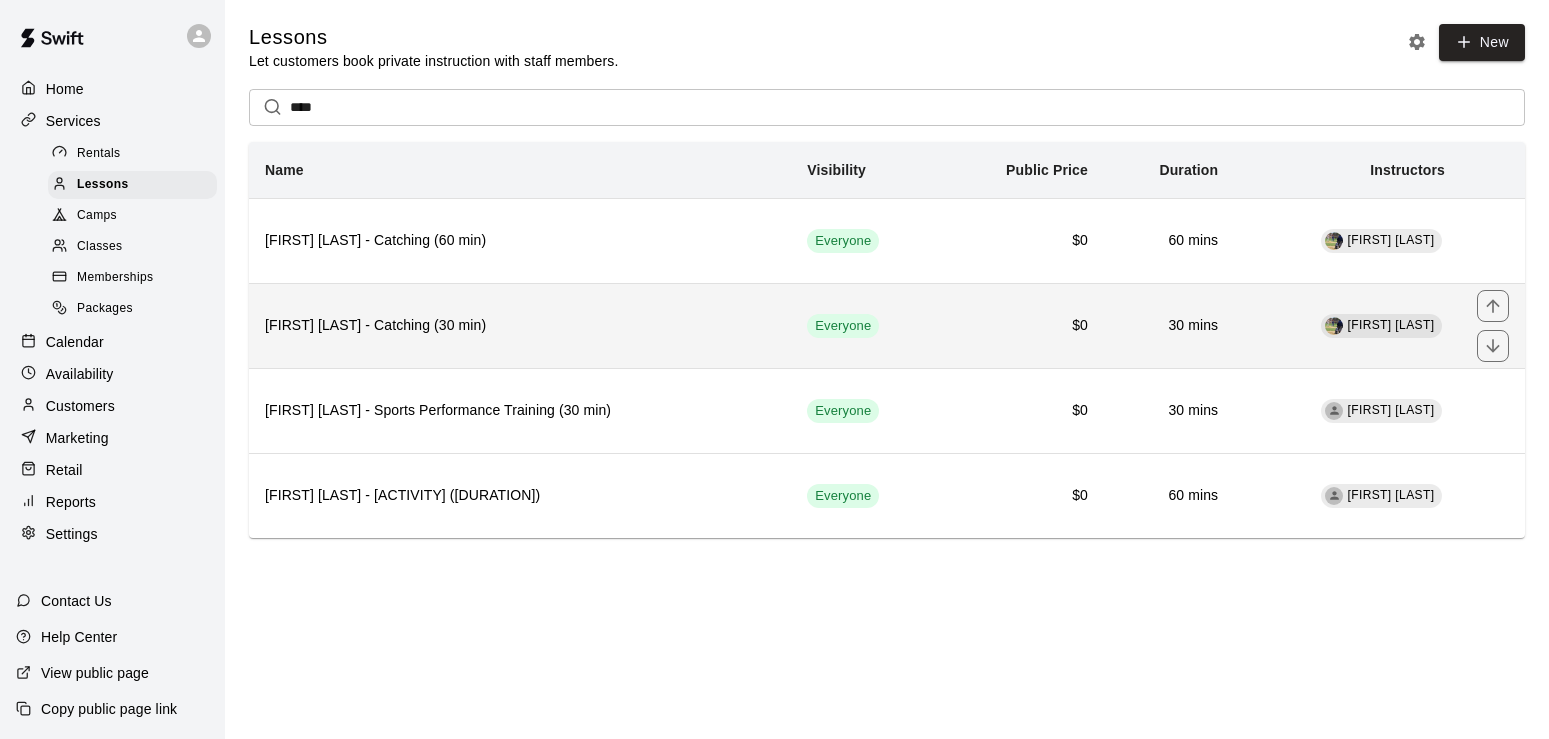 click on "[FIRST] [LAST] - Catching (30 min)" at bounding box center (520, 325) 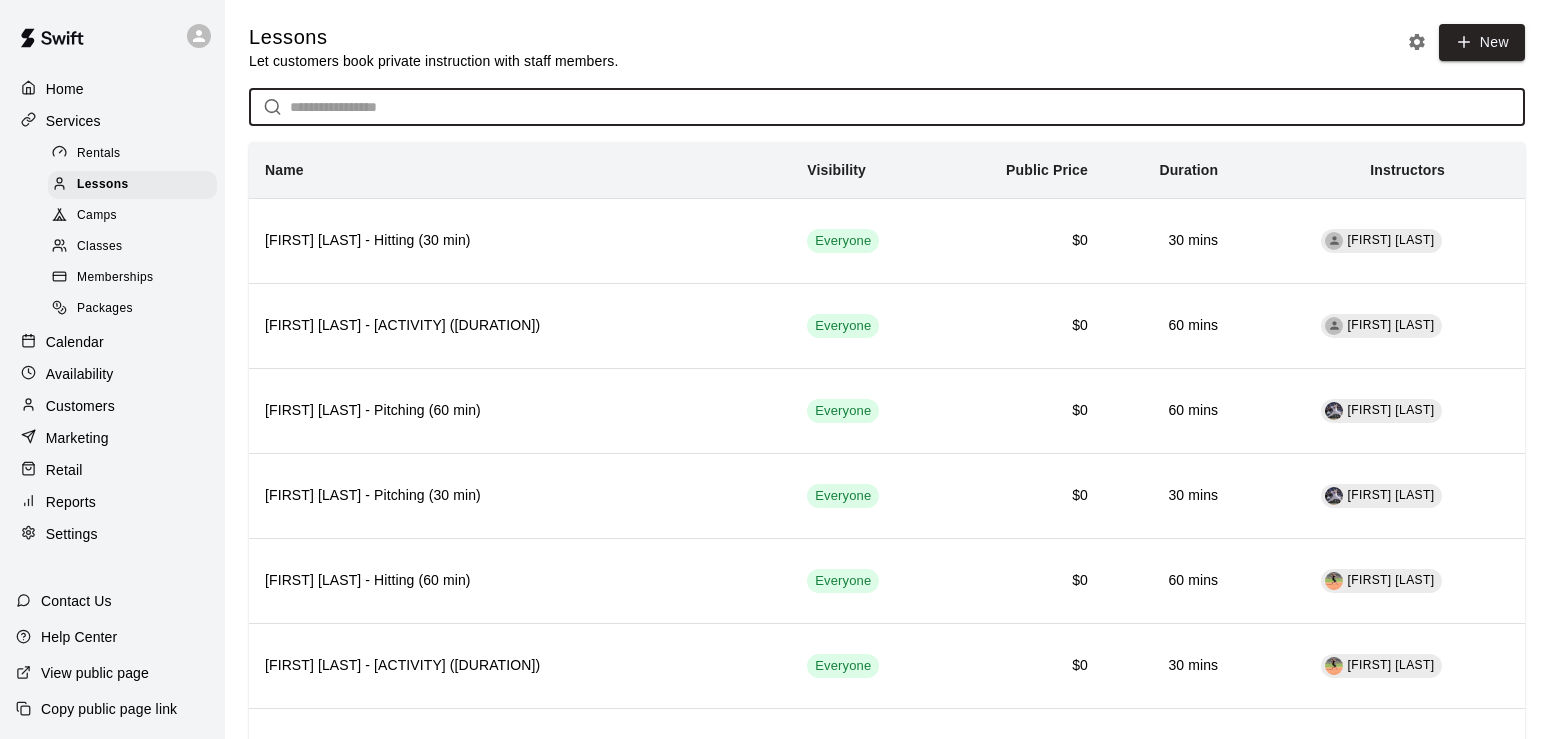 click at bounding box center (907, 107) 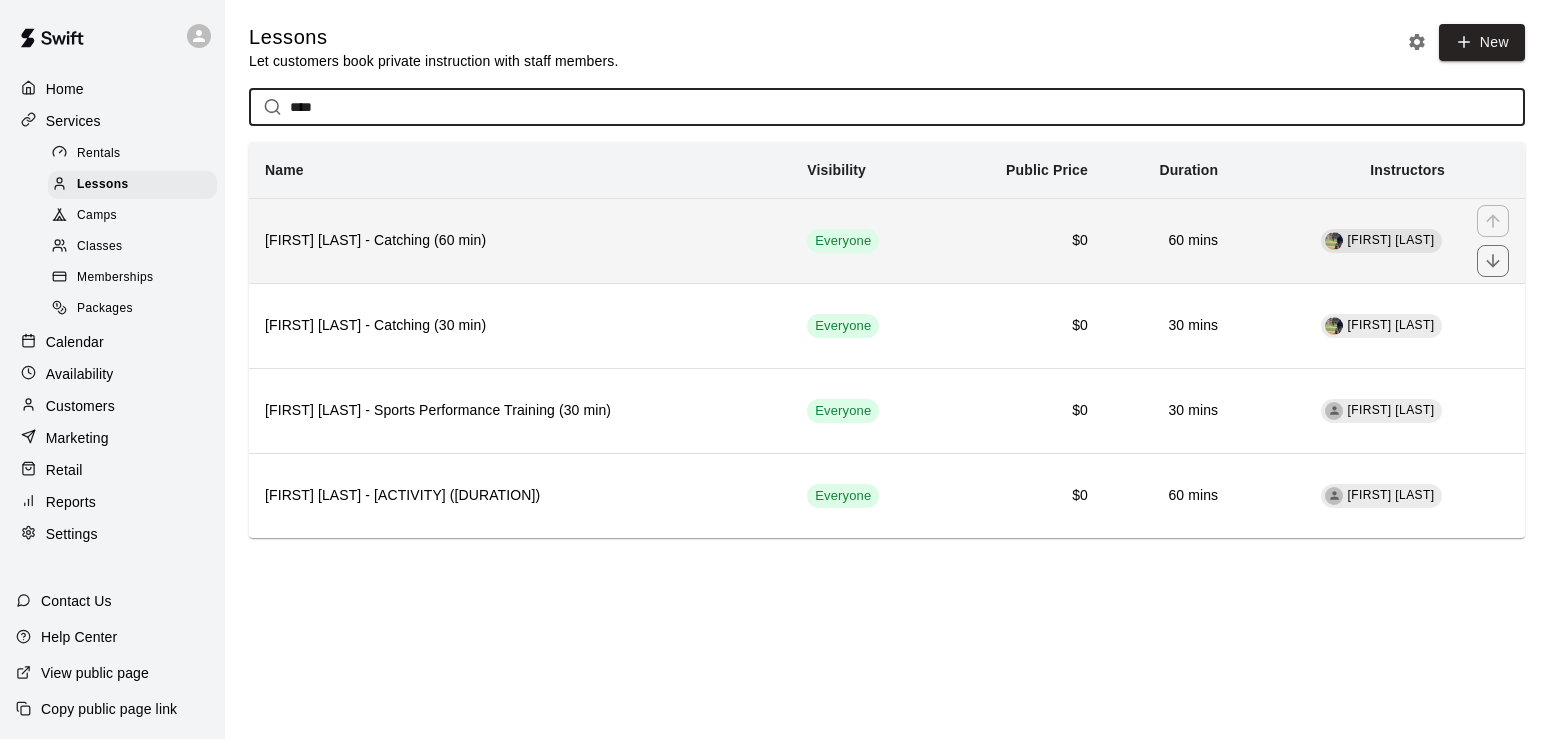 type on "****" 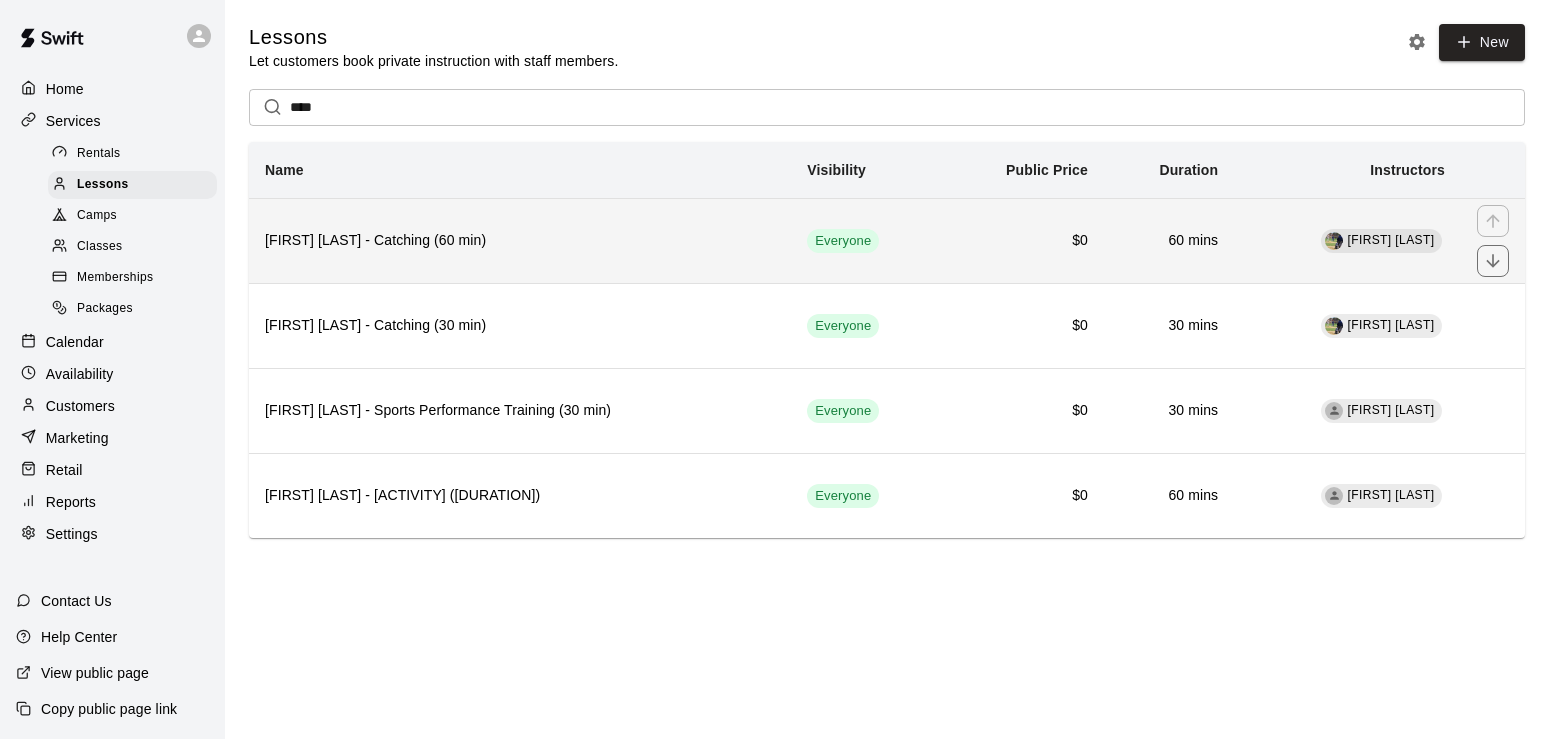 click on "[FIRST] [LAST] - Catching (60 min)" at bounding box center (520, 240) 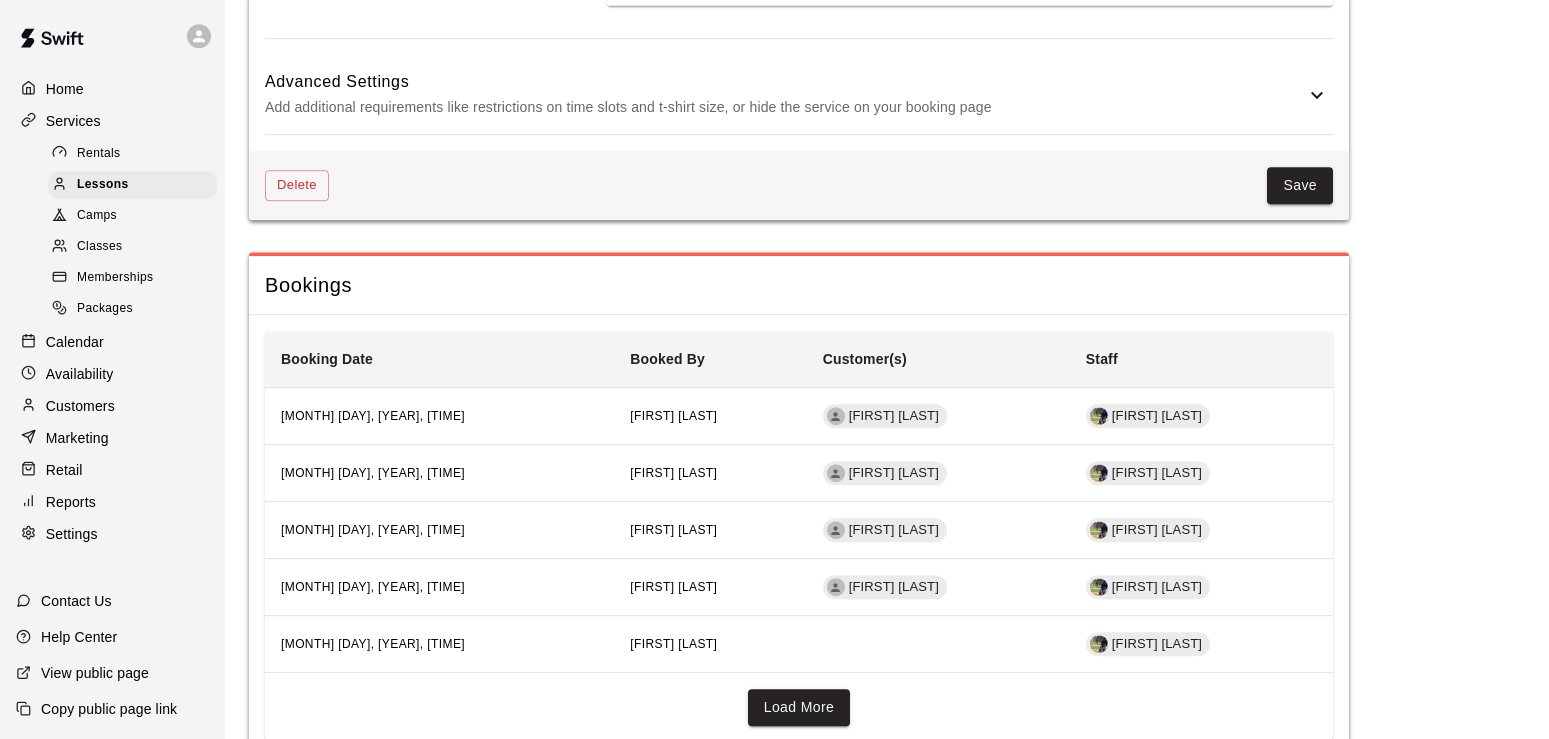 scroll, scrollTop: 2087, scrollLeft: 0, axis: vertical 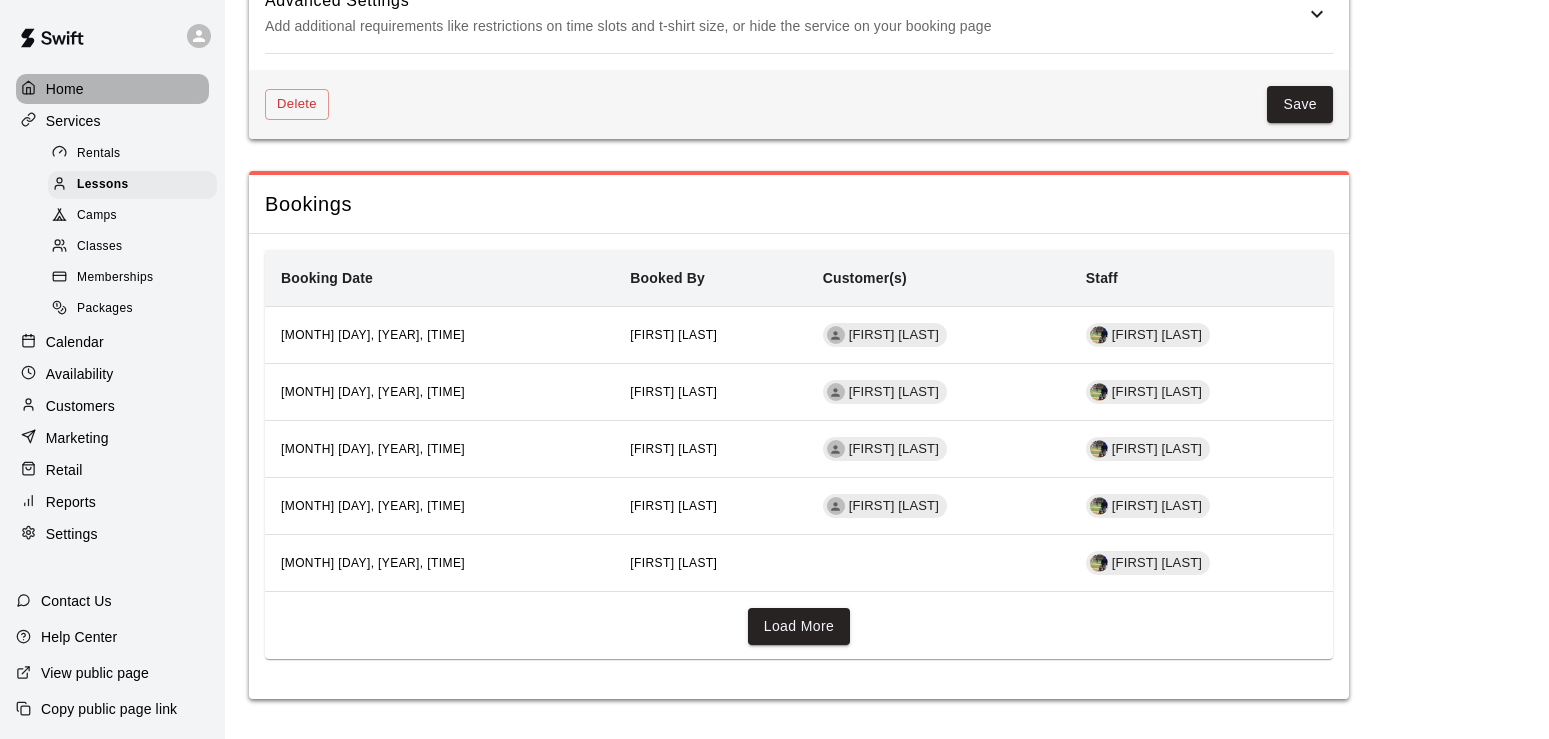 click on "Home" at bounding box center [65, 89] 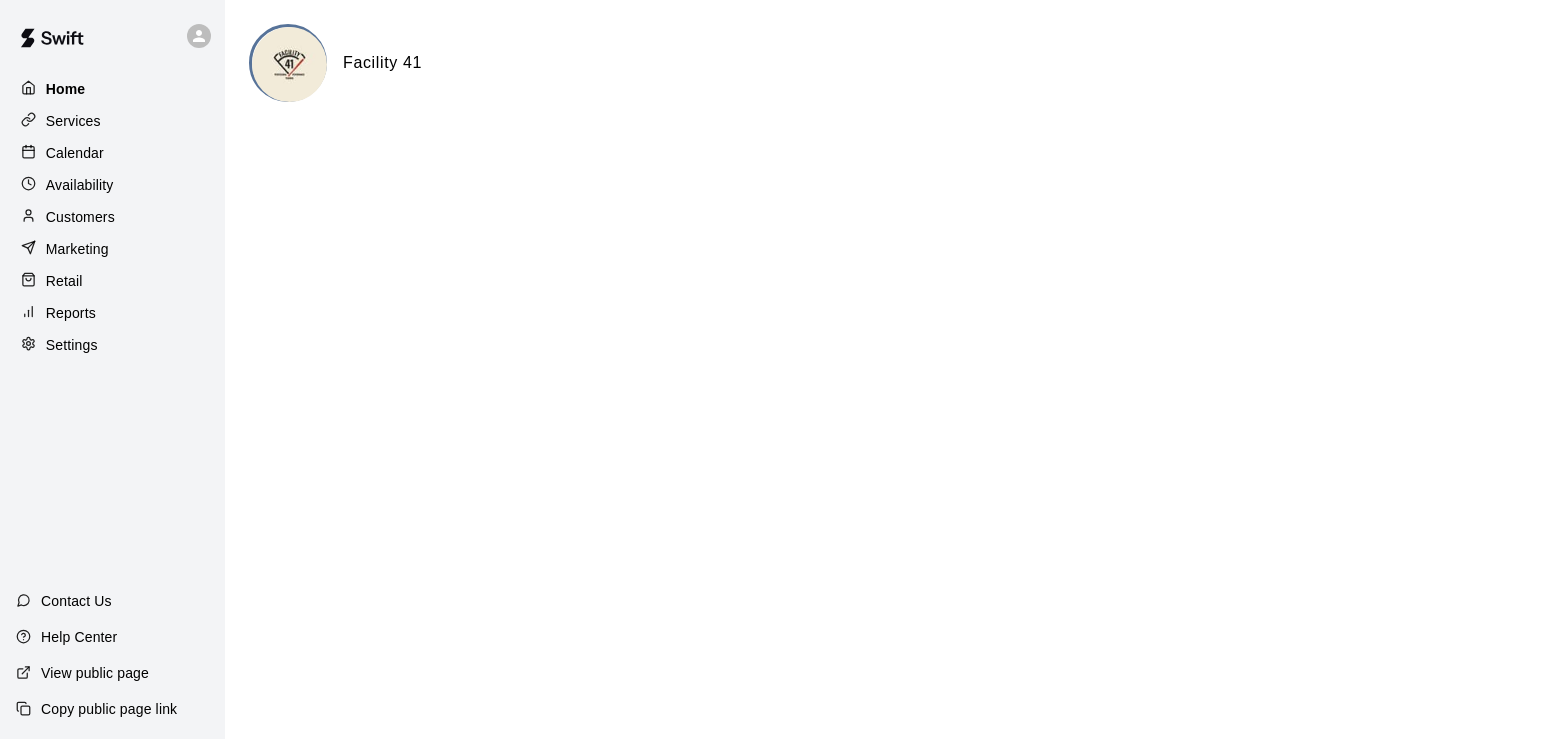 scroll, scrollTop: 0, scrollLeft: 0, axis: both 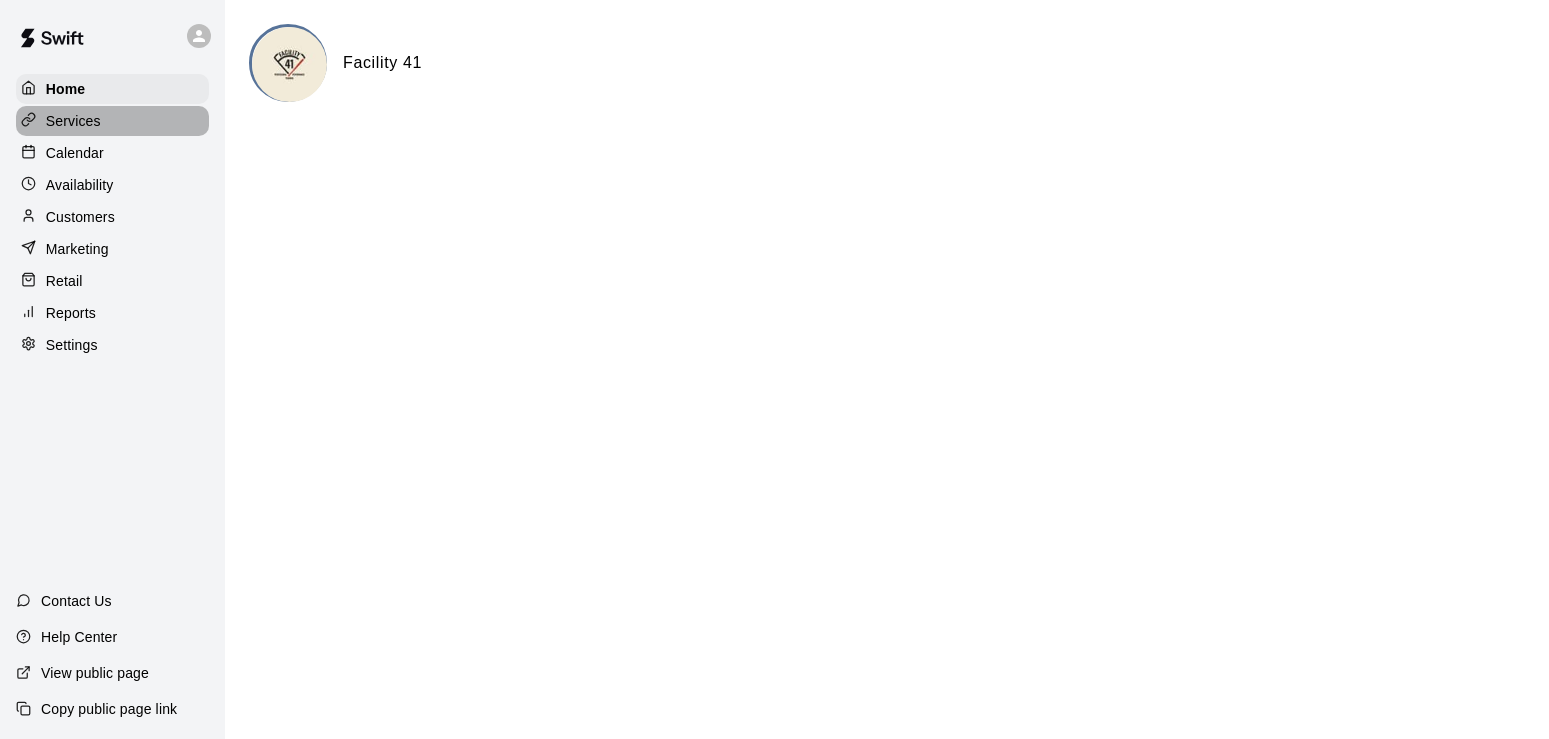 click on "Services" at bounding box center [112, 121] 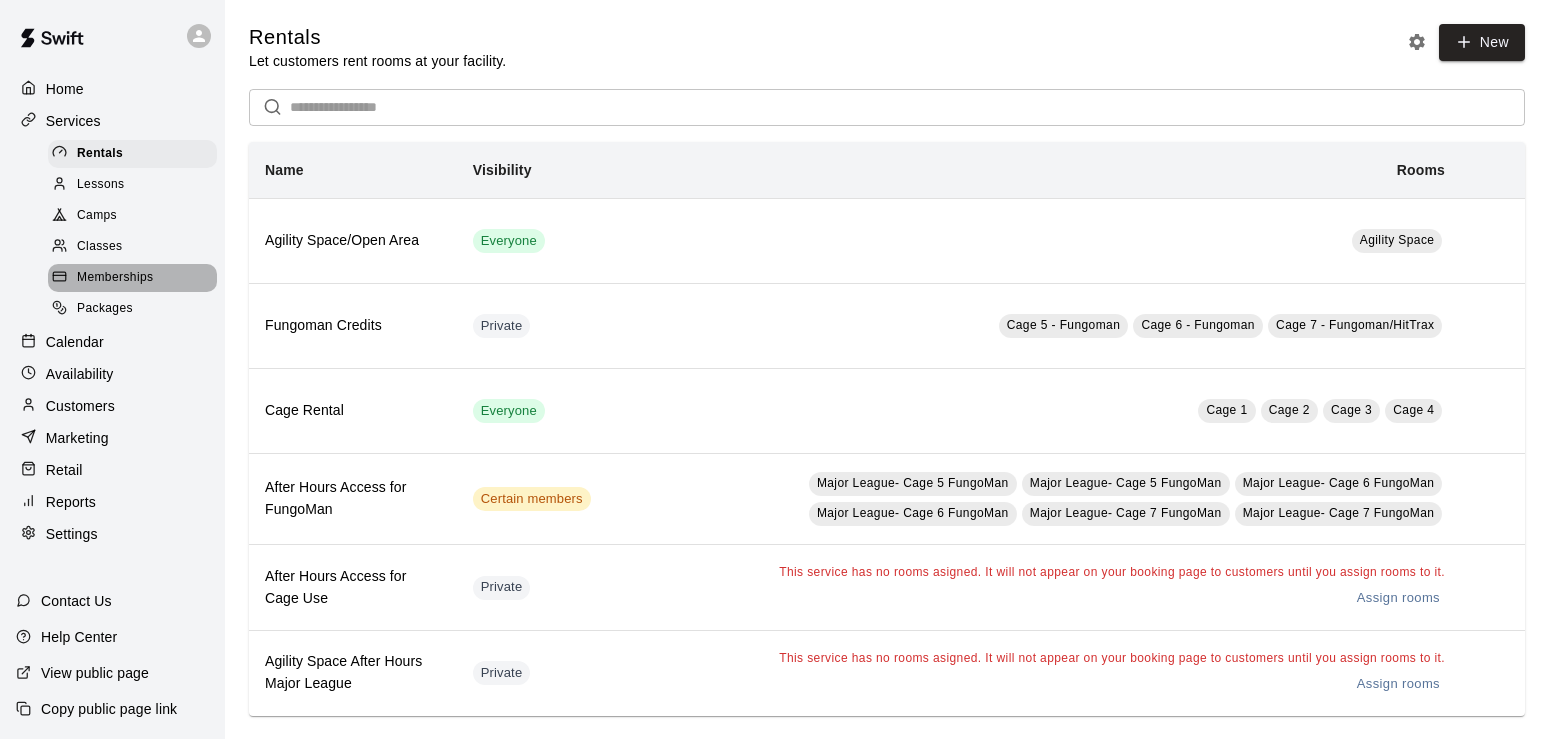 click on "Memberships" at bounding box center [115, 278] 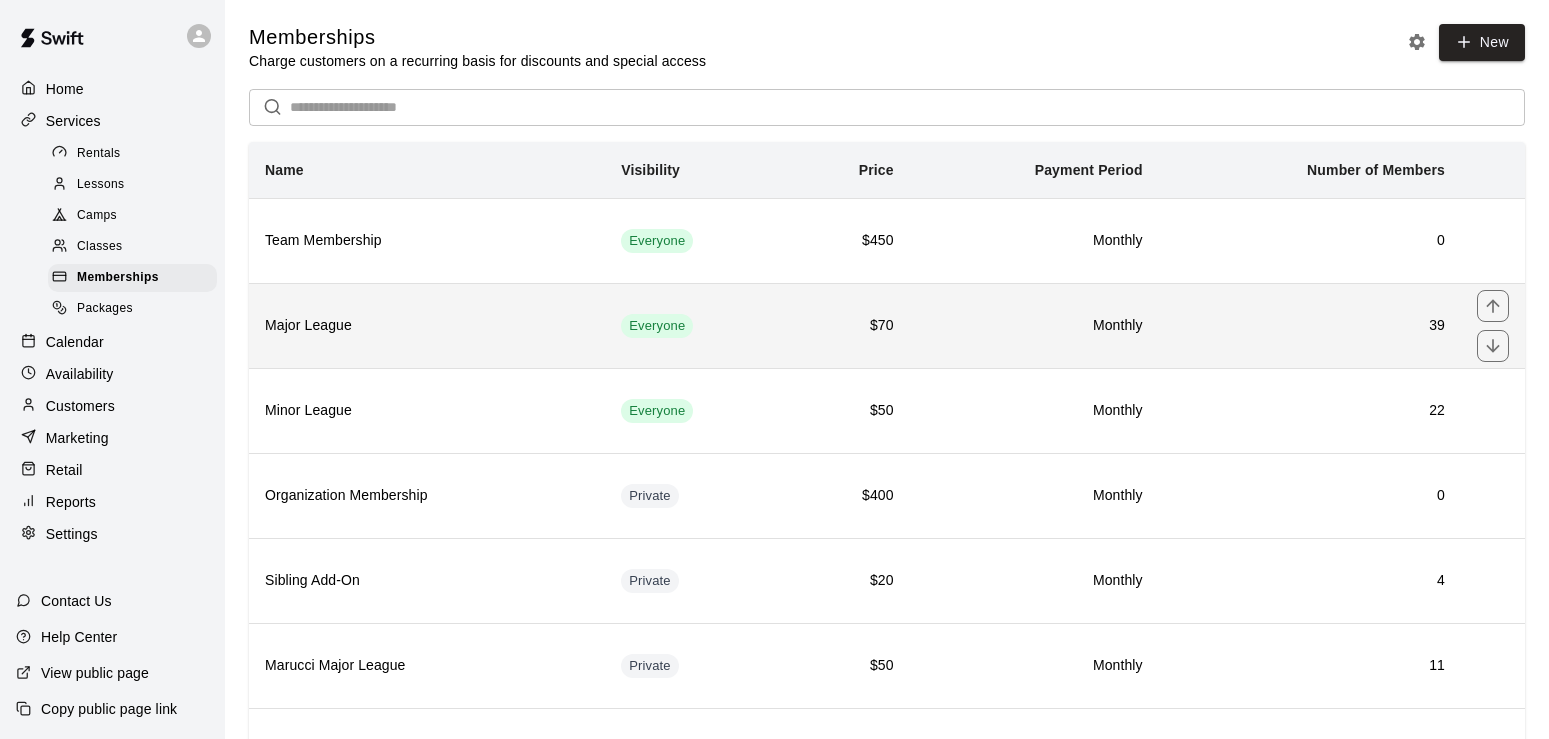 click on "Major League" at bounding box center (427, 325) 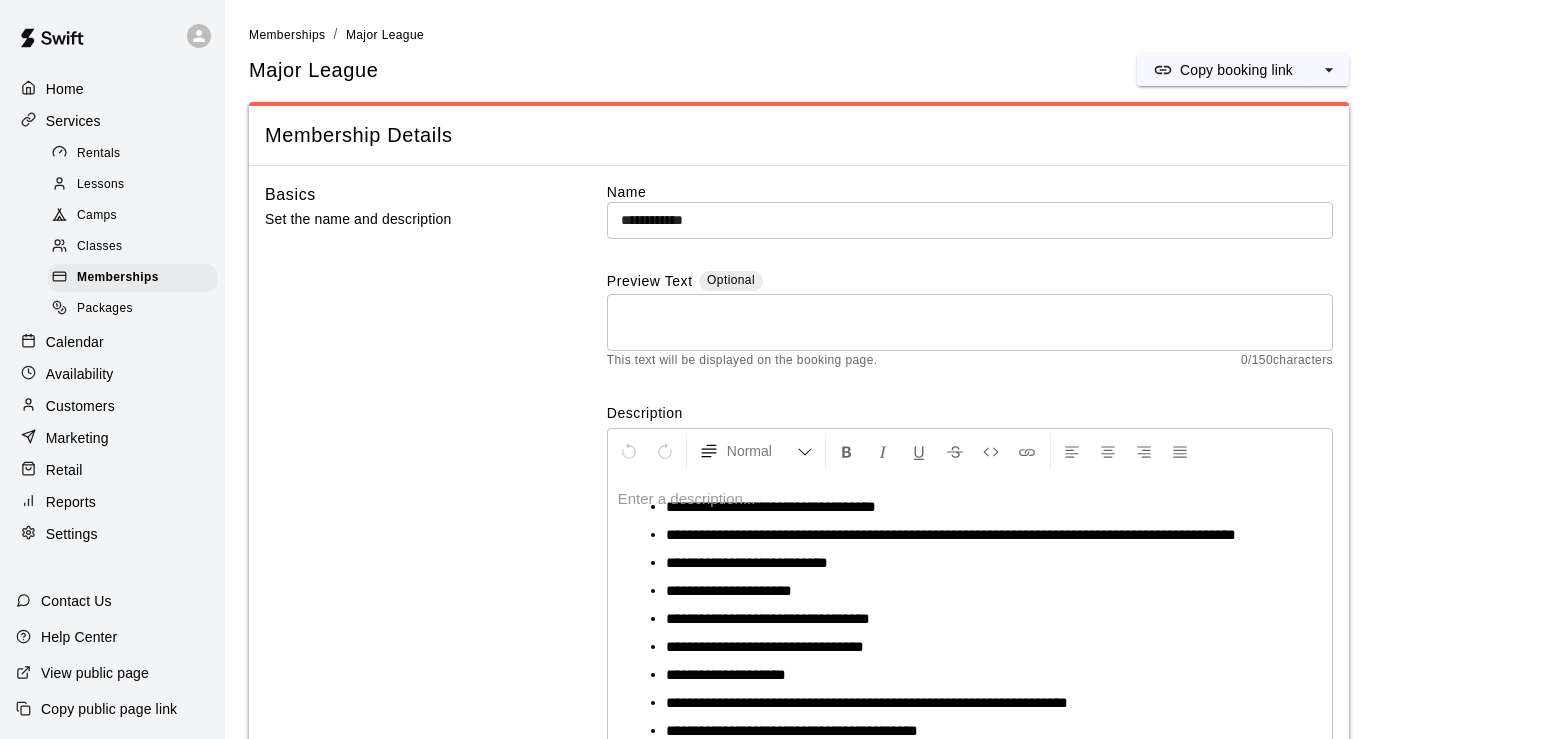 scroll, scrollTop: 6, scrollLeft: 0, axis: vertical 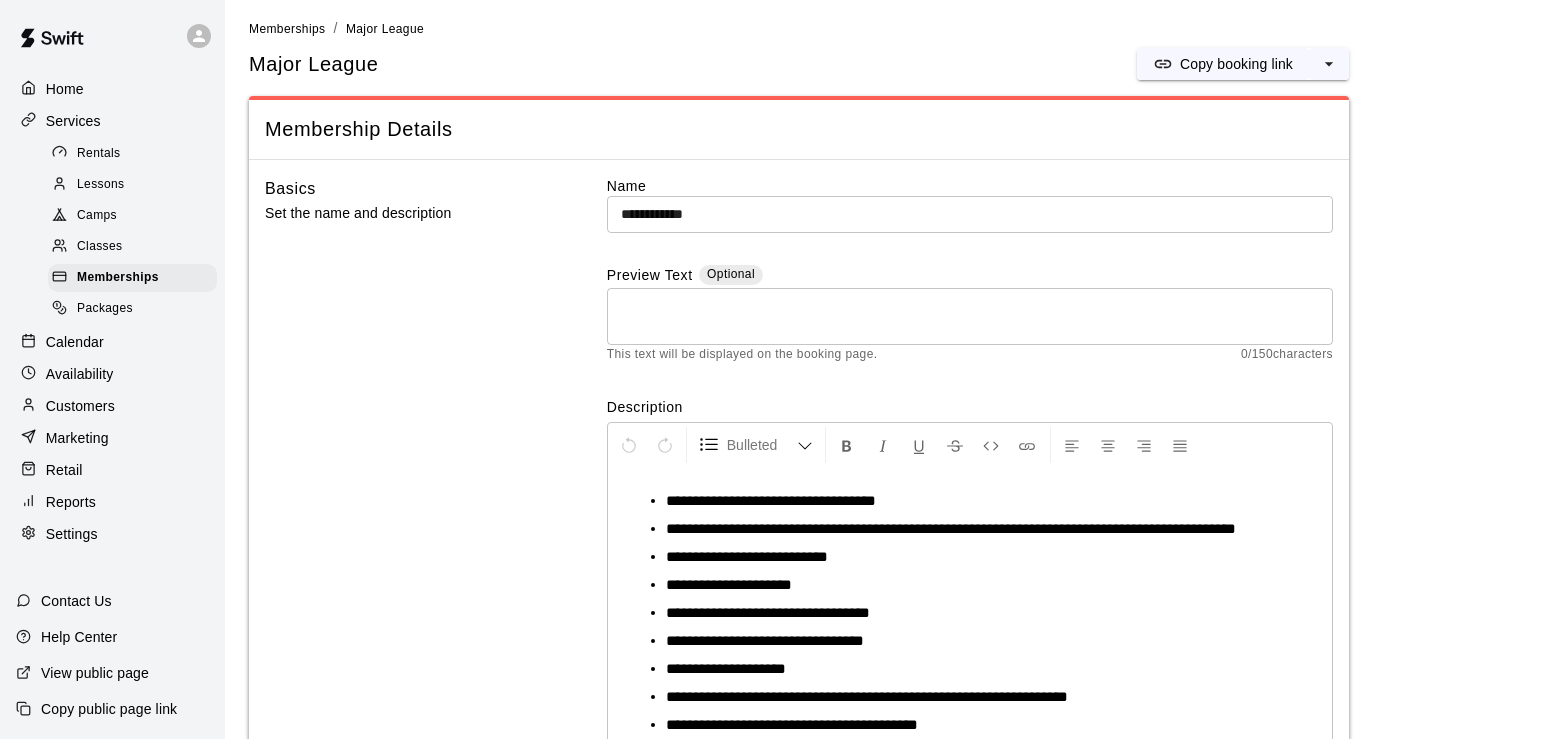 click on "**********" at bounding box center [978, 725] 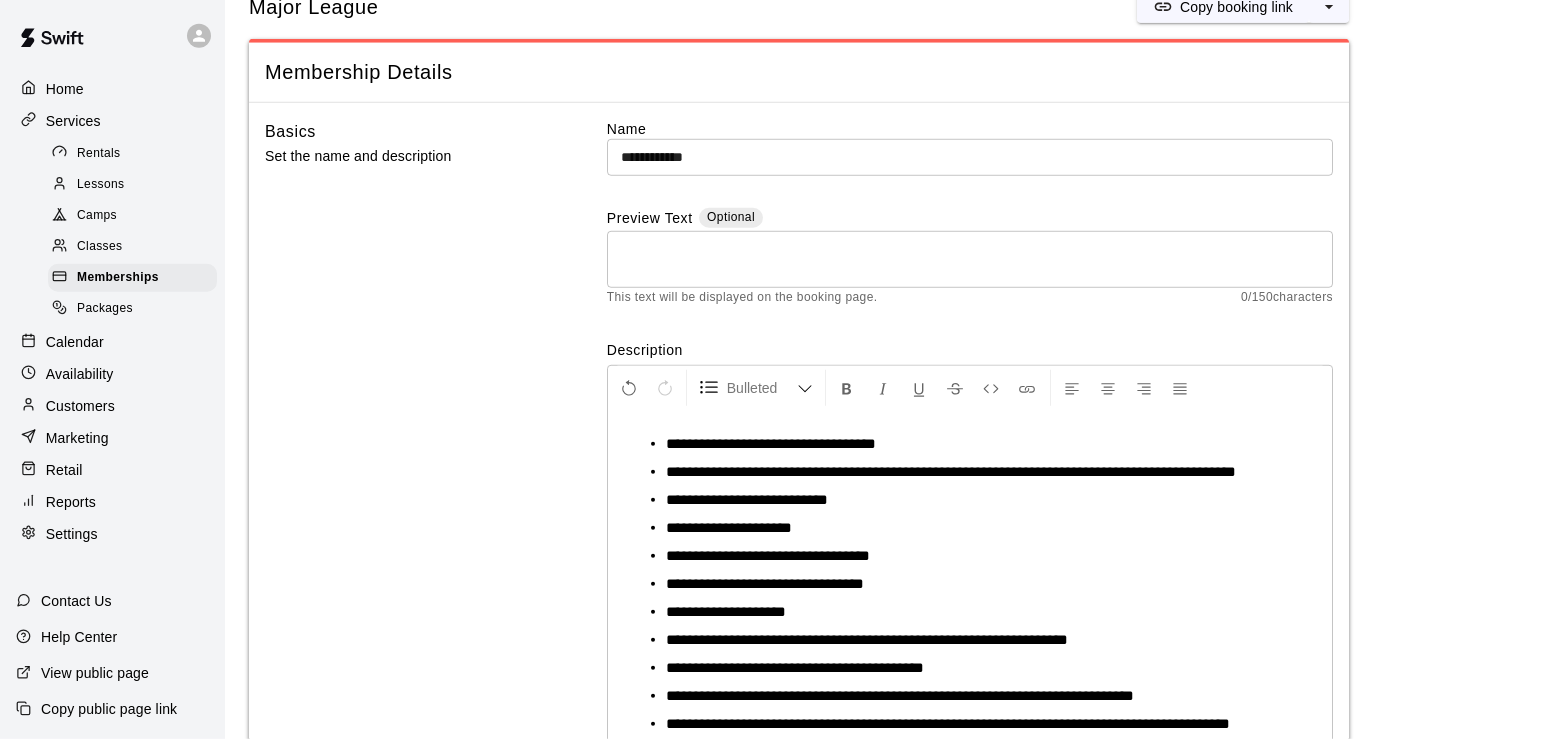 scroll, scrollTop: 83, scrollLeft: 0, axis: vertical 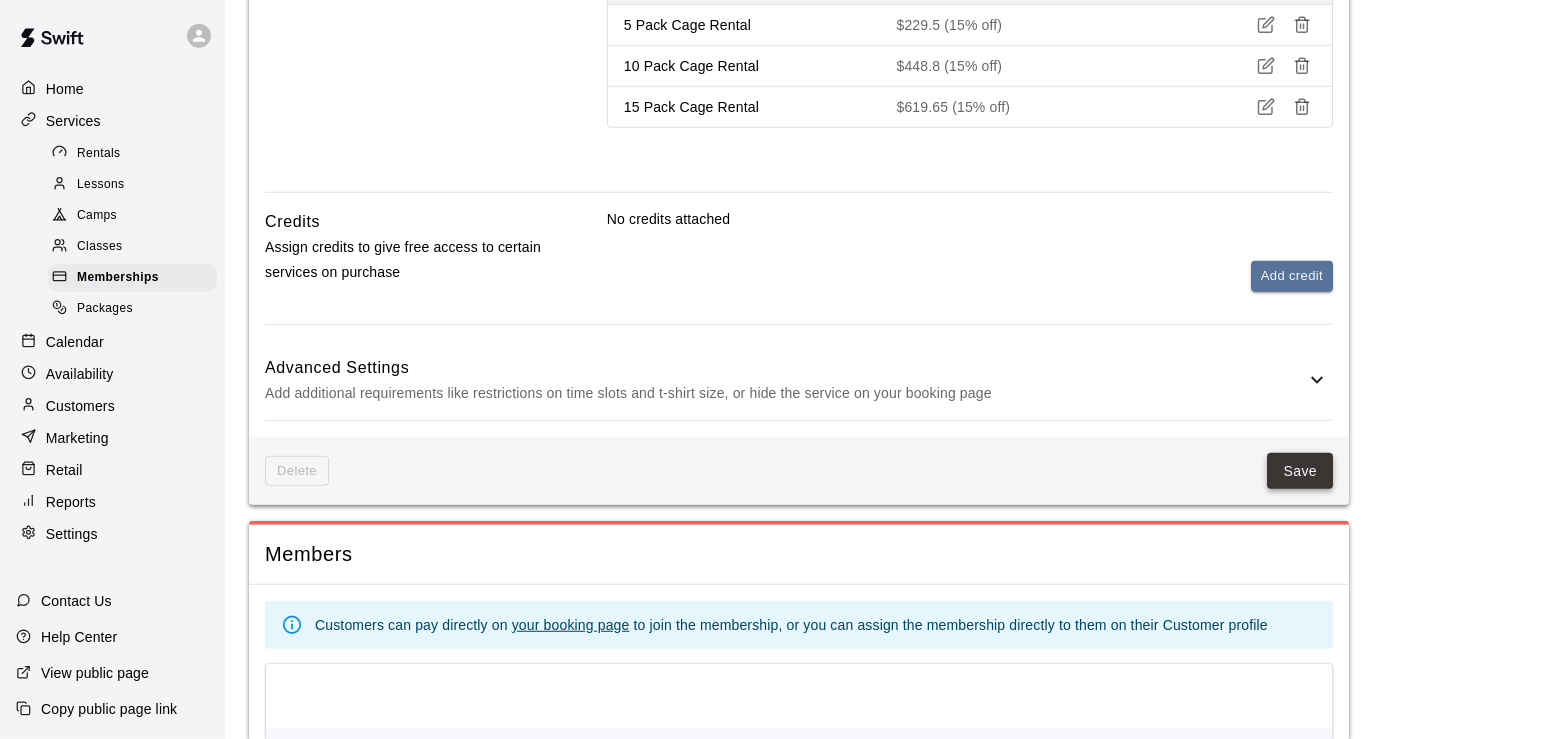 click on "Save" at bounding box center [1300, 471] 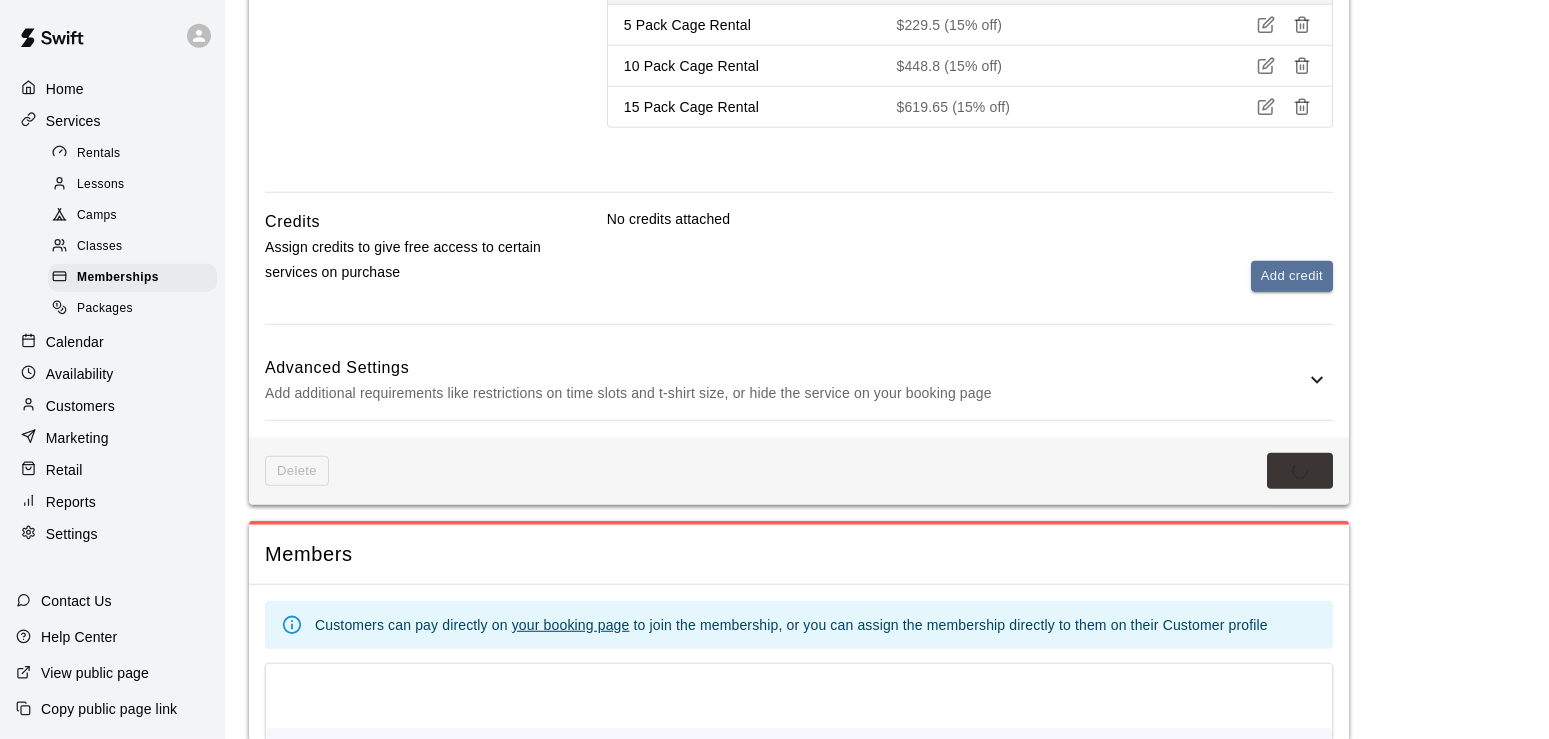 scroll, scrollTop: 0, scrollLeft: 0, axis: both 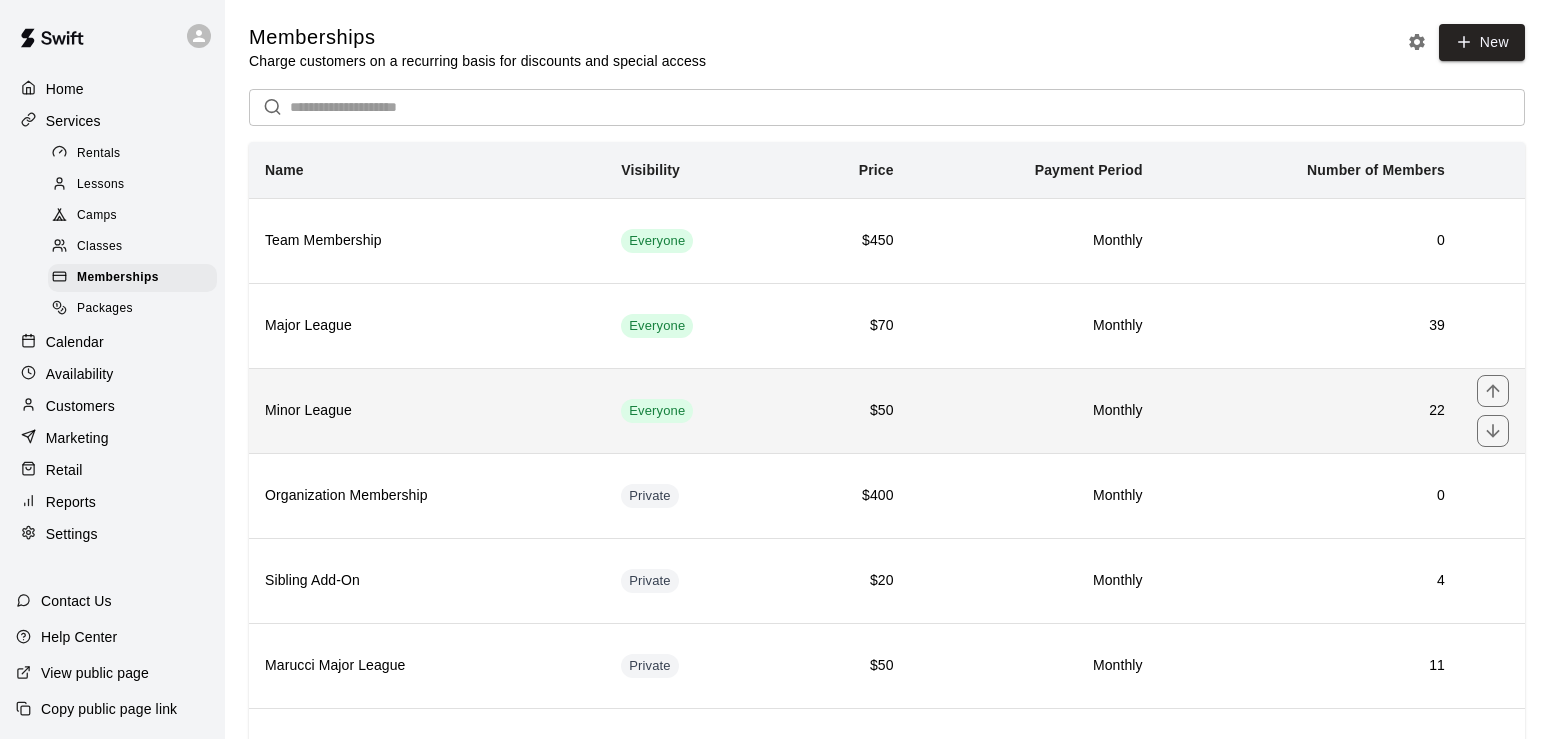 click on "Minor League" at bounding box center [427, 411] 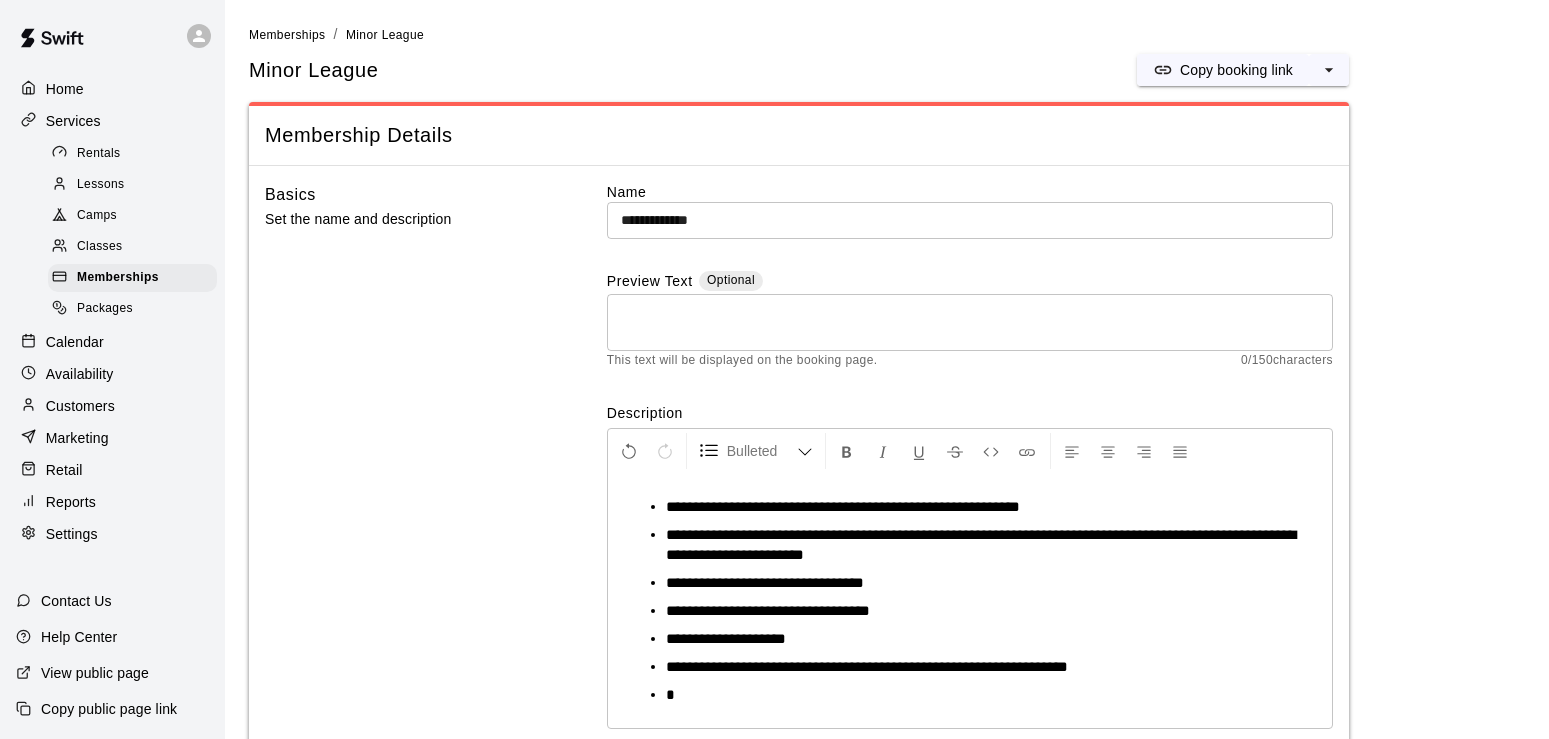type 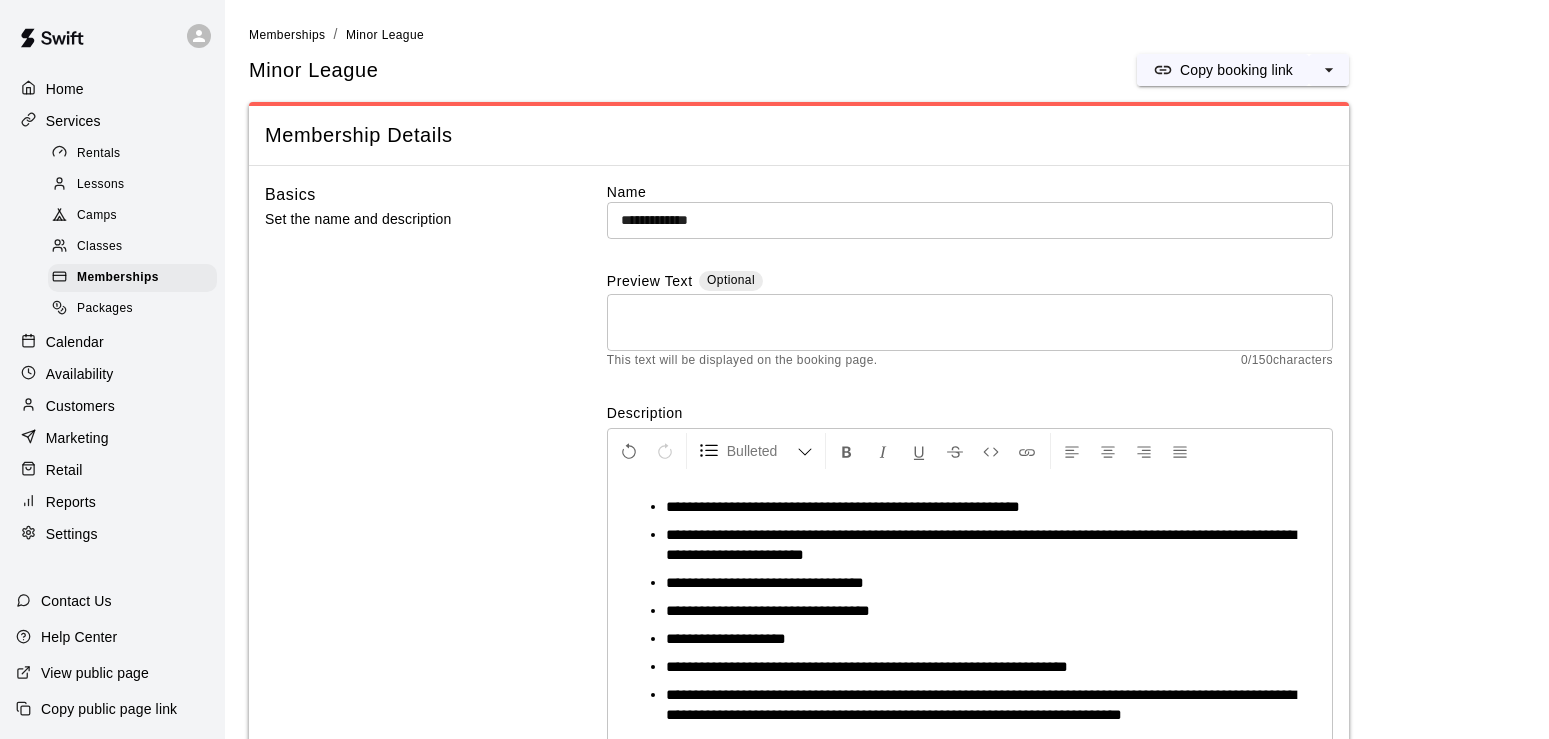 scroll, scrollTop: 9, scrollLeft: 0, axis: vertical 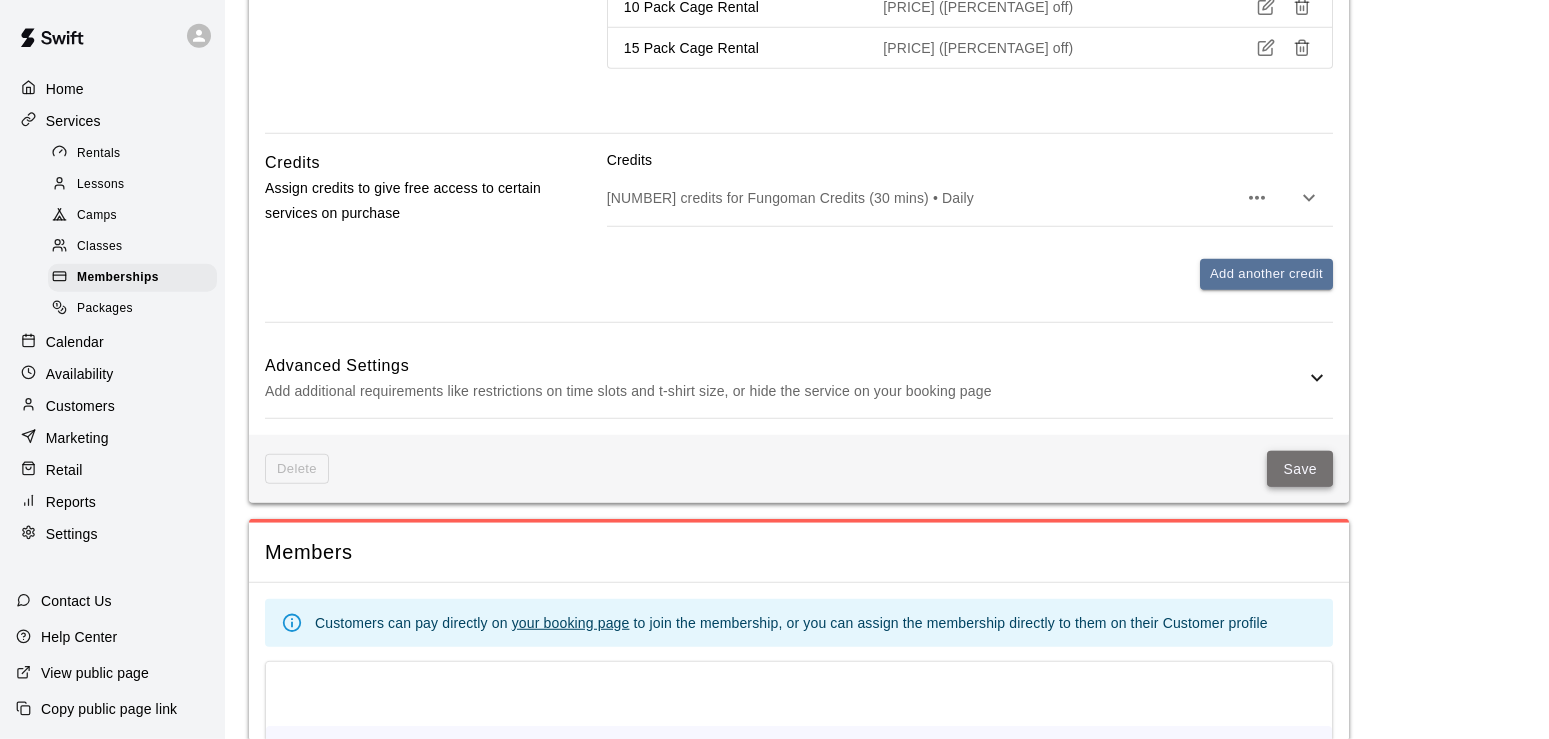 click on "Save" at bounding box center [1300, 469] 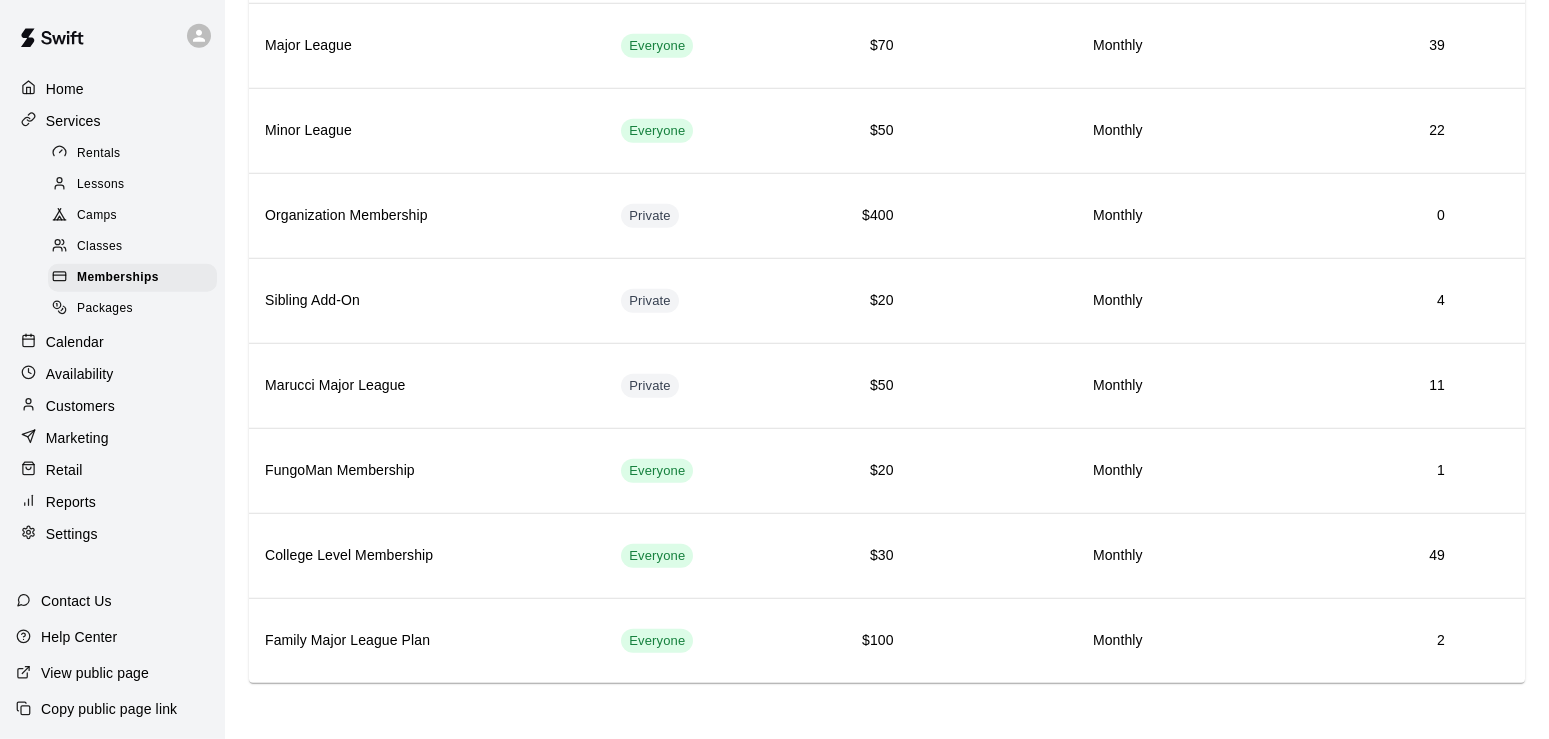 scroll, scrollTop: 0, scrollLeft: 0, axis: both 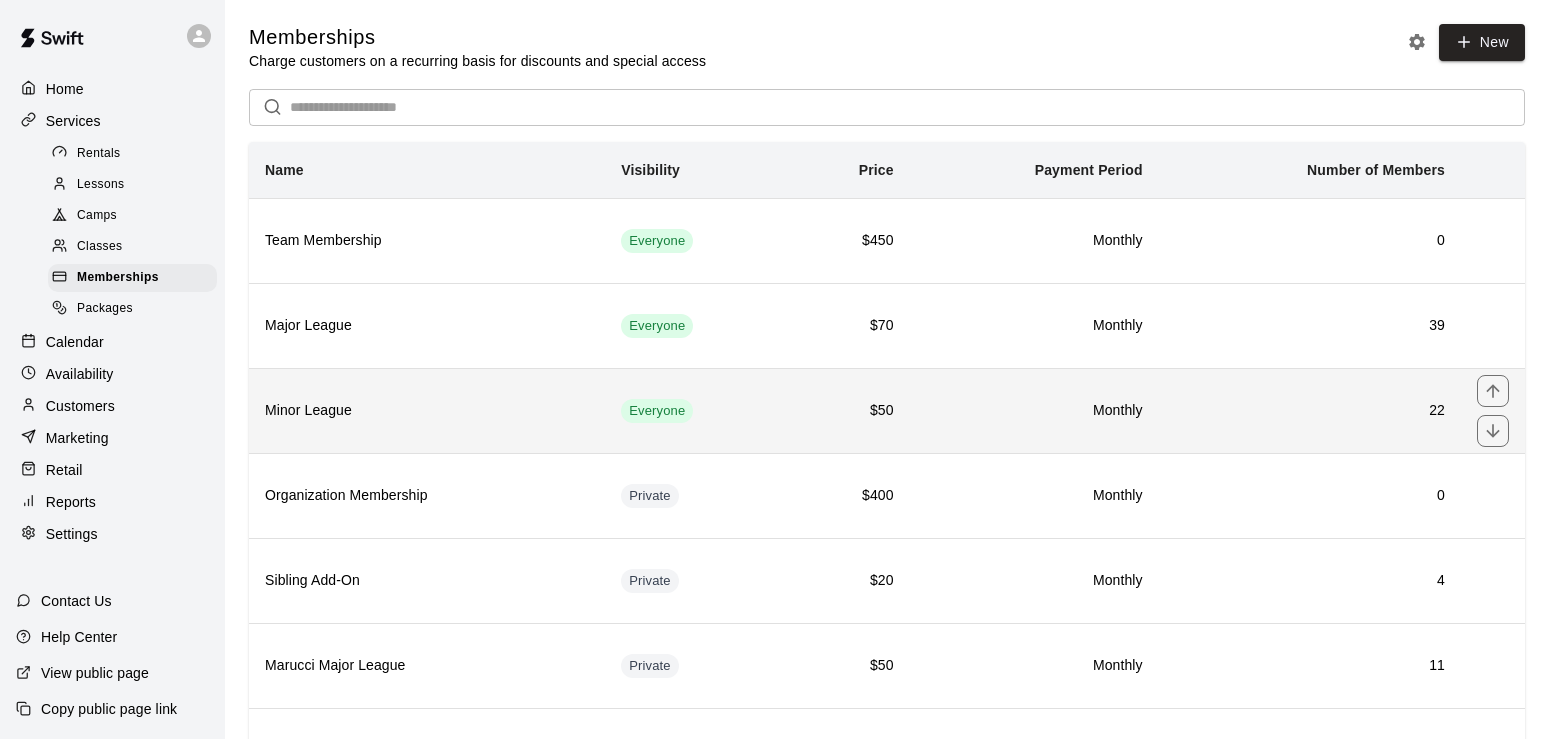 click on "Minor League" at bounding box center (427, 411) 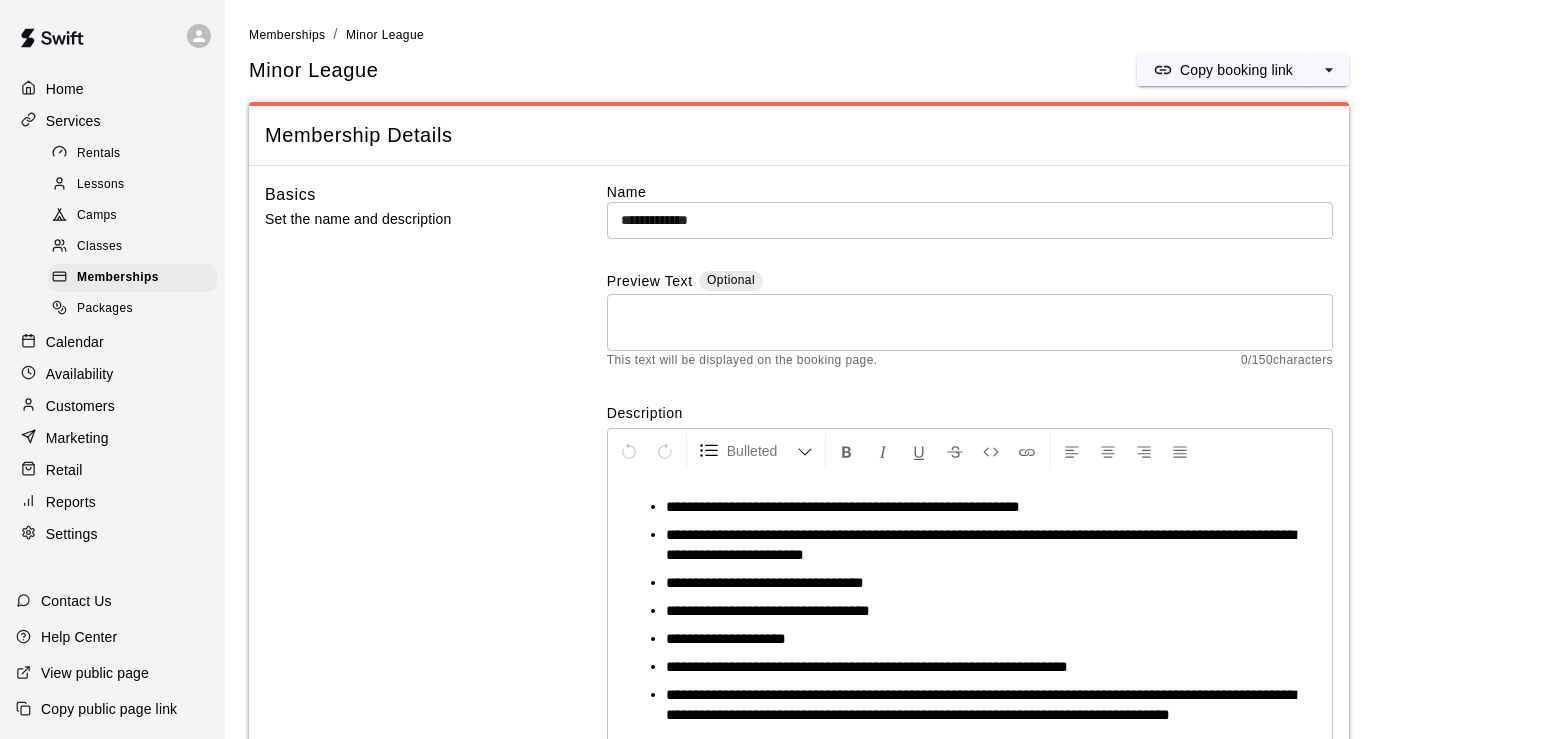scroll, scrollTop: 9, scrollLeft: 0, axis: vertical 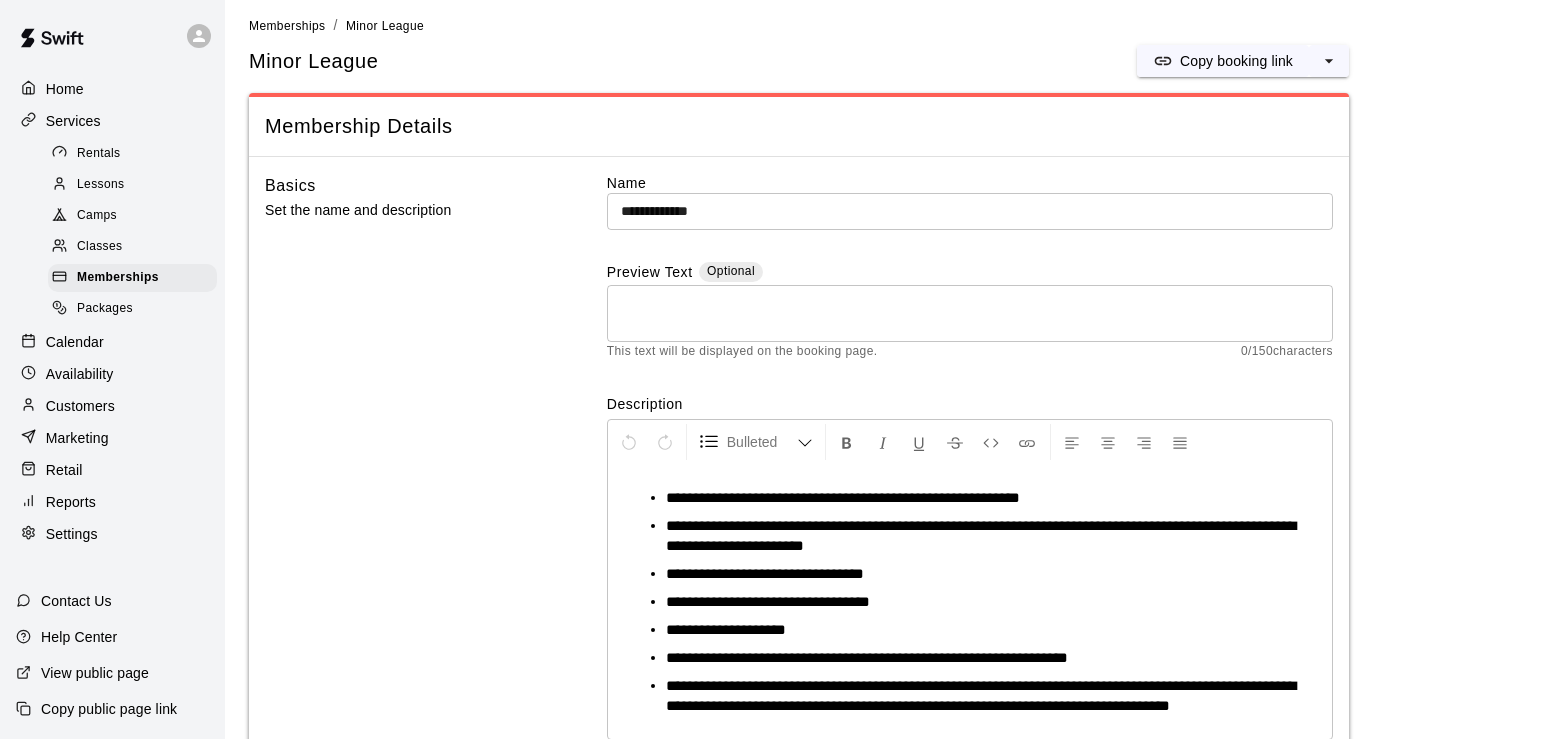 click on "**********" at bounding box center (981, 695) 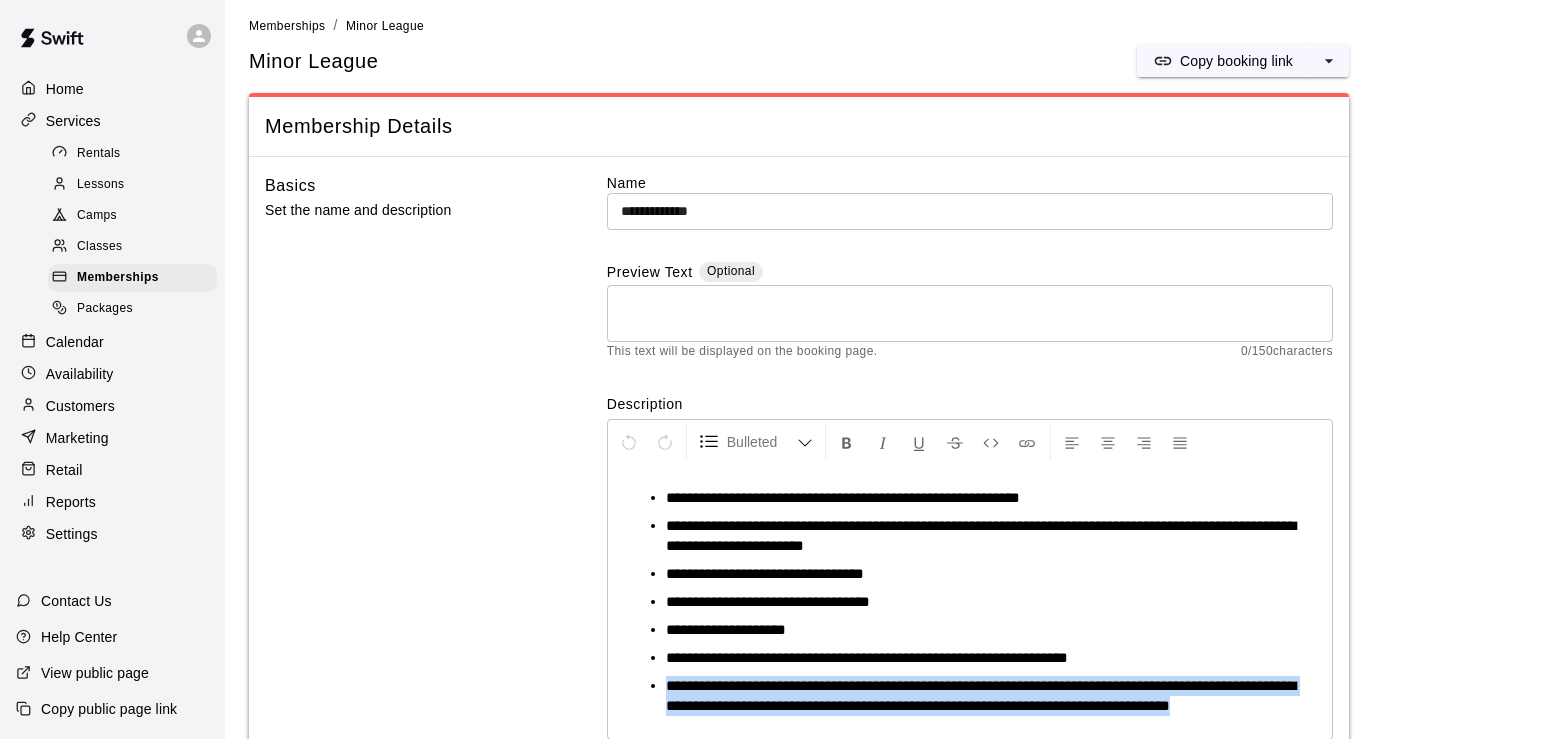 drag, startPoint x: 666, startPoint y: 687, endPoint x: 814, endPoint y: 731, distance: 154.40207 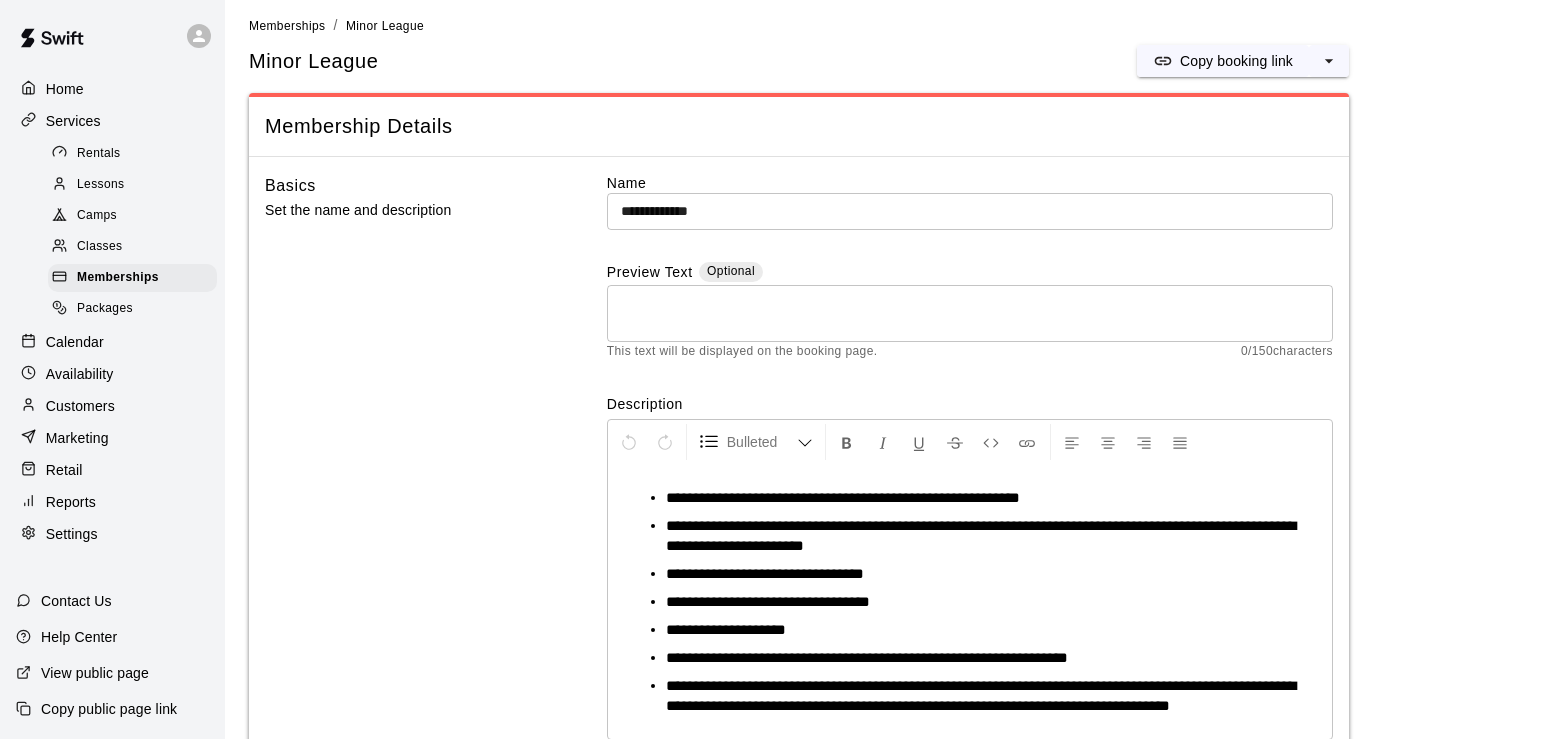 click on "**********" at bounding box center (978, 696) 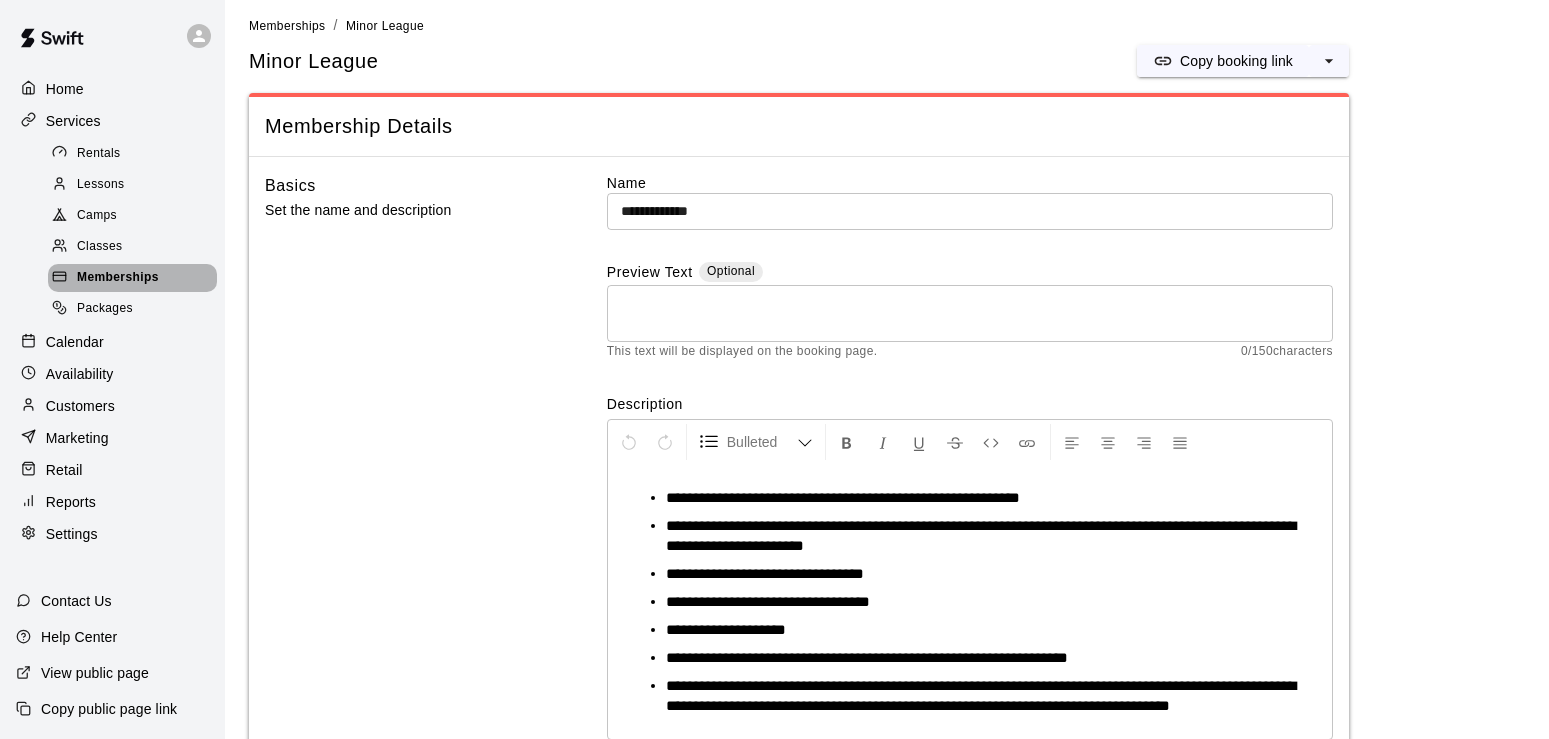 click on "Memberships" at bounding box center (132, 278) 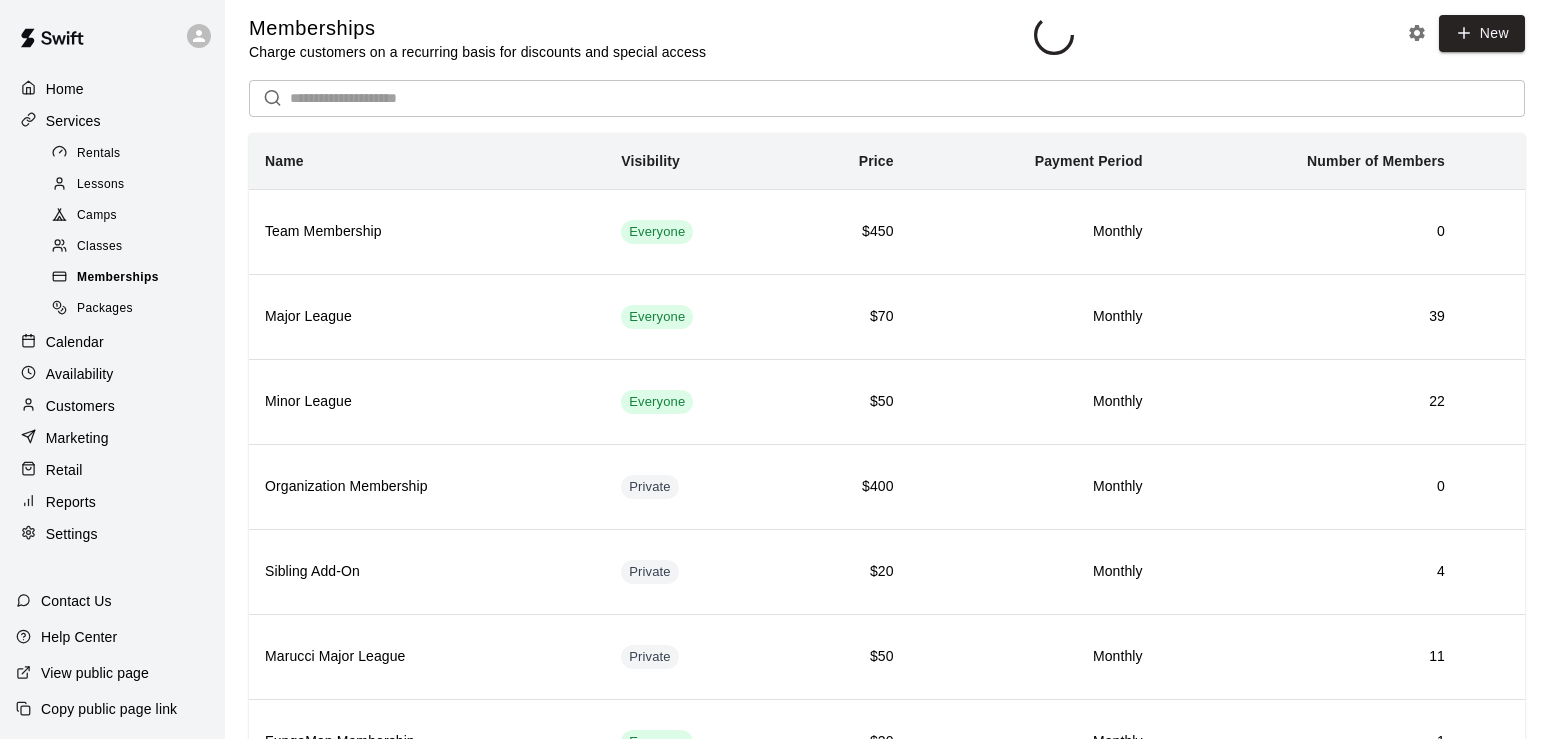 scroll, scrollTop: 0, scrollLeft: 0, axis: both 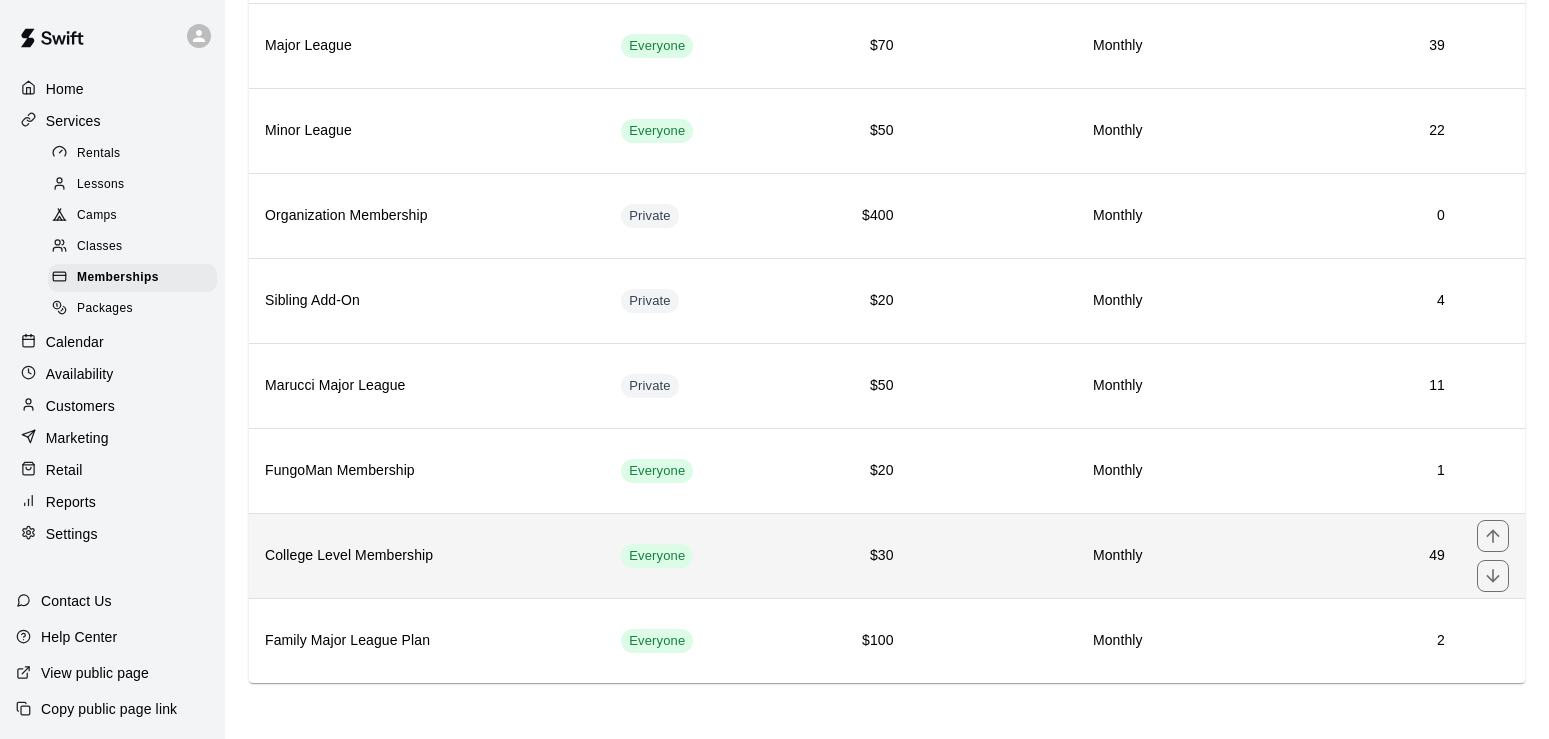 click on "College Level Membership" at bounding box center (427, 555) 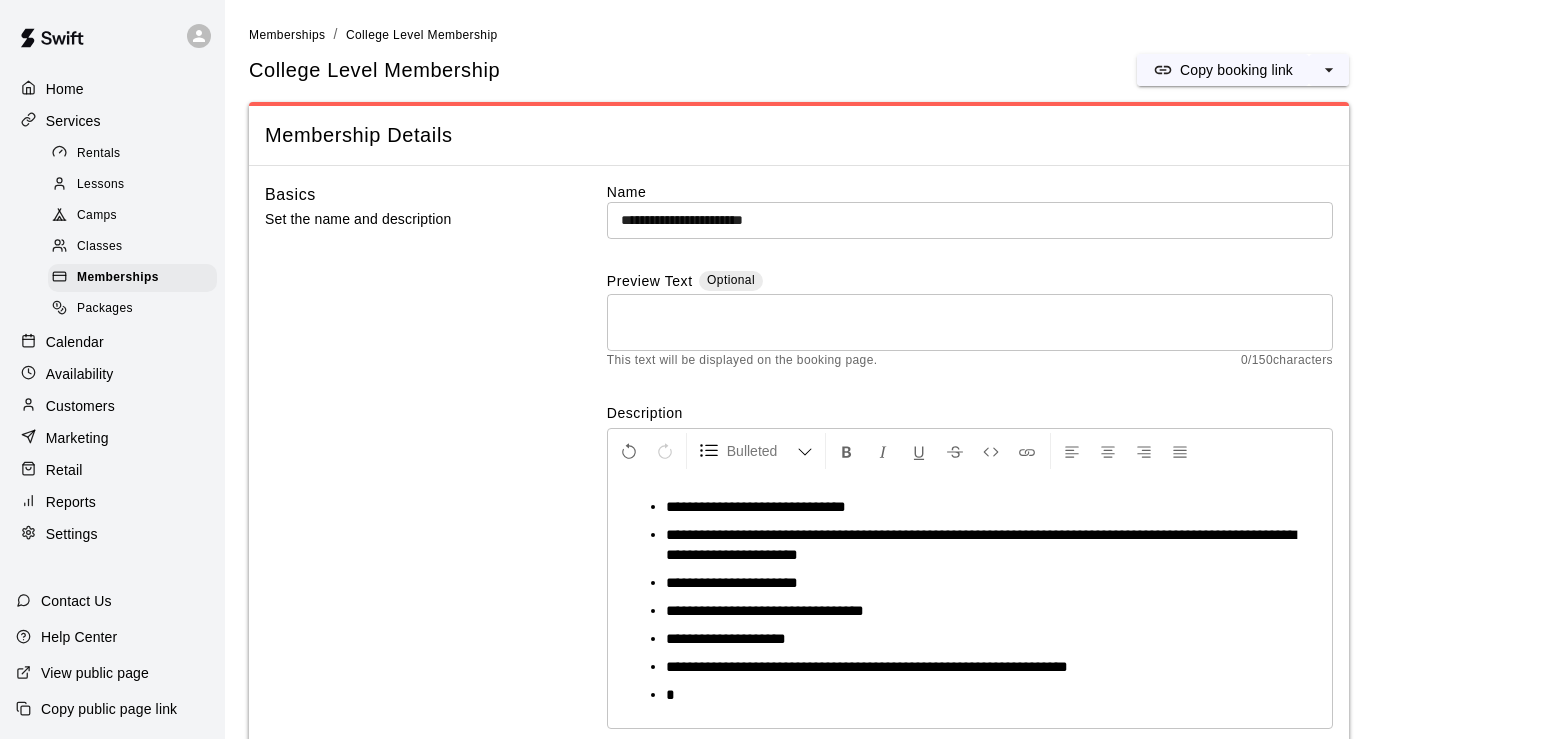 type 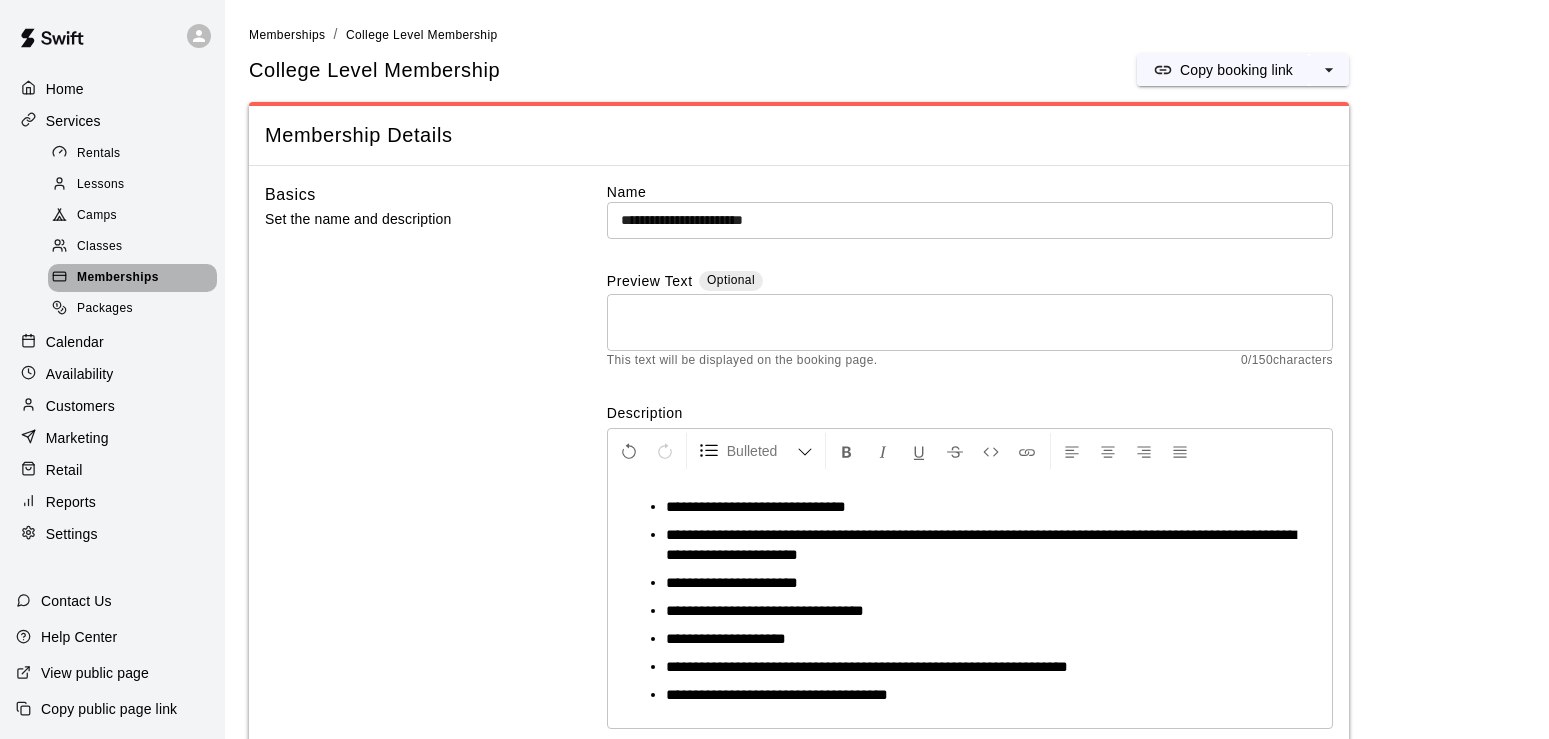 click on "Memberships" at bounding box center [118, 278] 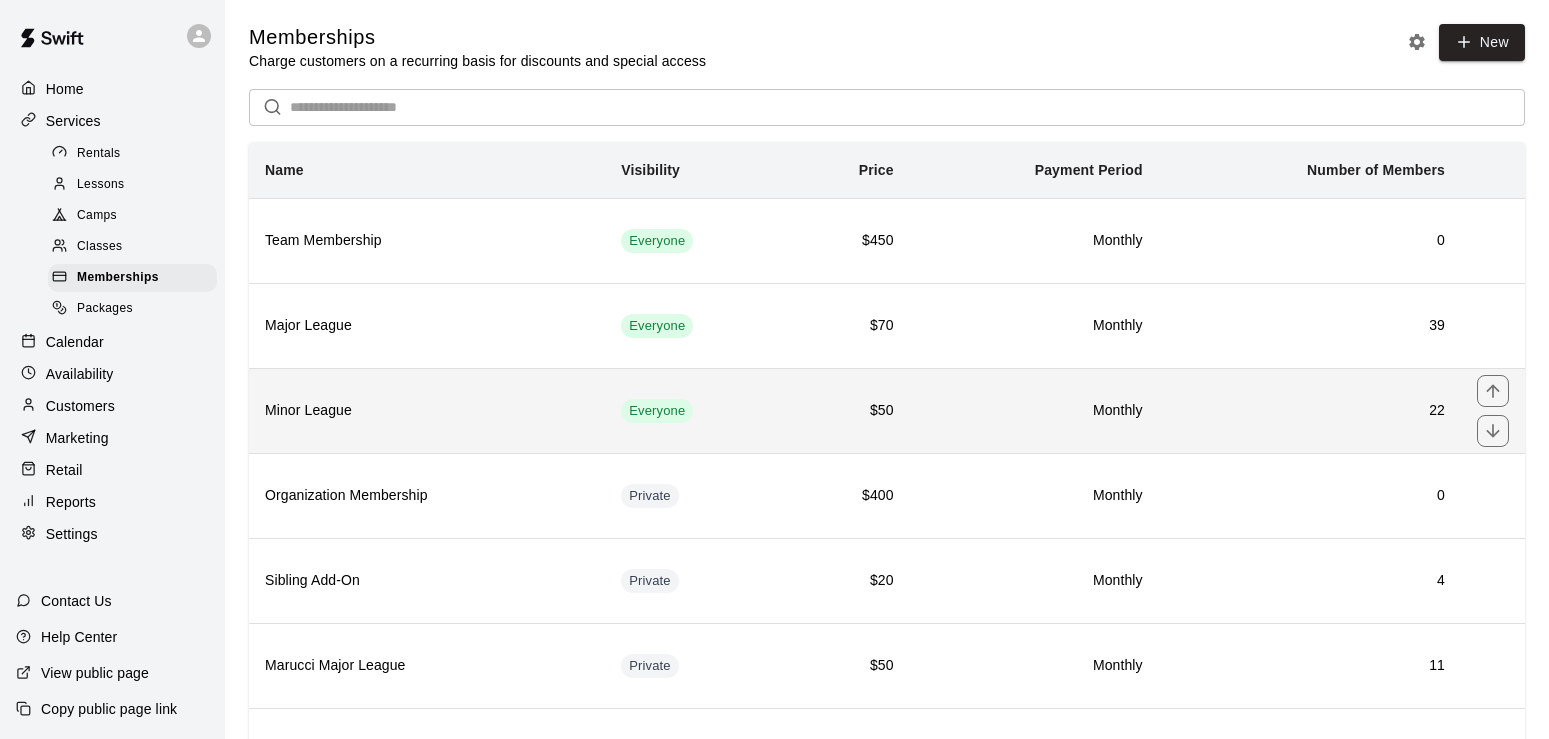 click on "Minor League" at bounding box center [427, 411] 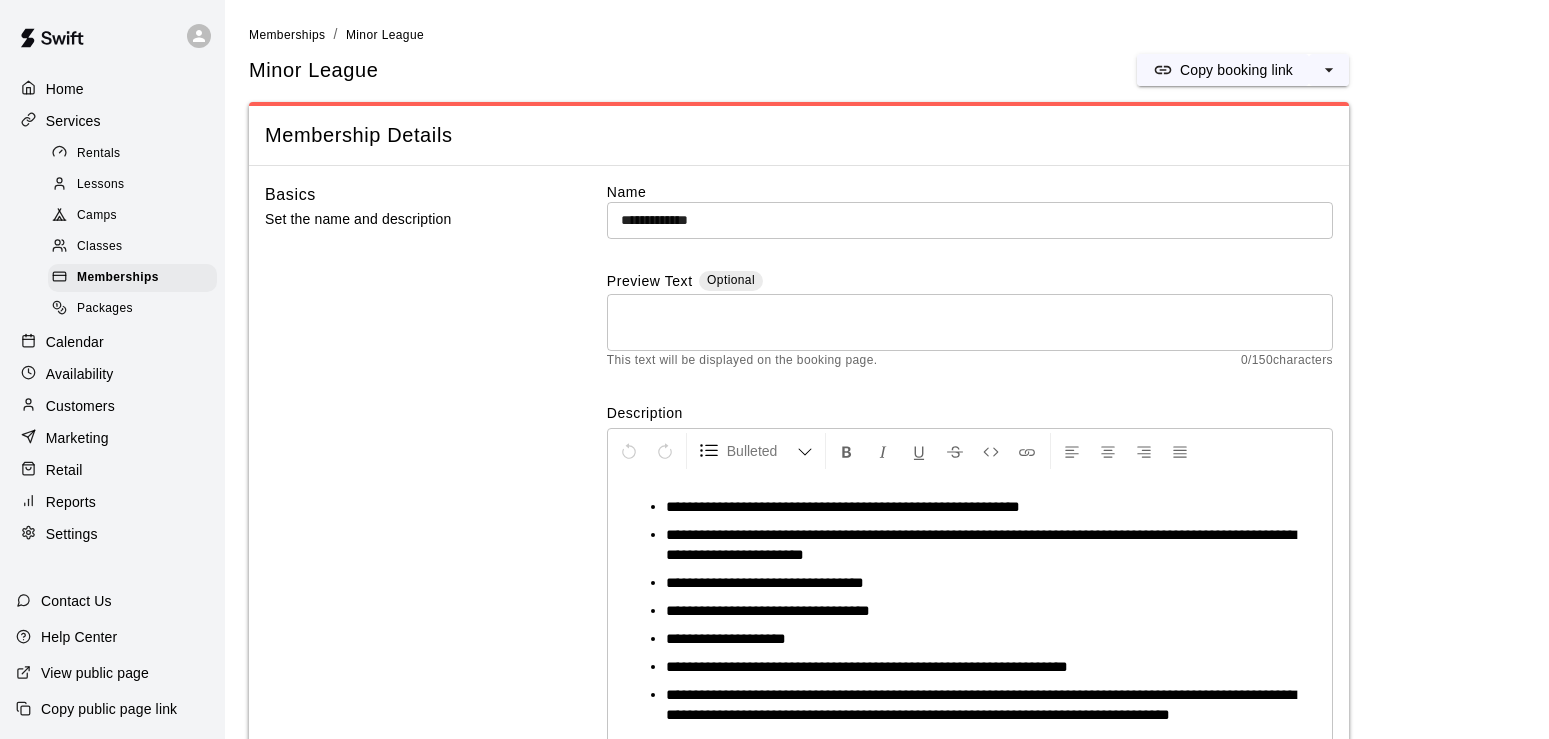 scroll, scrollTop: 9, scrollLeft: 0, axis: vertical 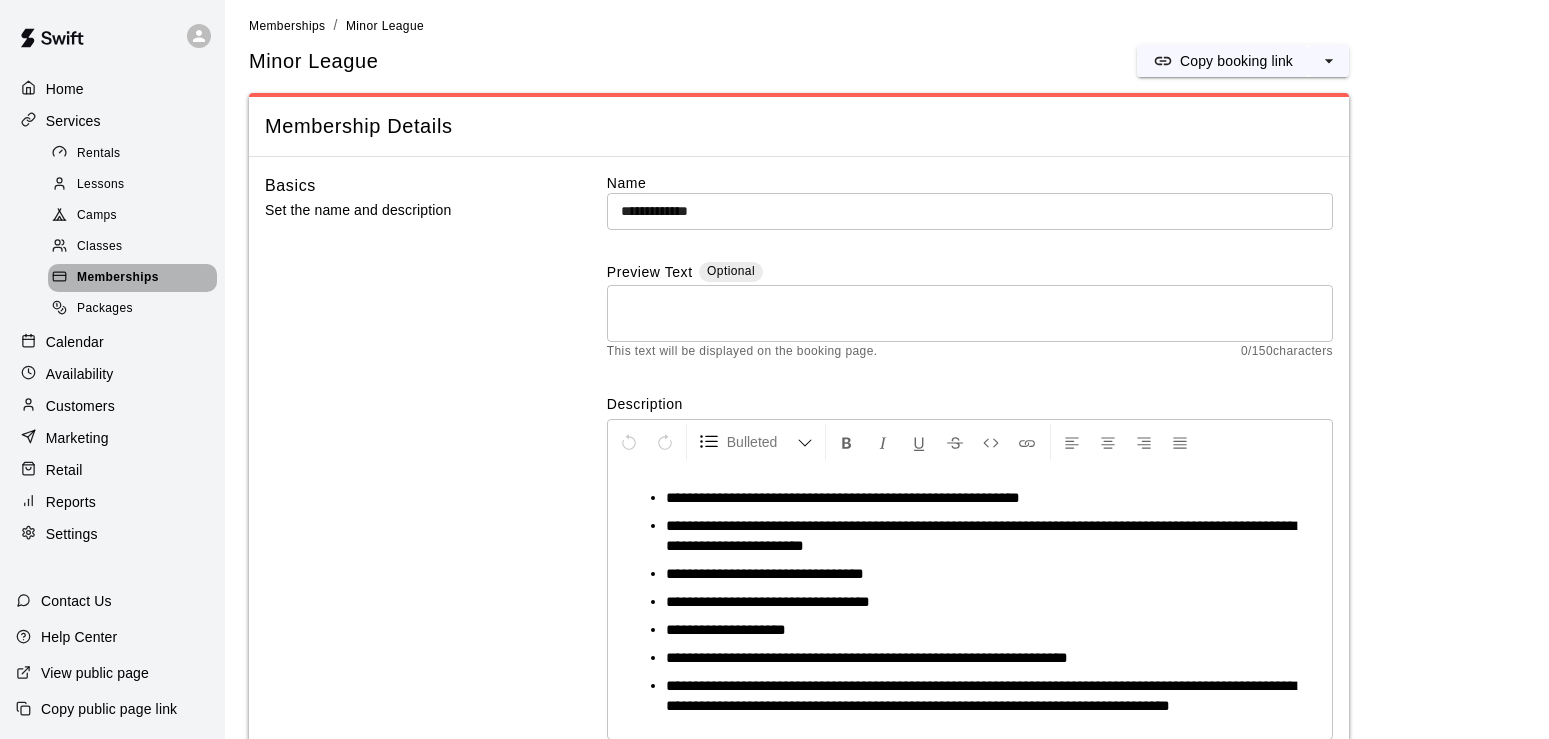 click on "Memberships" at bounding box center [118, 278] 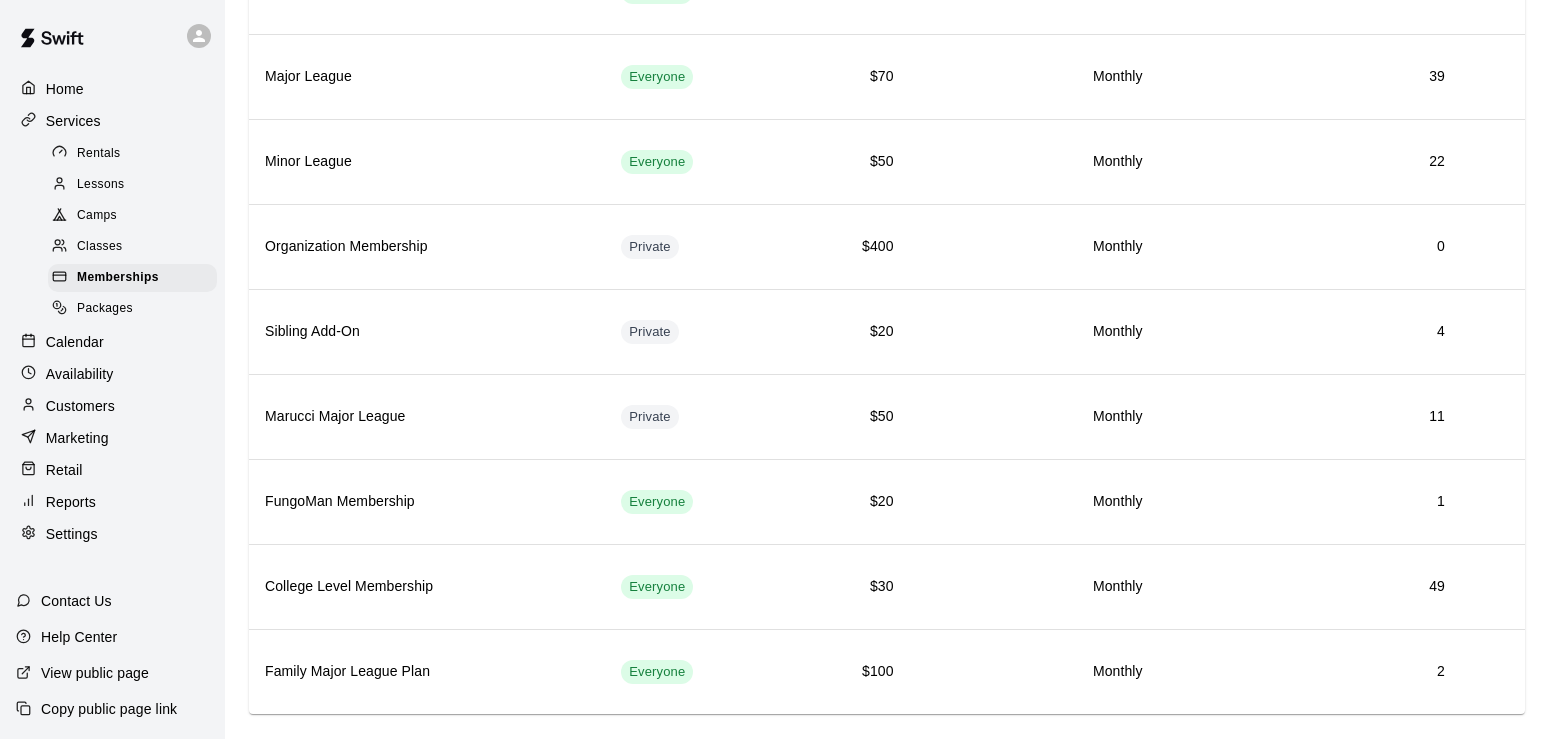 scroll, scrollTop: 283, scrollLeft: 0, axis: vertical 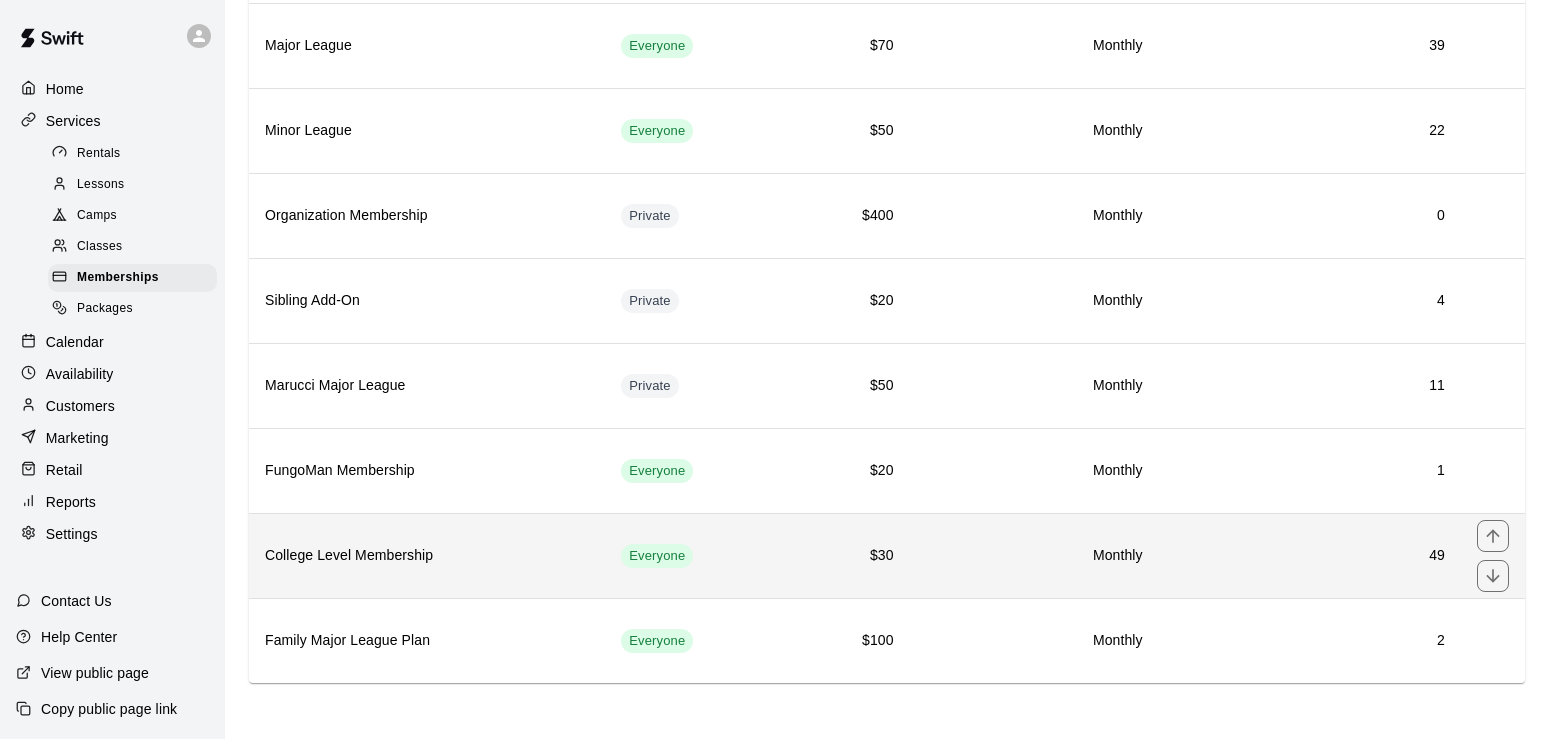 click on "College Level Membership" at bounding box center [427, 556] 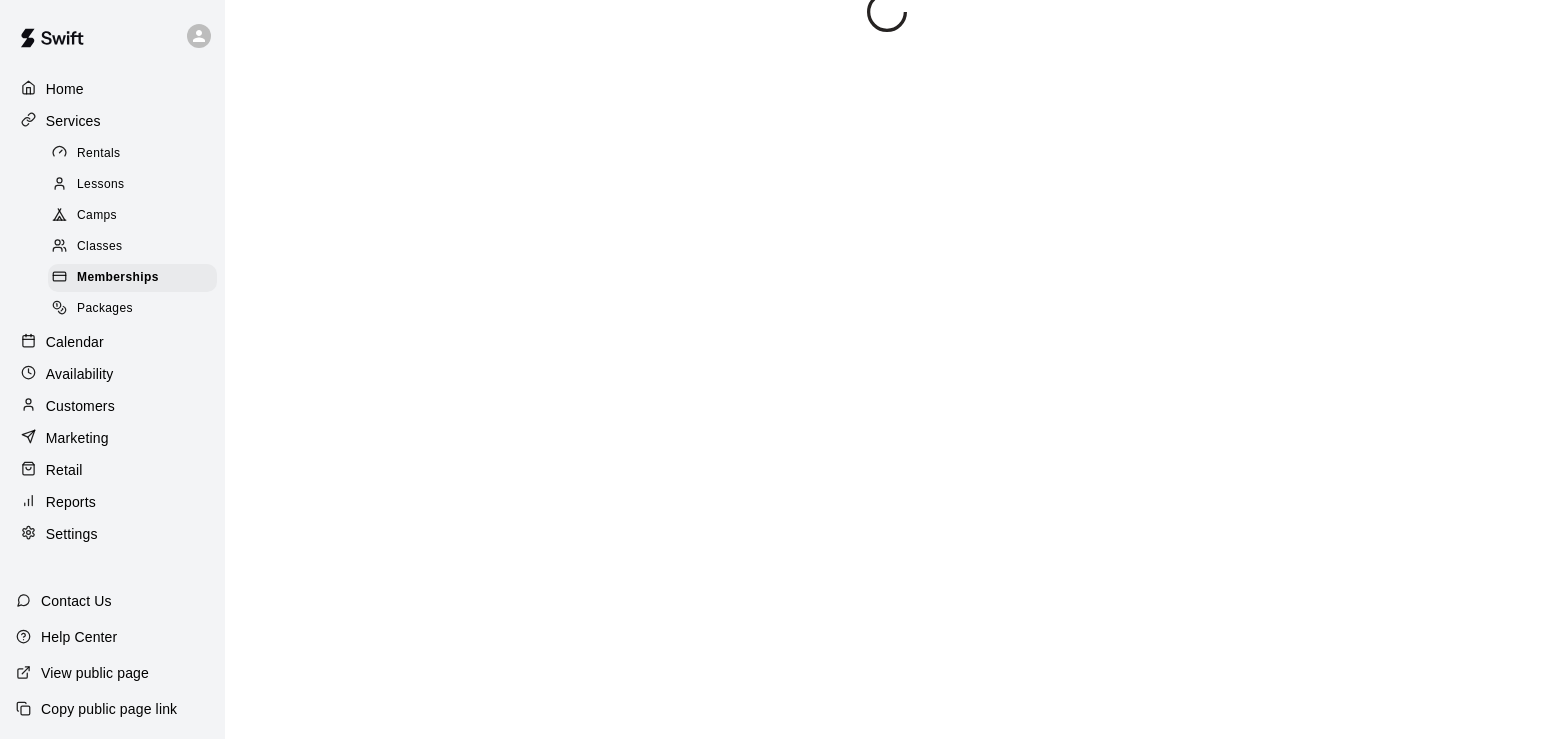 scroll, scrollTop: 0, scrollLeft: 0, axis: both 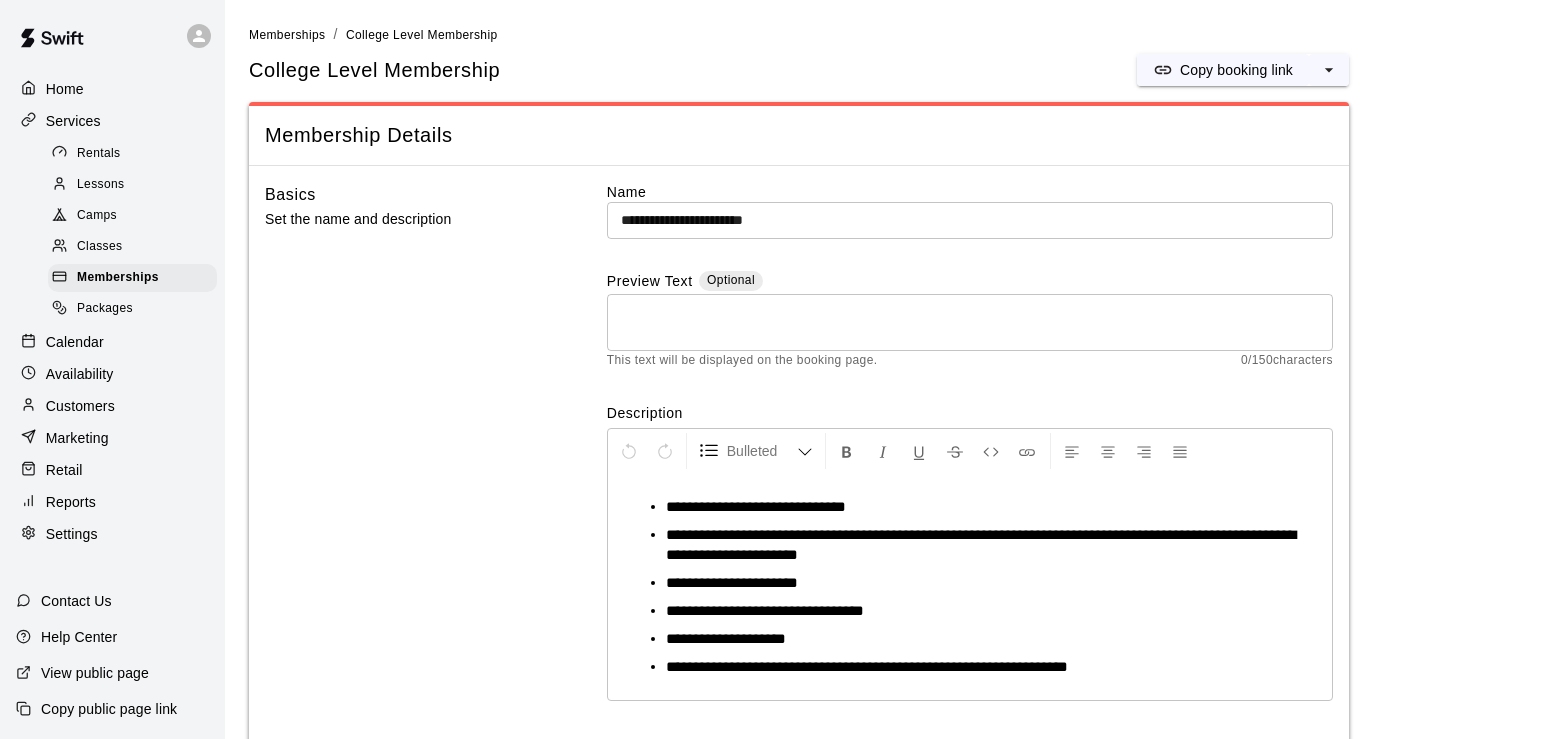 click on "**********" at bounding box center [978, 667] 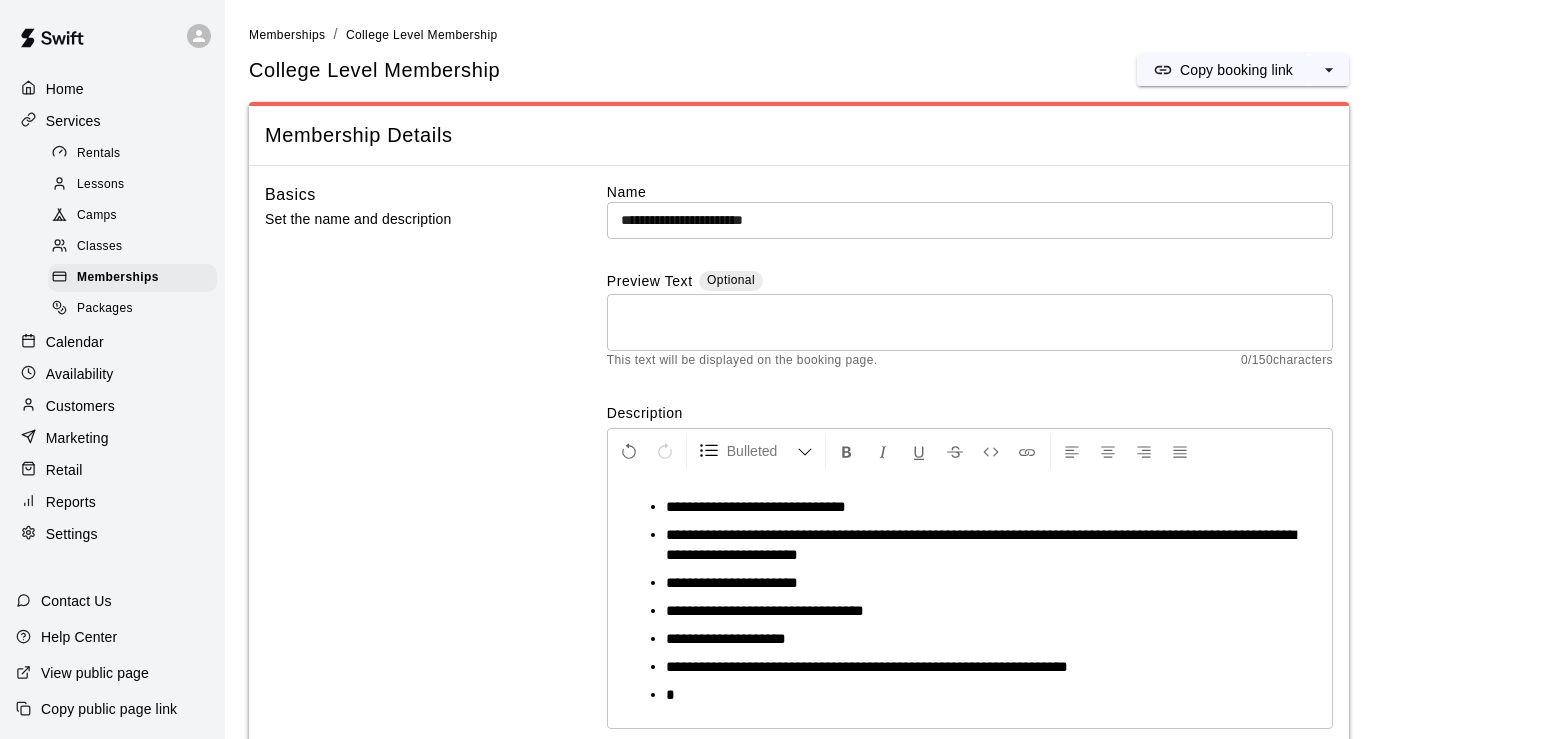 type 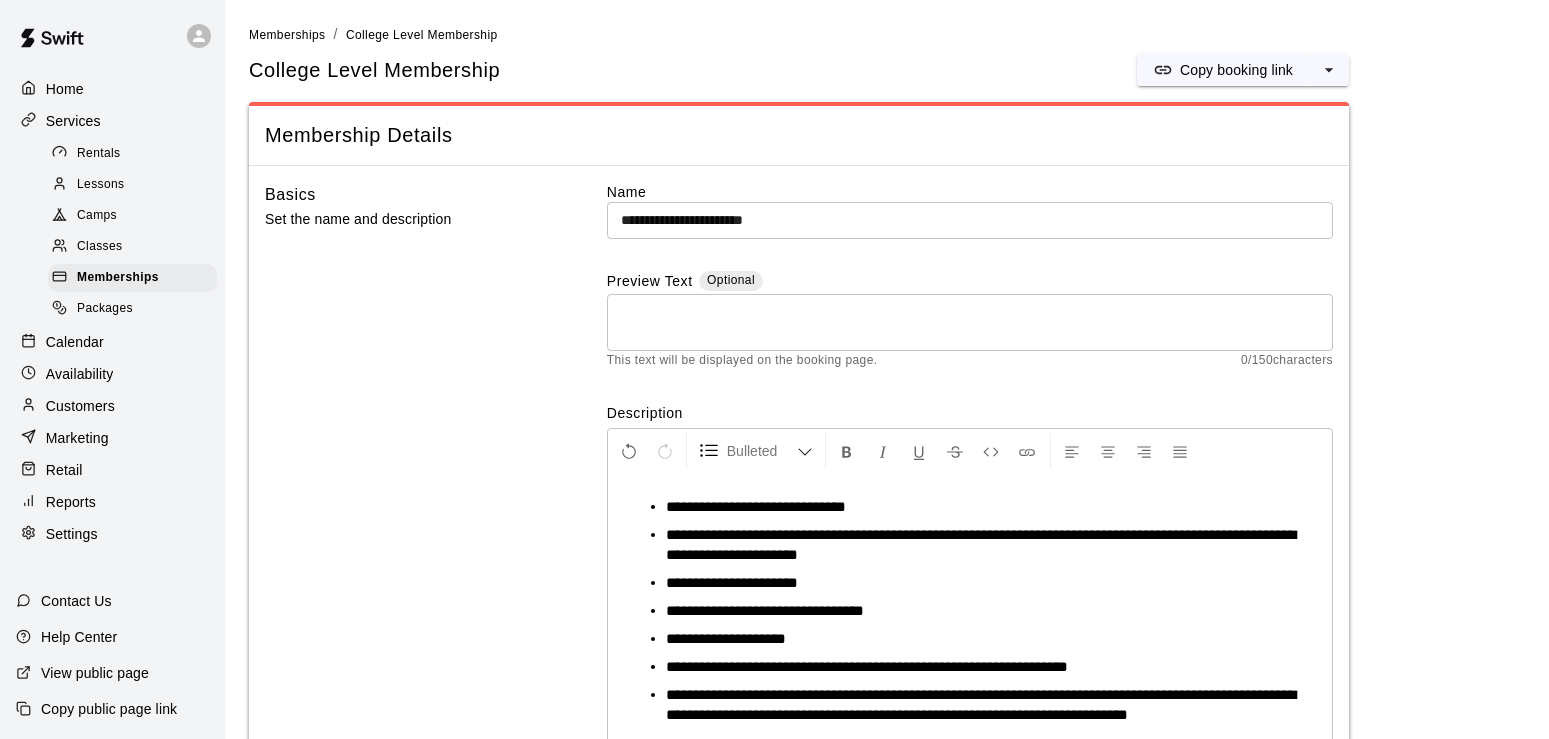 scroll, scrollTop: 9, scrollLeft: 0, axis: vertical 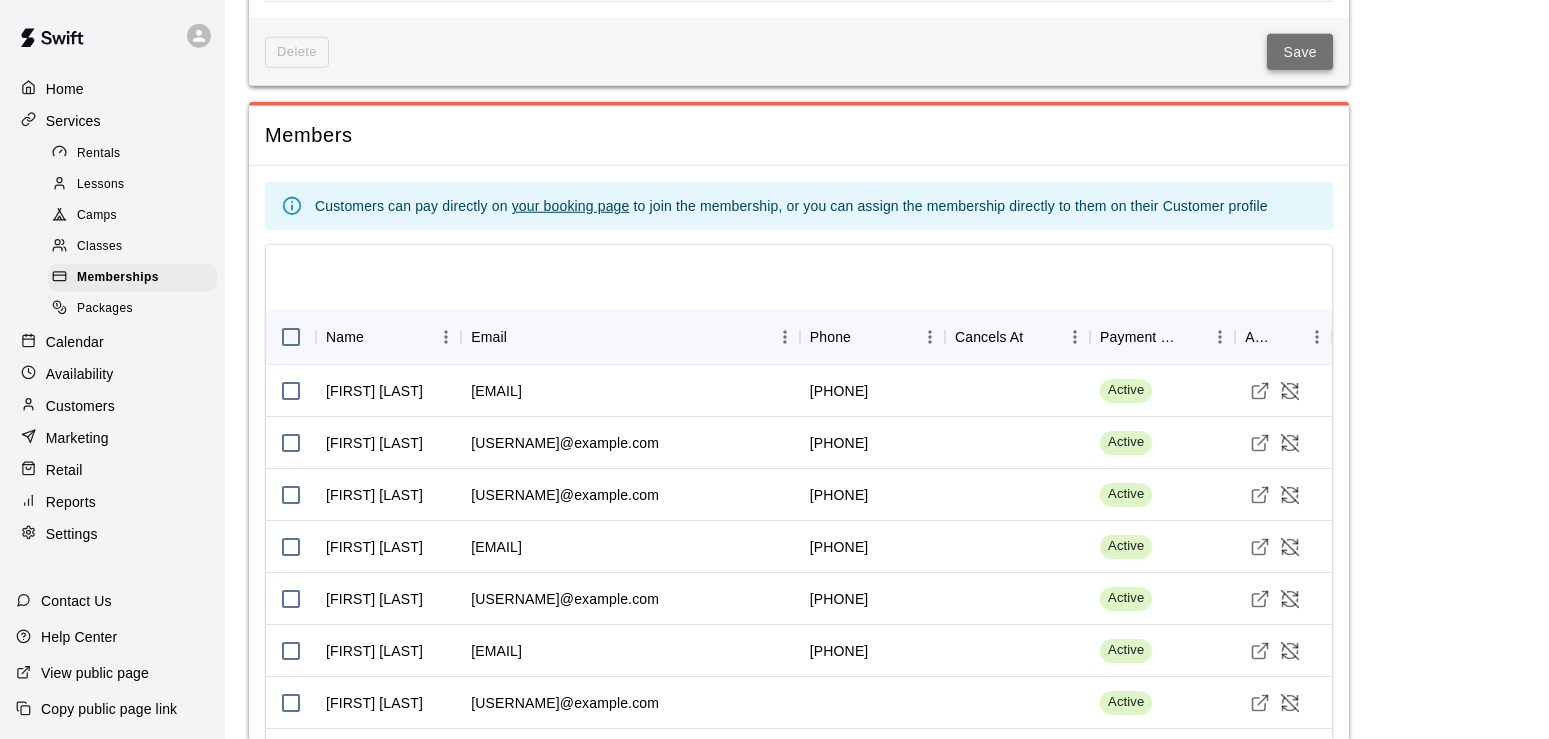 click on "Save" at bounding box center (1300, 52) 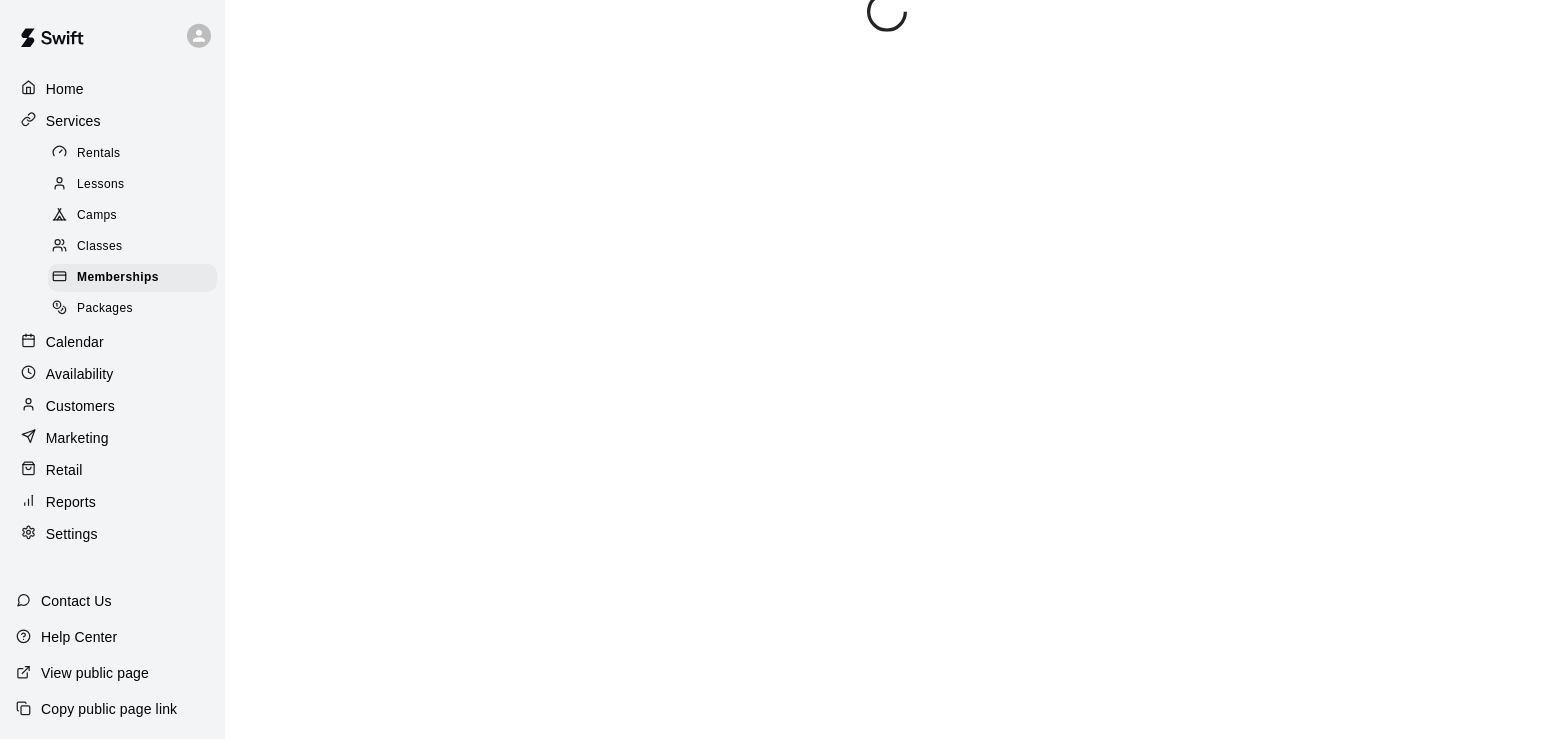 scroll, scrollTop: 0, scrollLeft: 0, axis: both 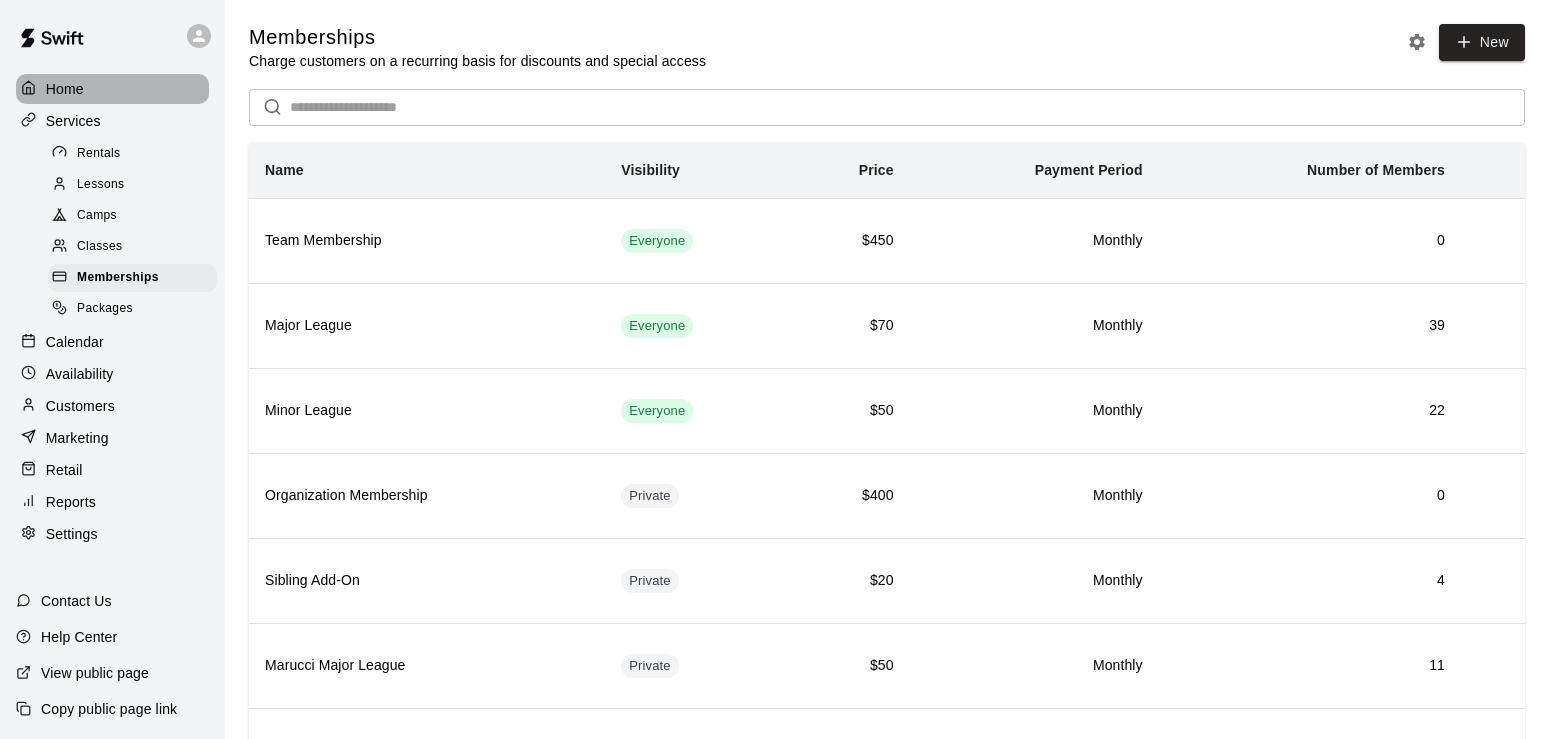 click on "Home" at bounding box center (65, 89) 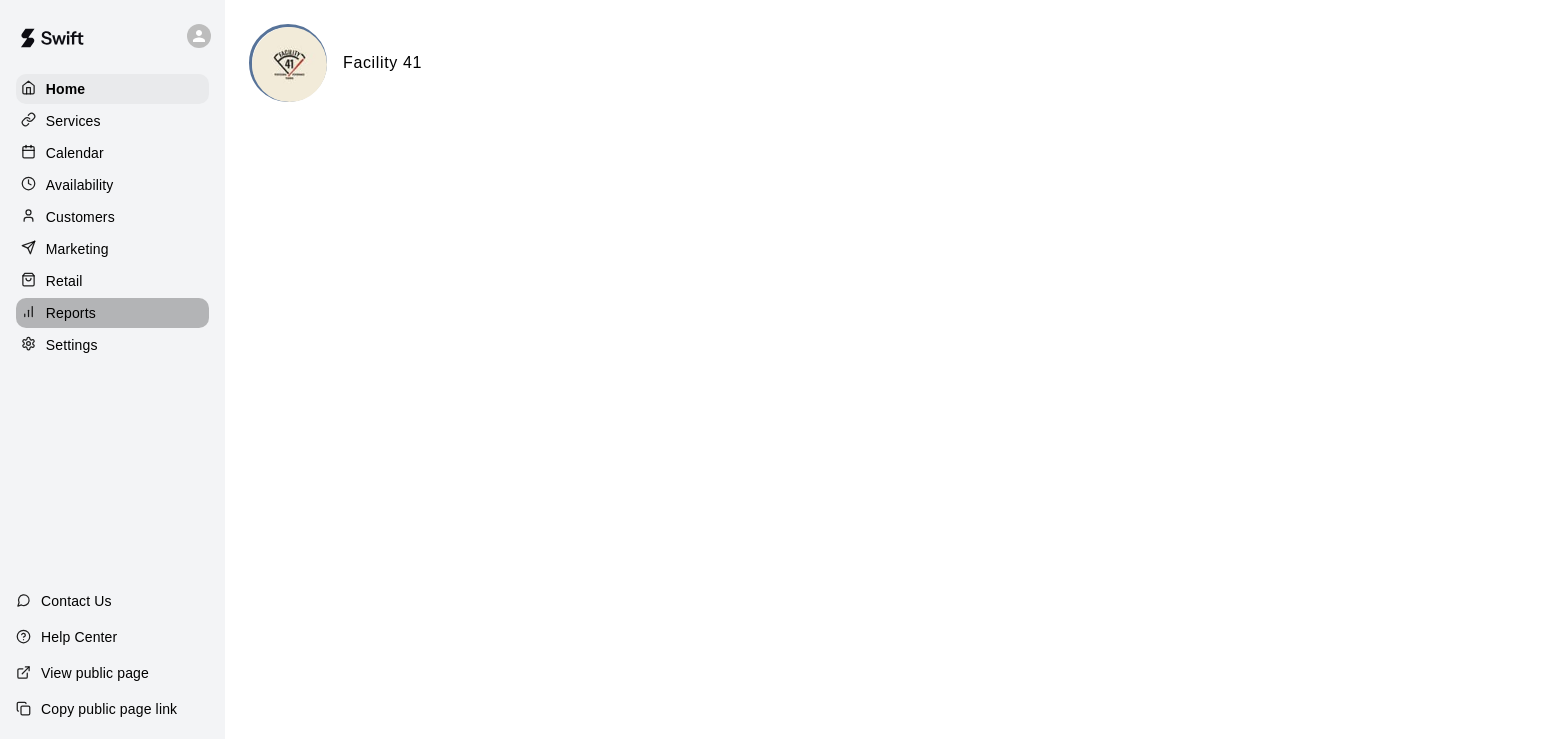 click on "Reports" at bounding box center (71, 313) 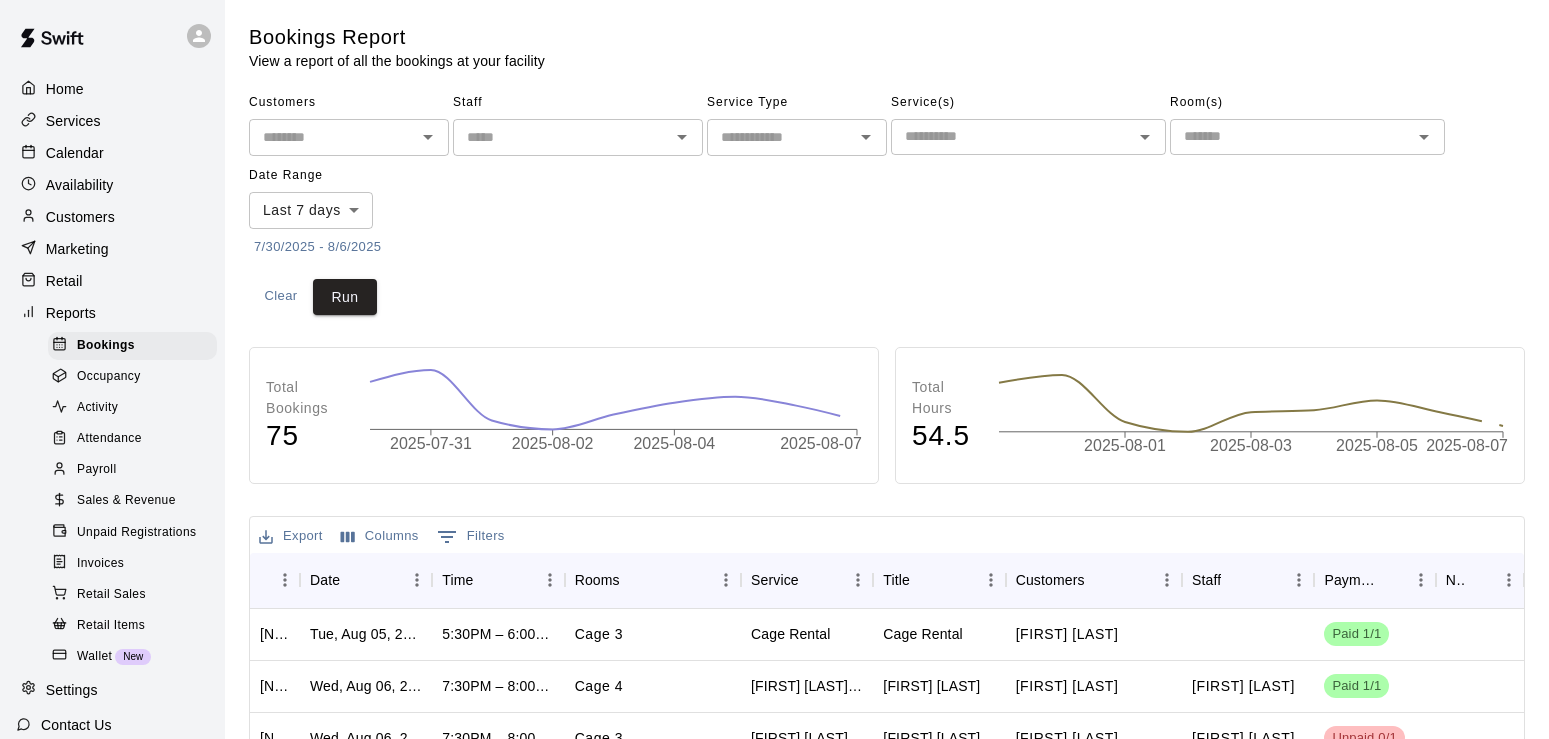 click on "Sales & Revenue" at bounding box center (126, 501) 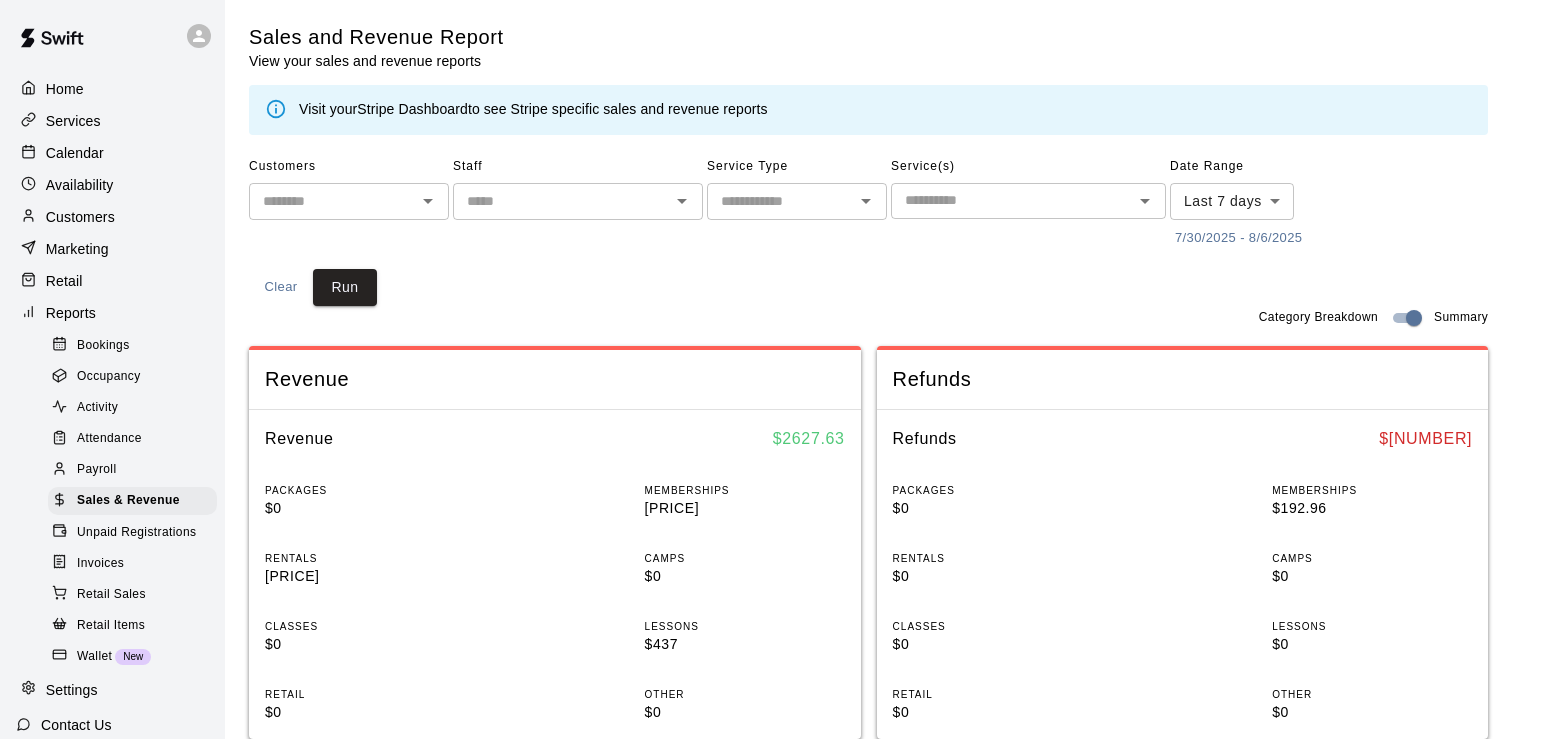 click on "Stripe Dashboard" at bounding box center [412, 109] 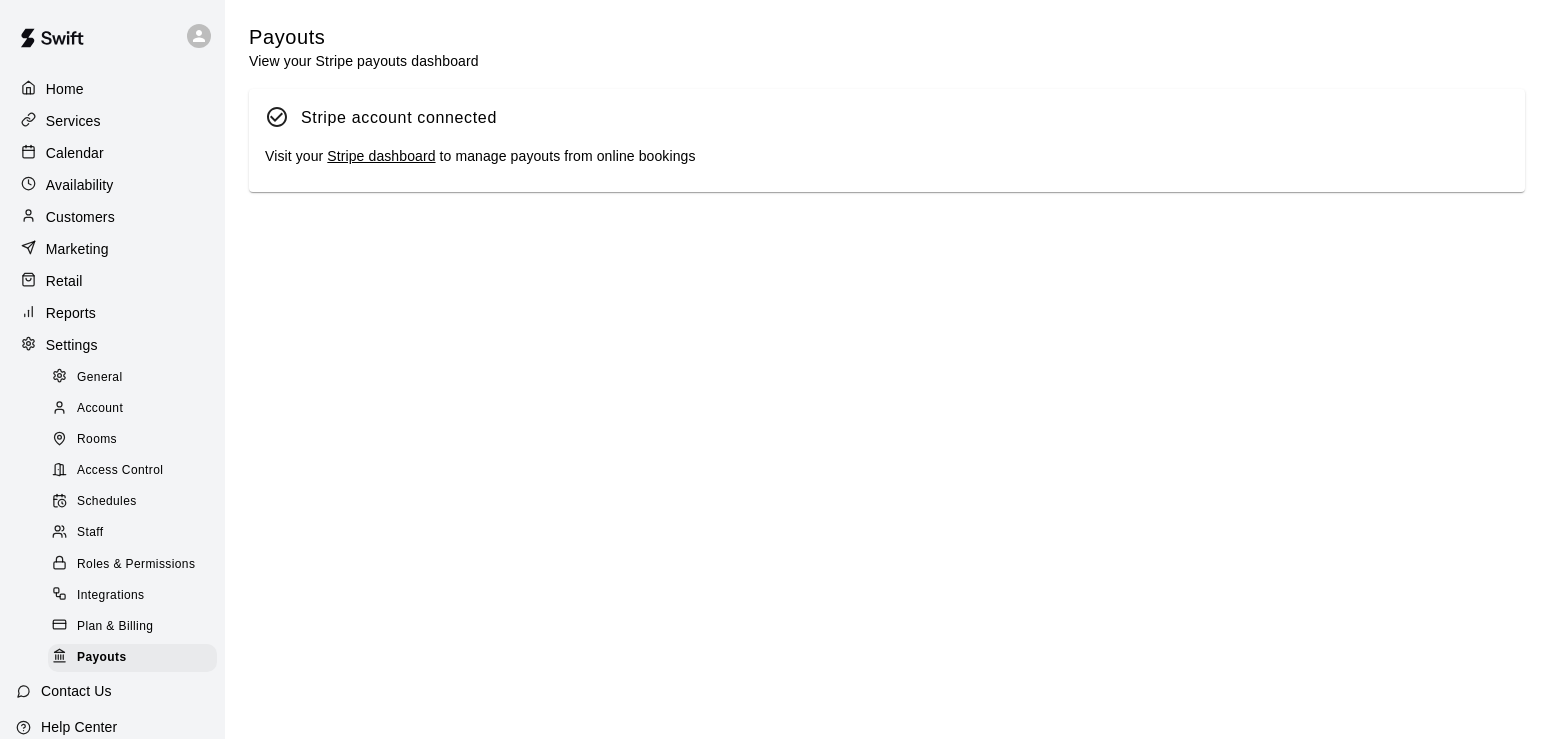 click on "Stripe dashboard" at bounding box center [381, 156] 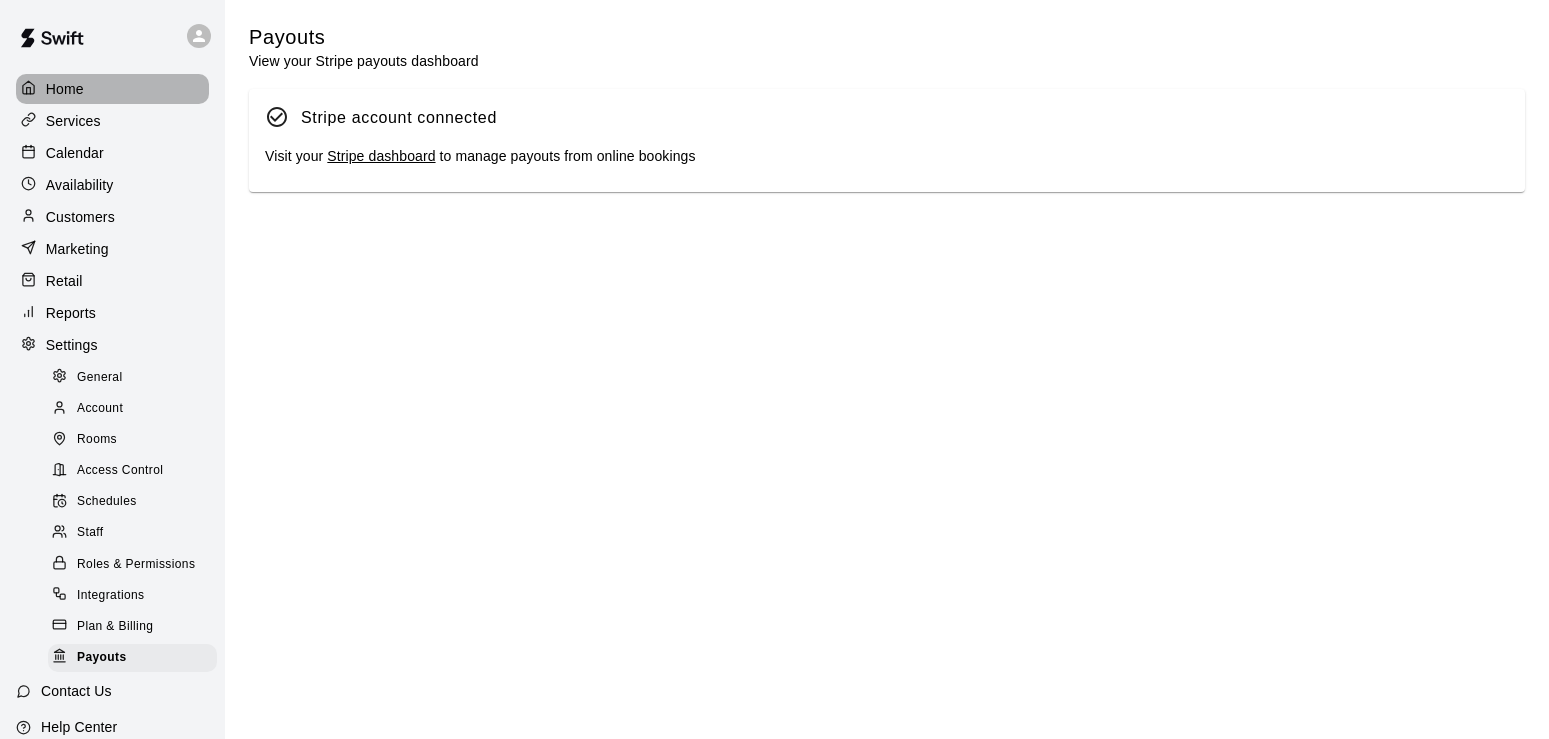 click on "Home" at bounding box center (65, 89) 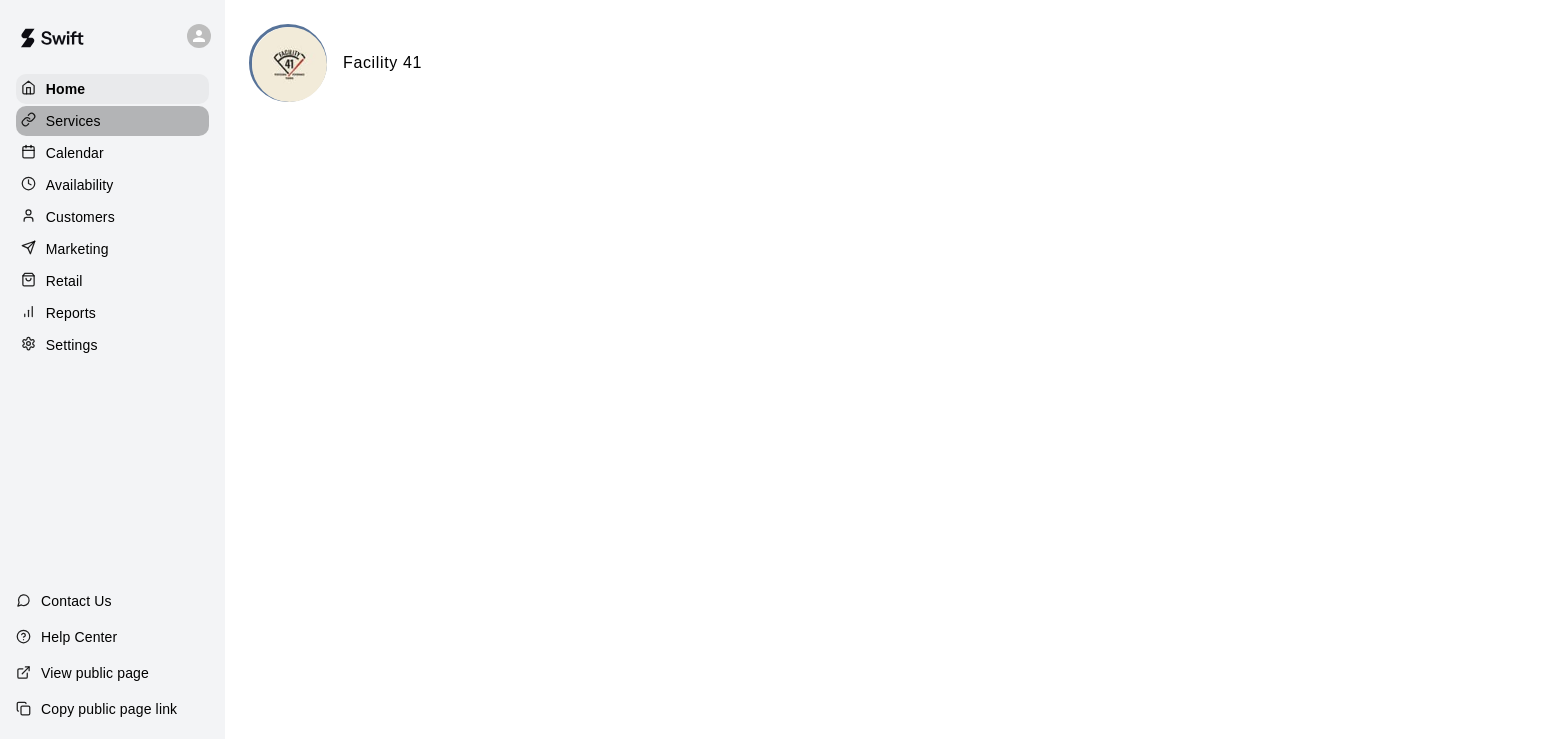 click on "Services" at bounding box center [73, 121] 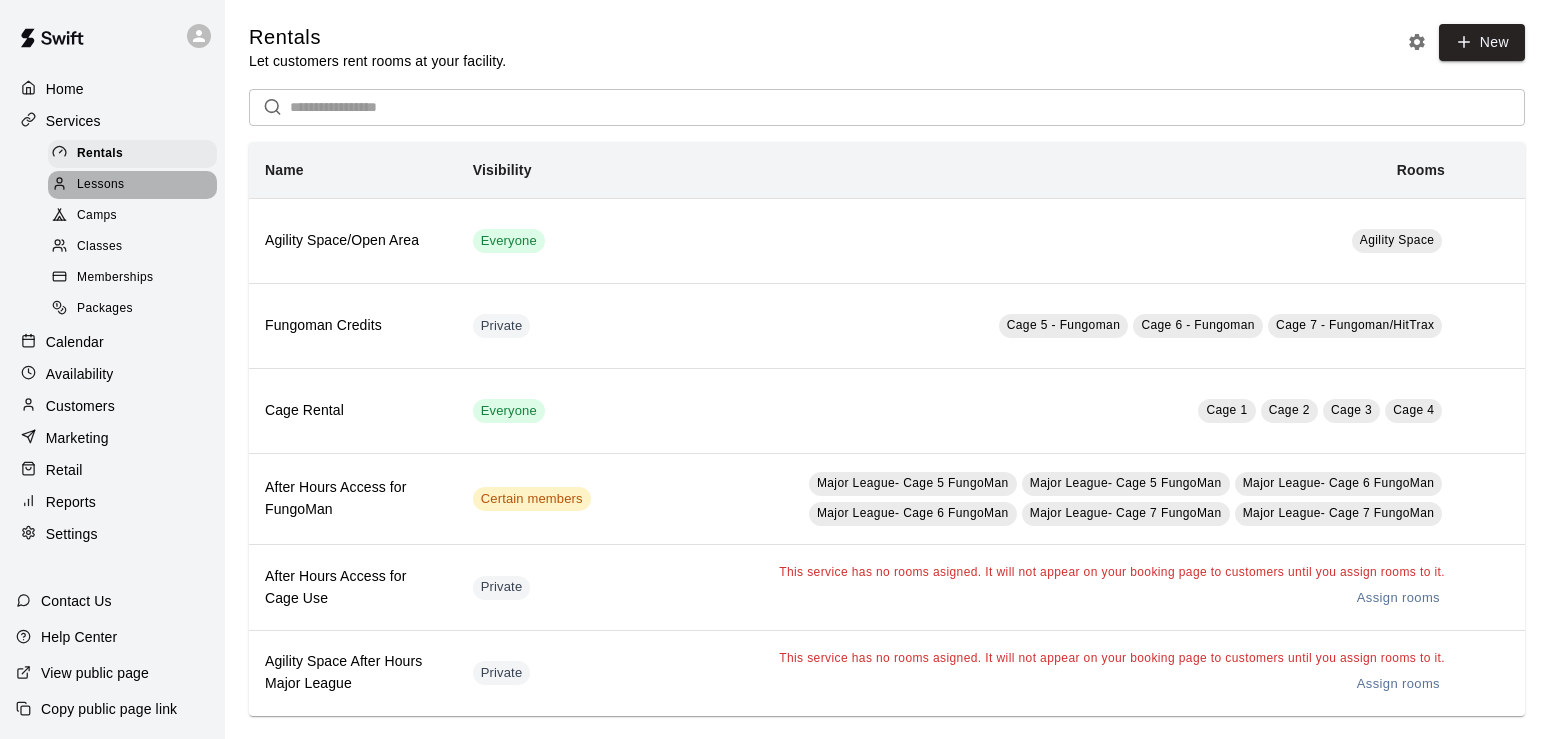 click on "Lessons" at bounding box center (132, 185) 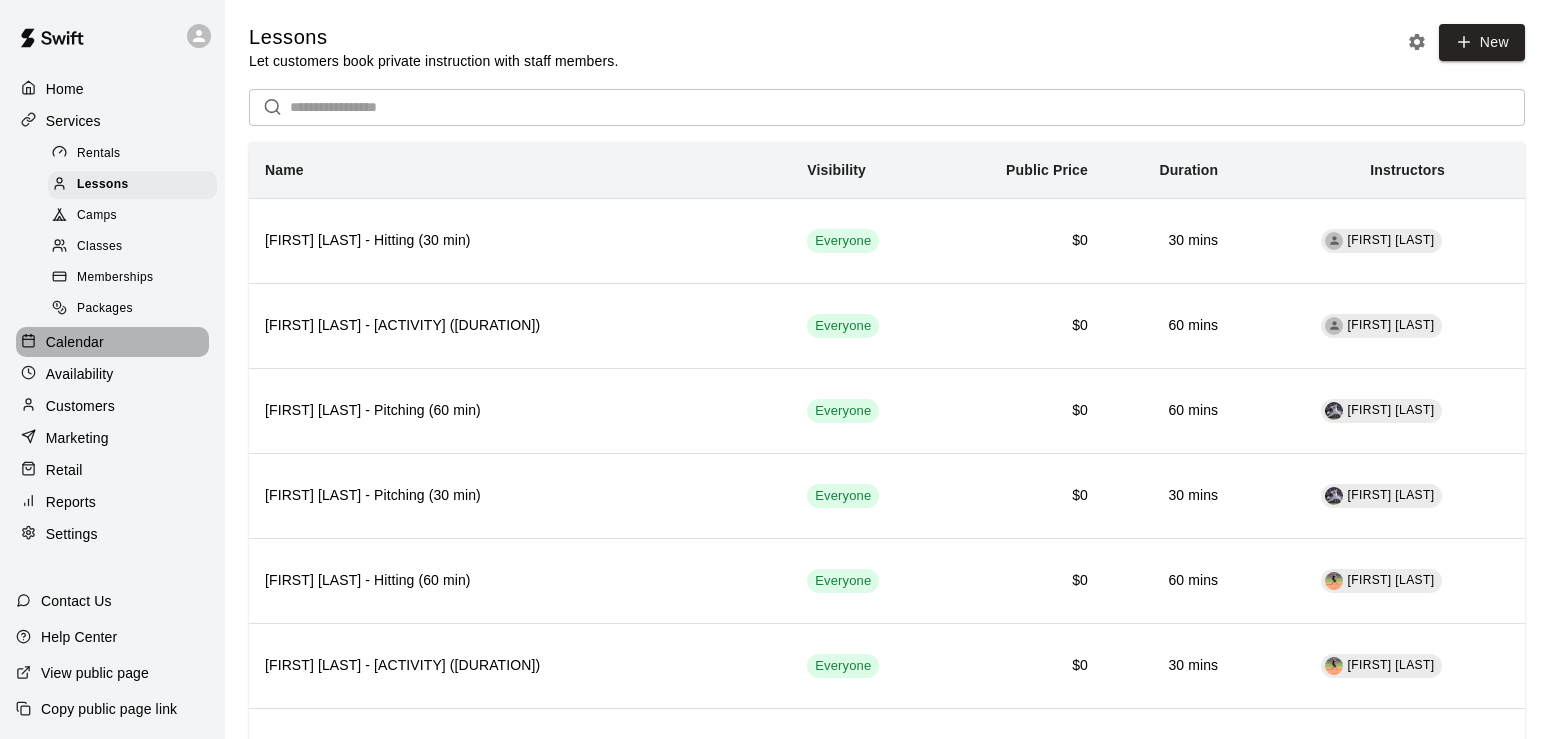 click on "Calendar" at bounding box center (75, 342) 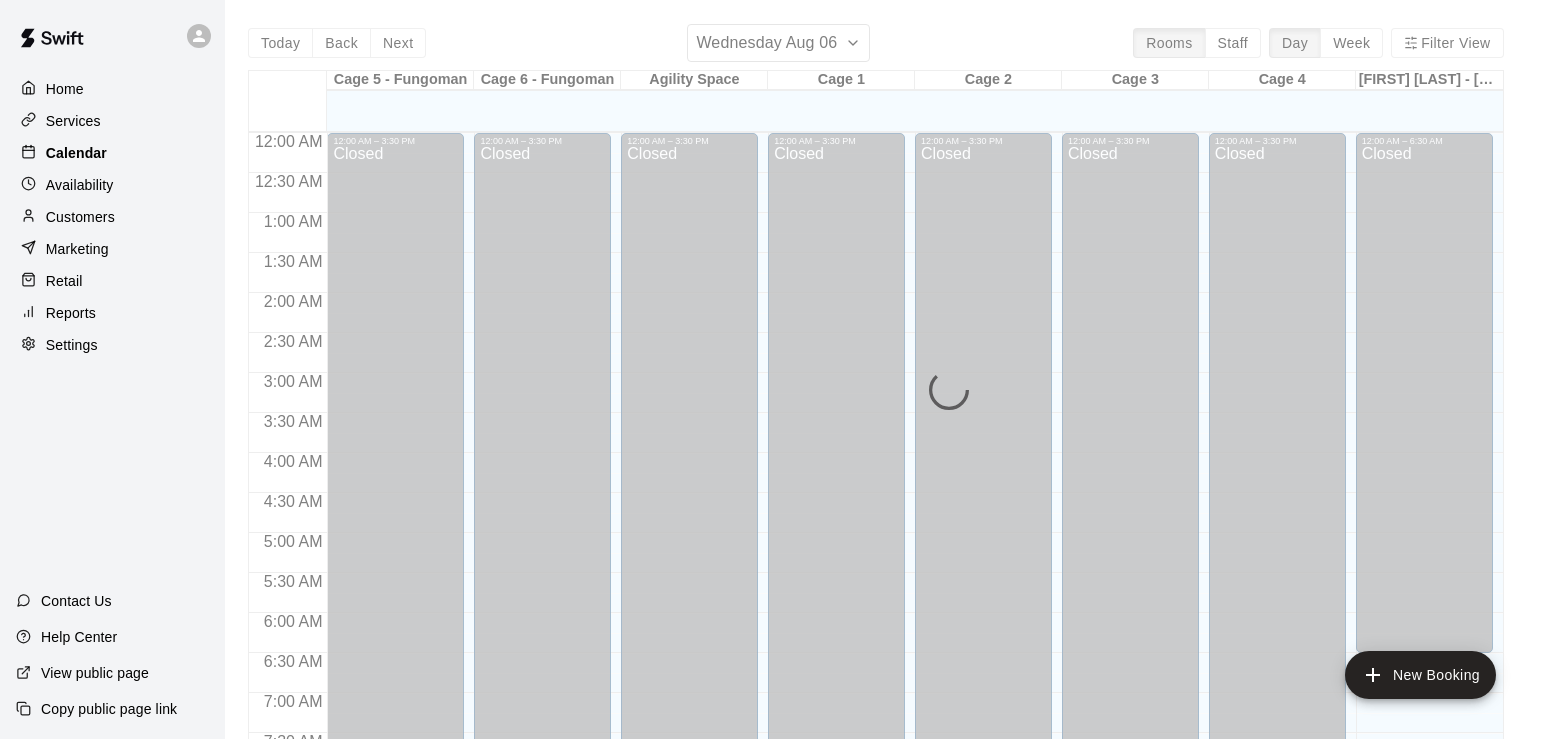 scroll, scrollTop: 999, scrollLeft: 0, axis: vertical 